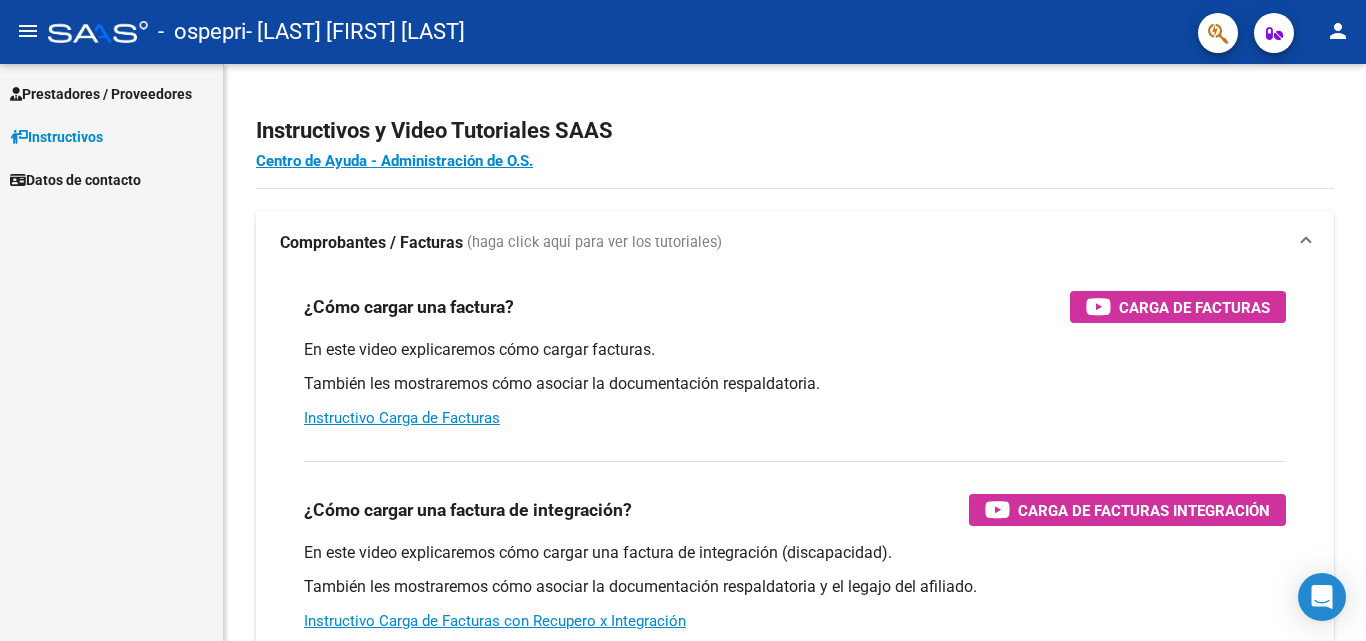 scroll, scrollTop: 0, scrollLeft: 0, axis: both 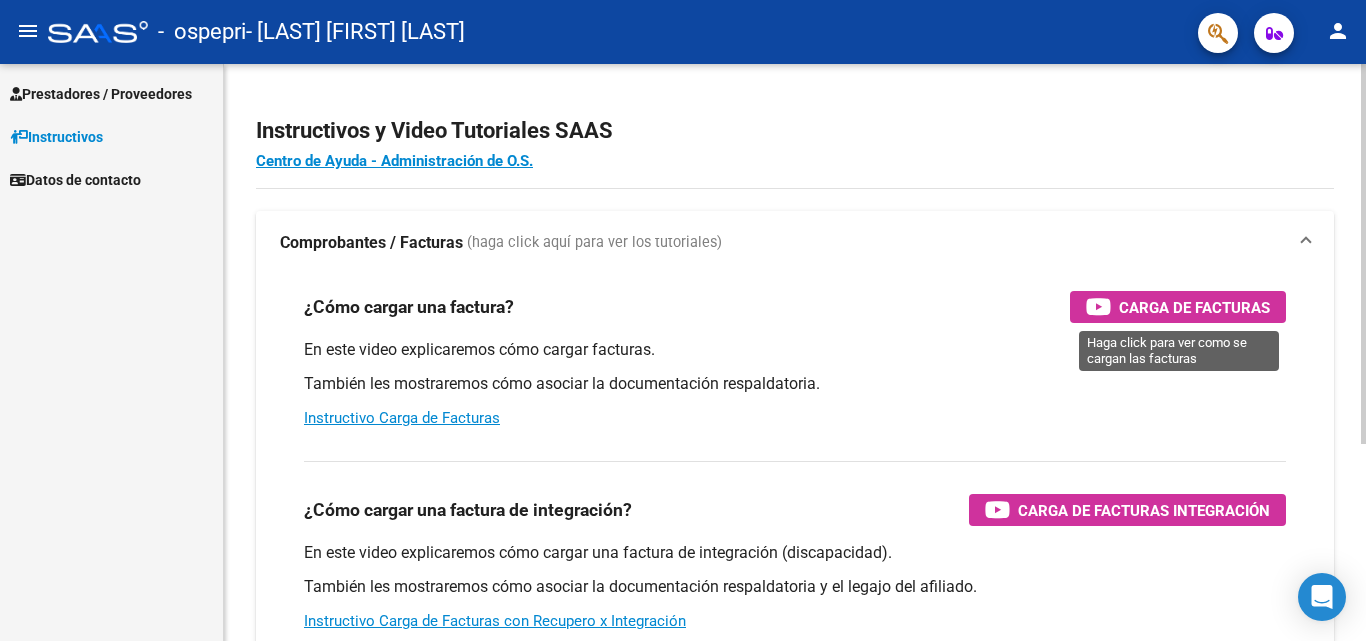 click on "Carga de Facturas" at bounding box center [1194, 307] 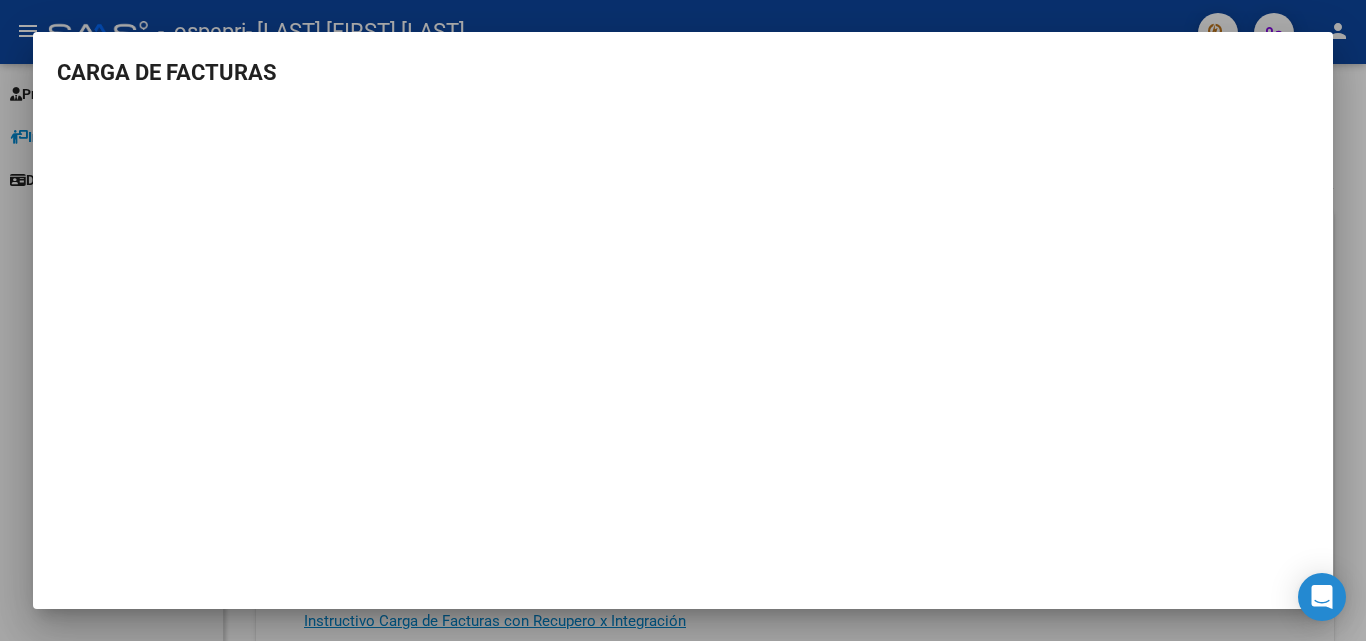 click at bounding box center (683, 320) 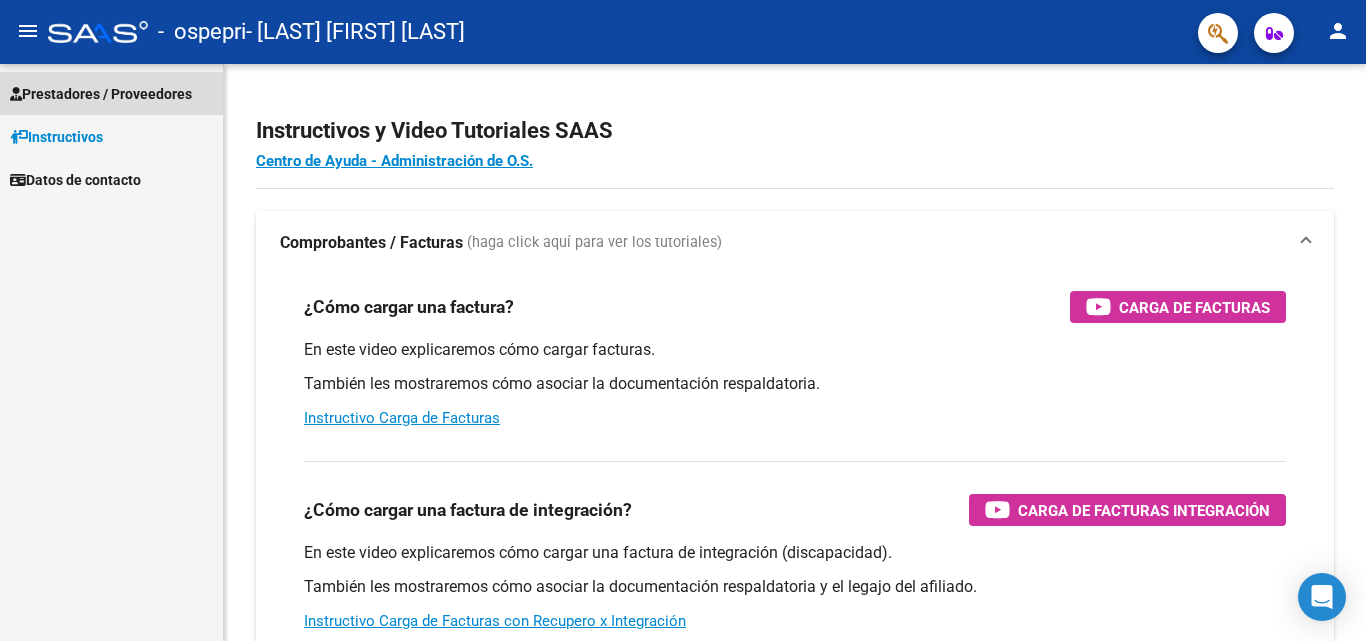 click on "Prestadores / Proveedores" at bounding box center [101, 94] 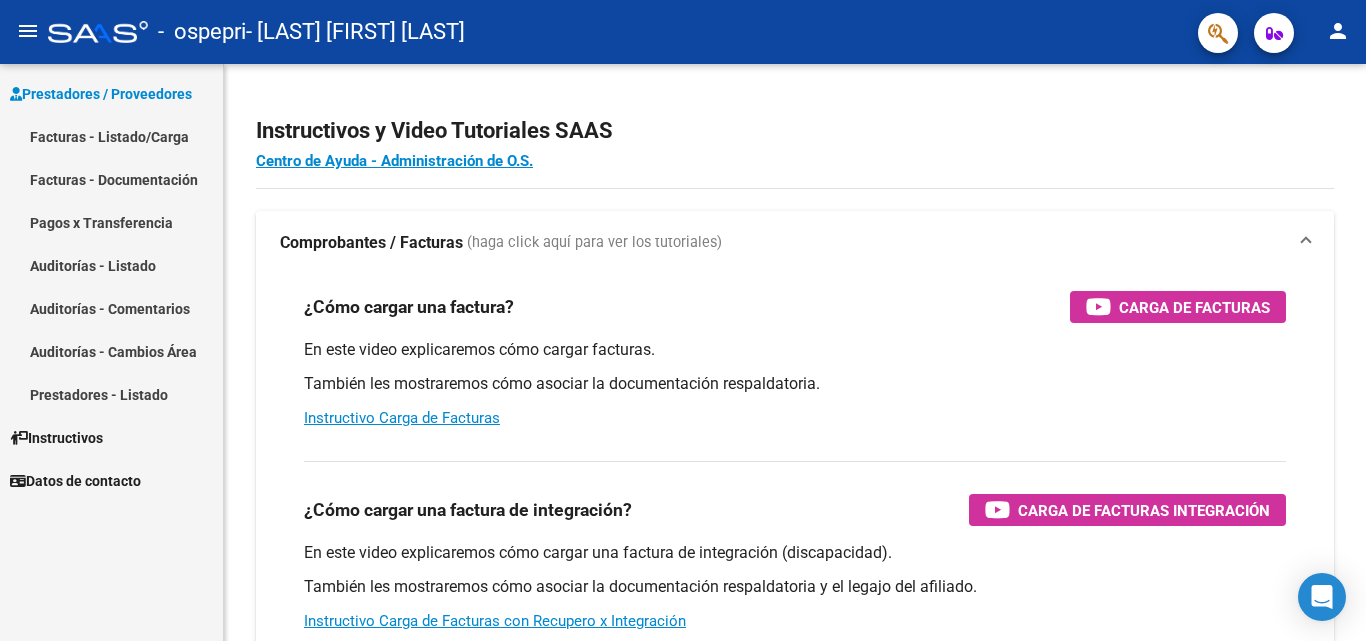 click on "Facturas - Listado/Carga" at bounding box center (111, 136) 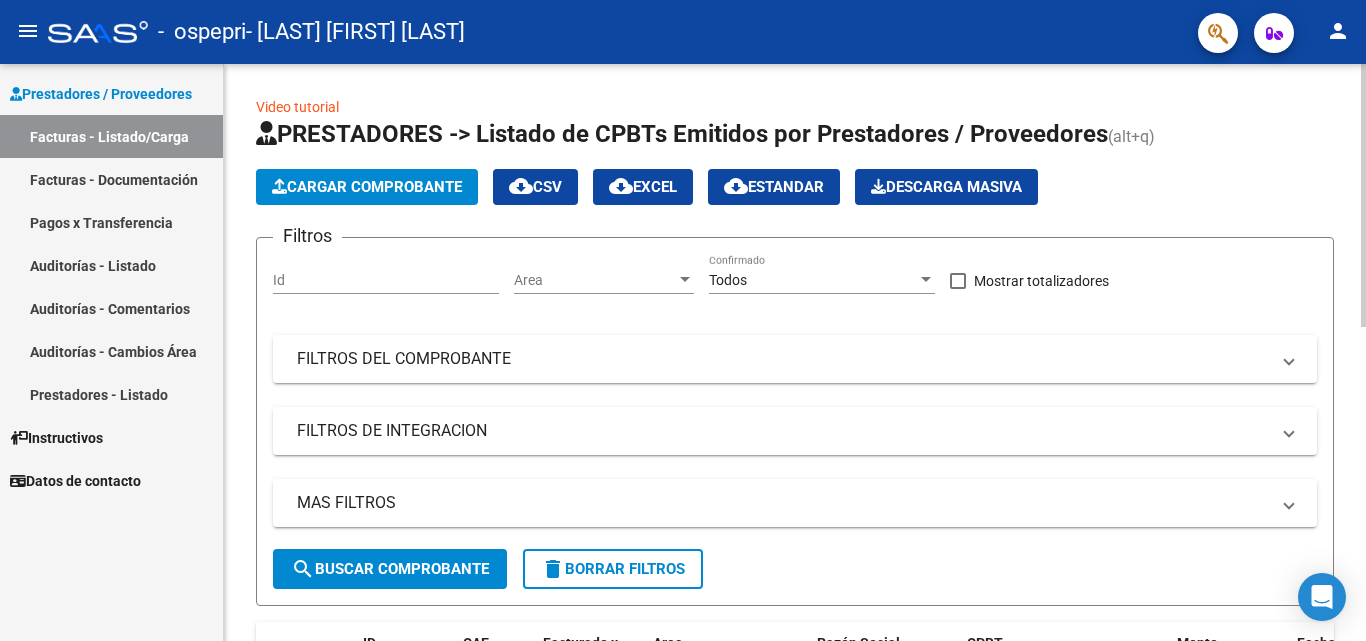 click on "Cargar Comprobante" 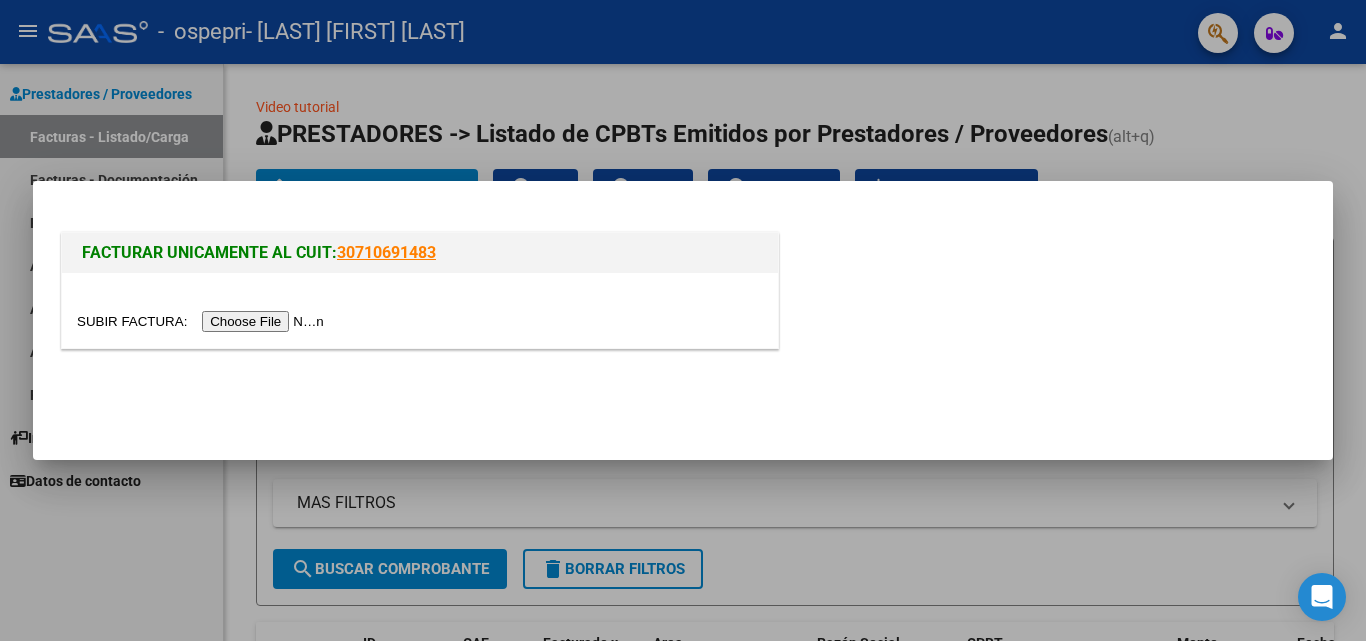 click at bounding box center (203, 321) 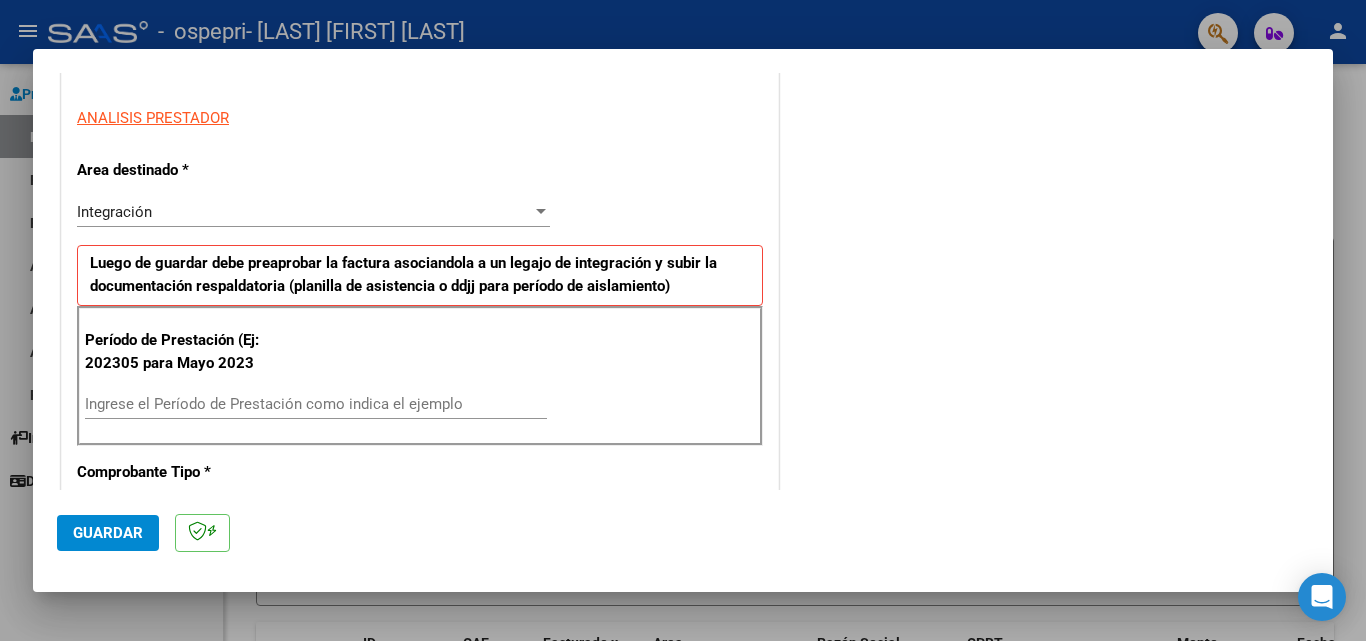 scroll, scrollTop: 420, scrollLeft: 0, axis: vertical 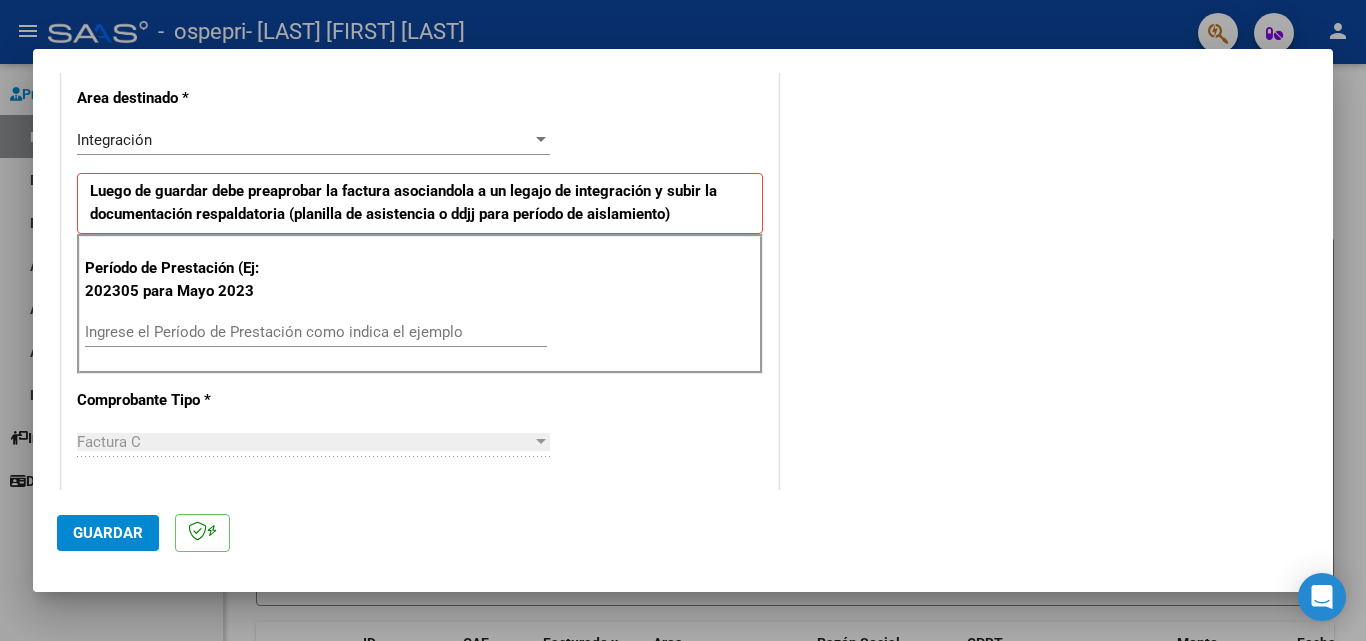 click on "Ingrese el Período de Prestación como indica el ejemplo" at bounding box center (316, 332) 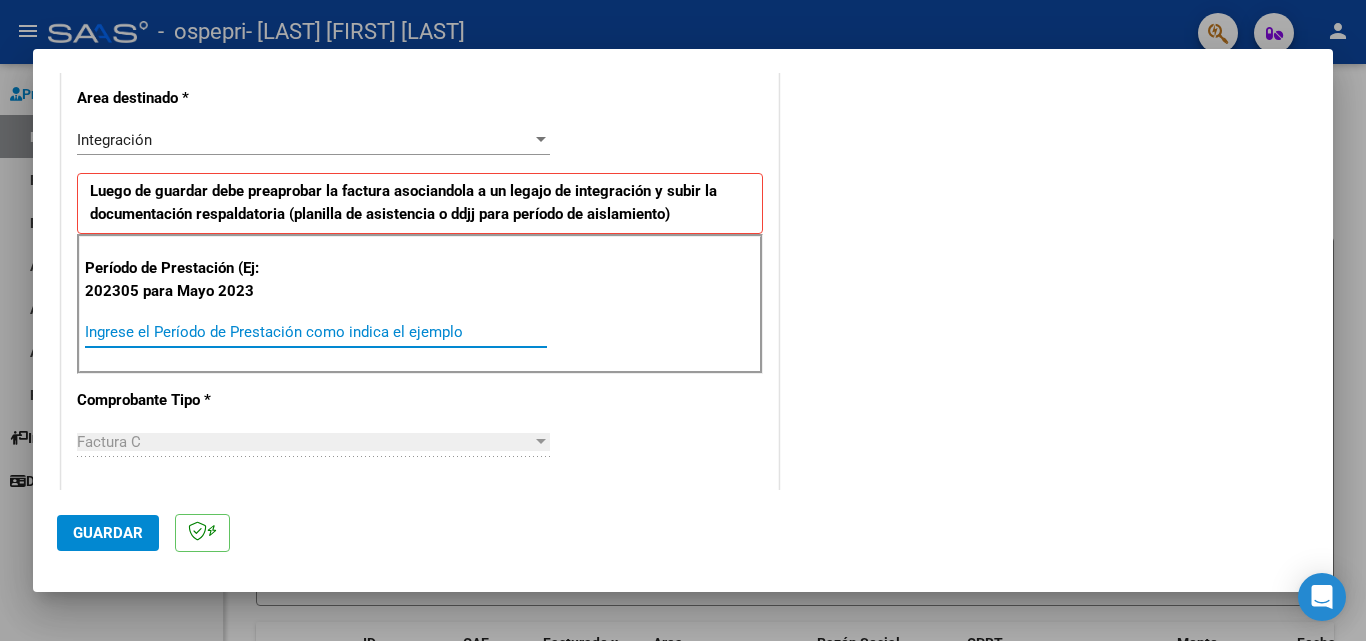 click on "Ingrese el Período de Prestación como indica el ejemplo" at bounding box center [316, 332] 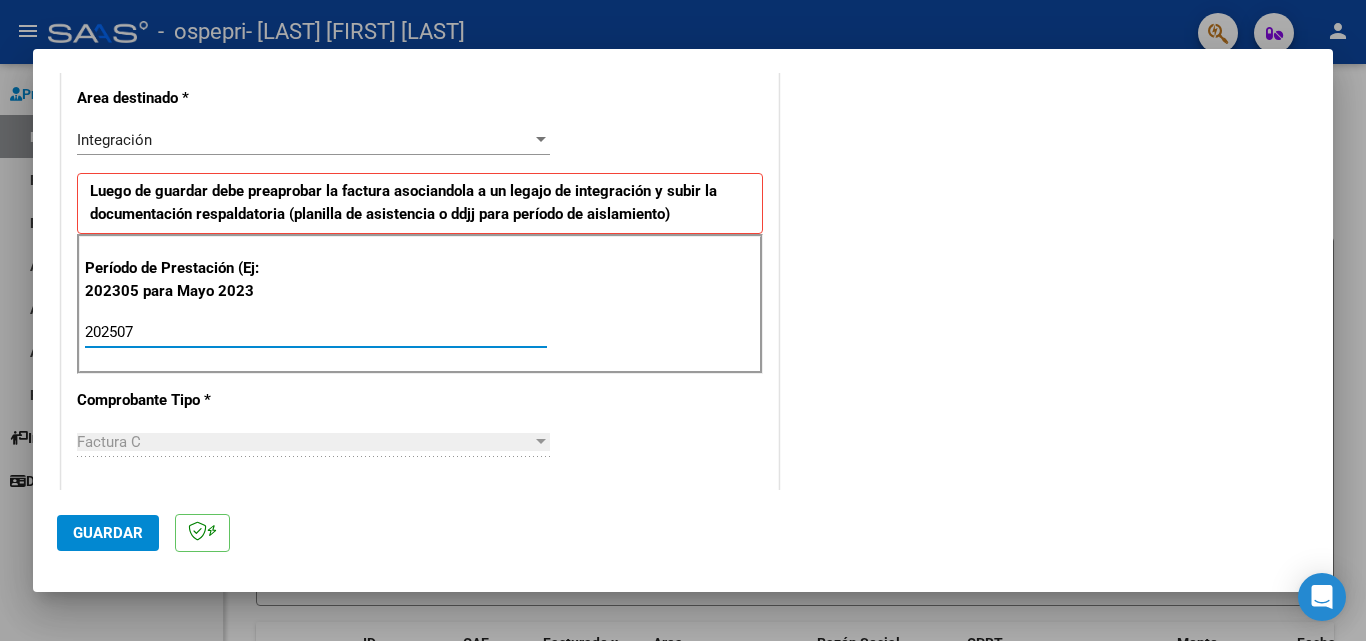 type on "202507" 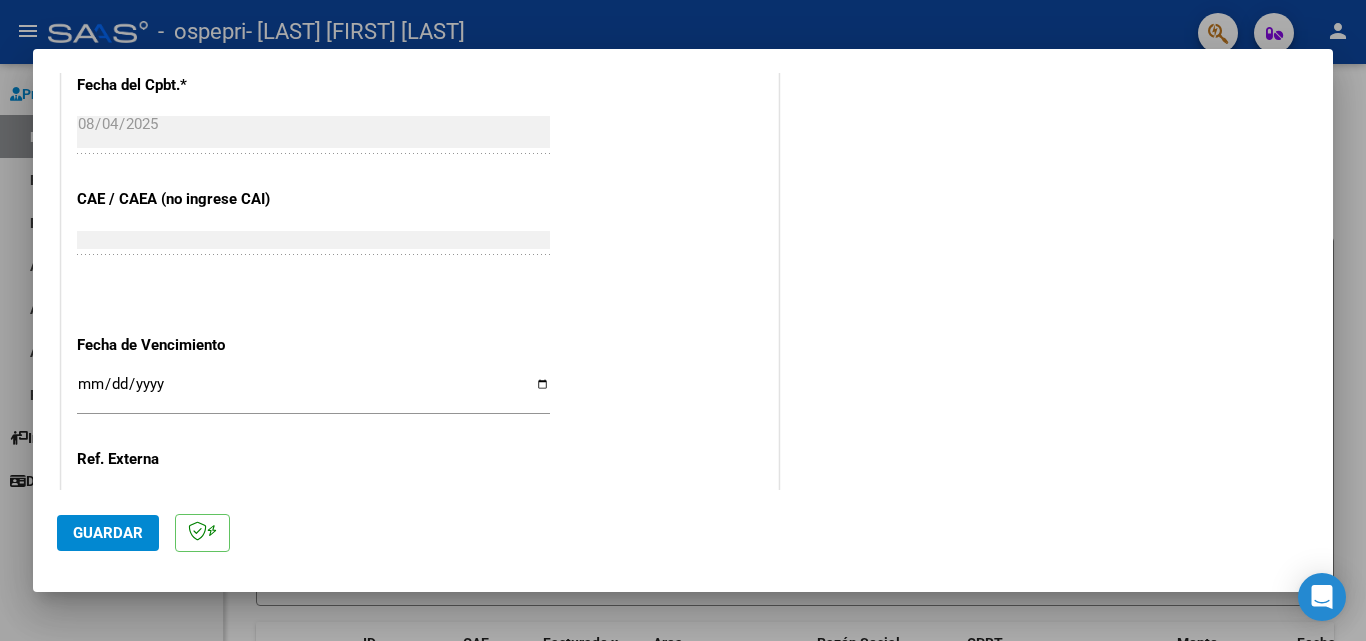 scroll, scrollTop: 1180, scrollLeft: 0, axis: vertical 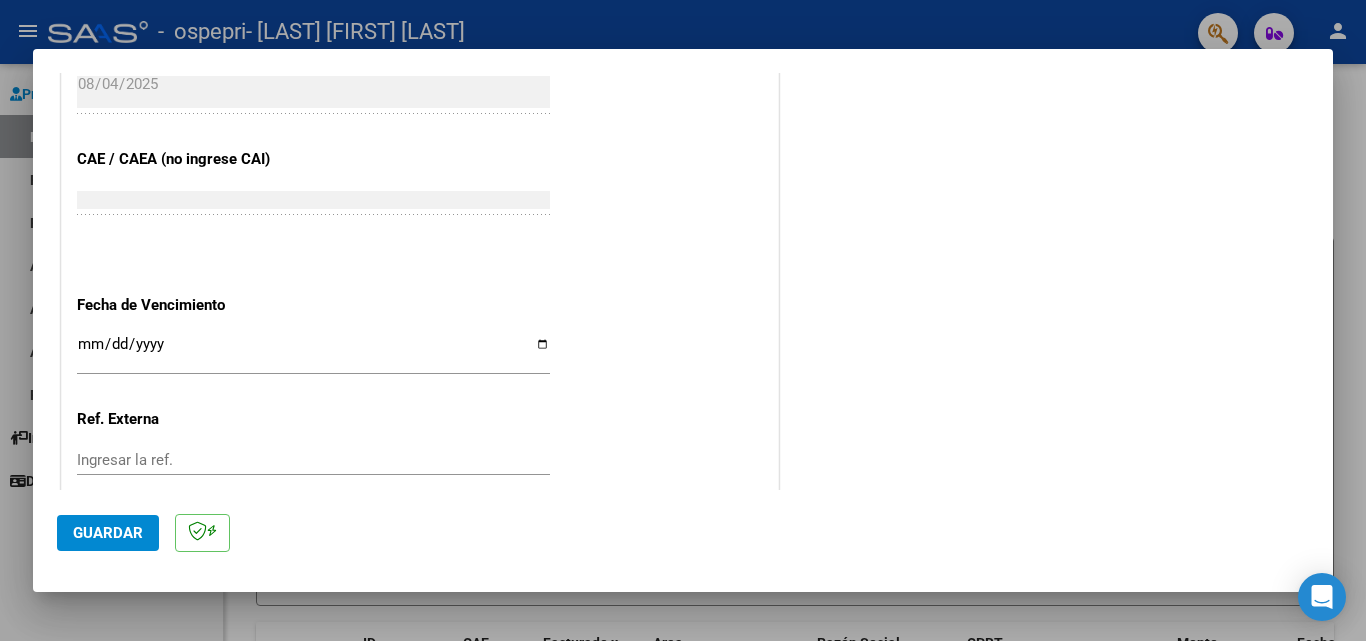 click on "Ingresar la fecha" at bounding box center (313, 352) 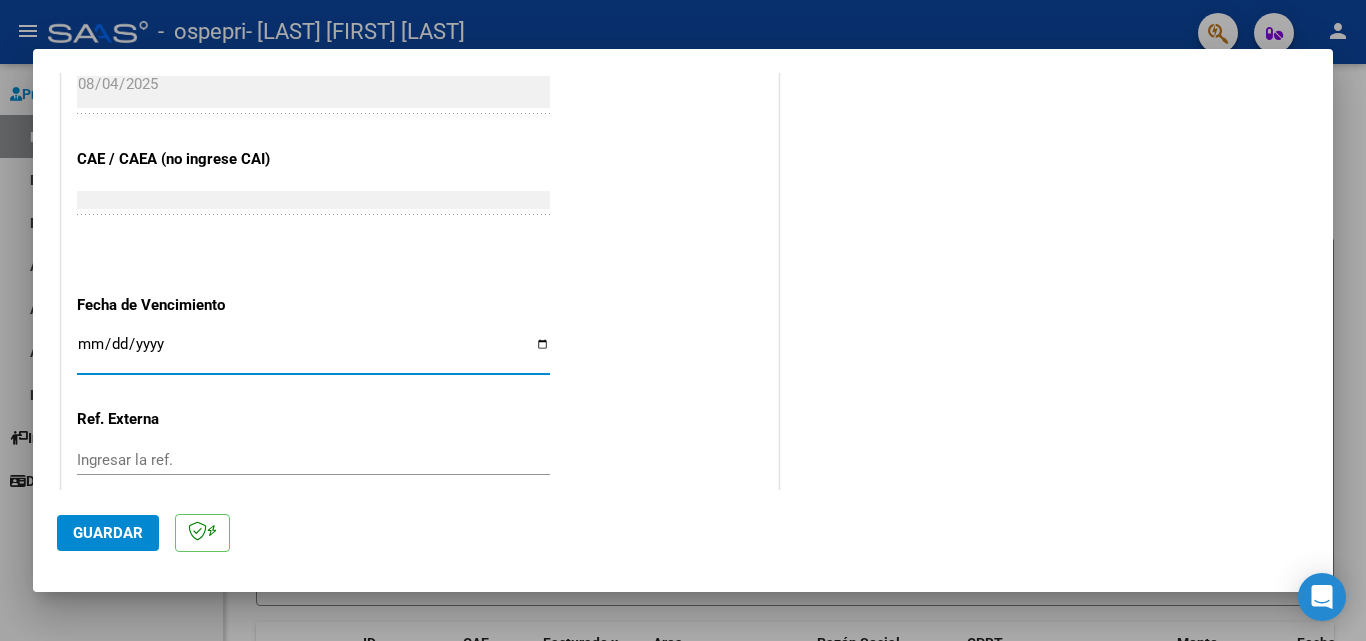 type on "2025-08-15" 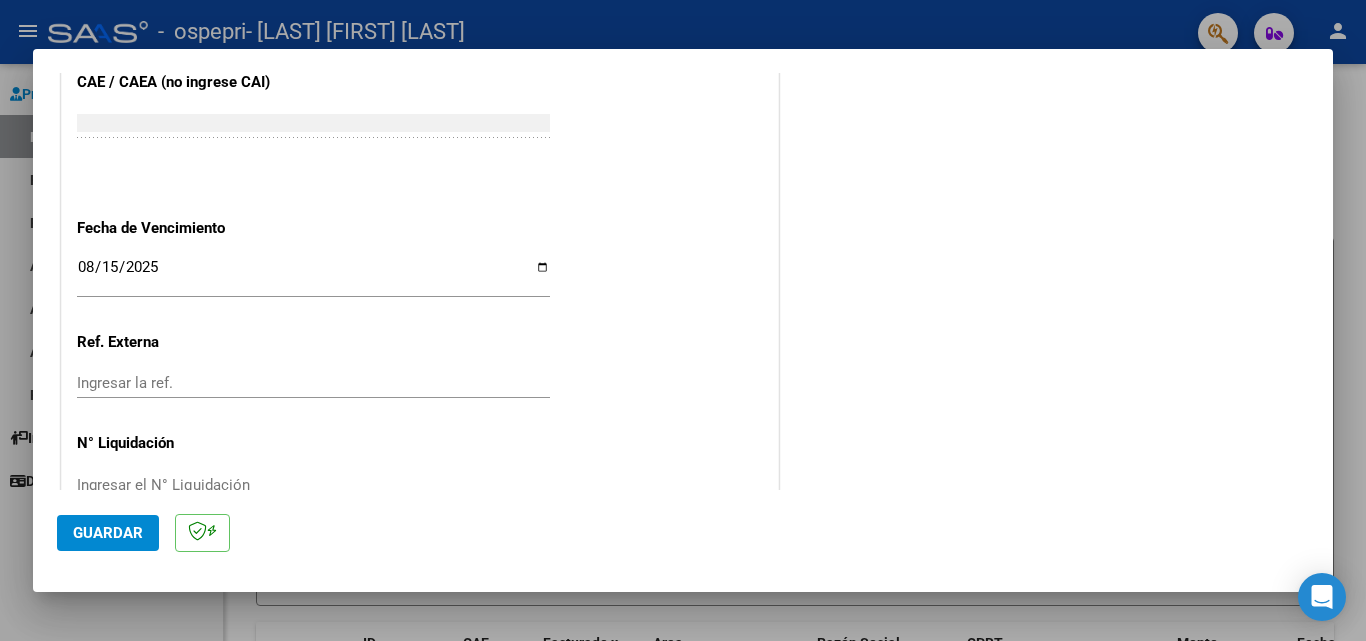scroll, scrollTop: 1260, scrollLeft: 0, axis: vertical 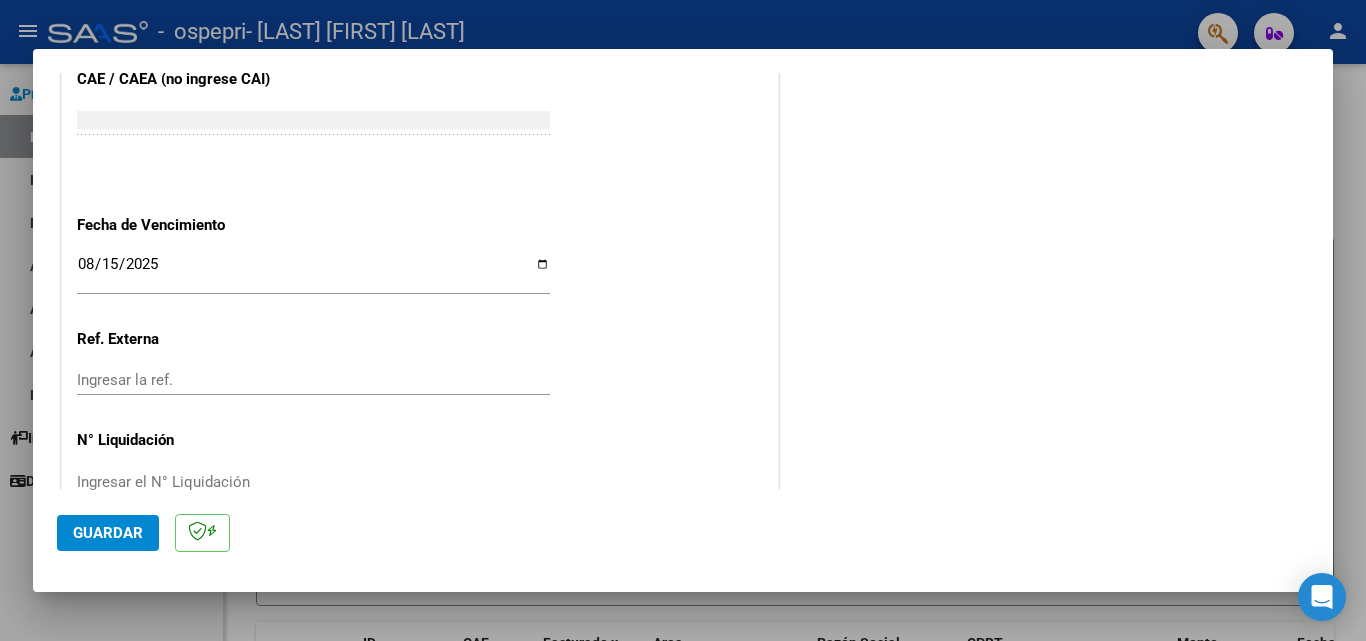 click at bounding box center (683, 320) 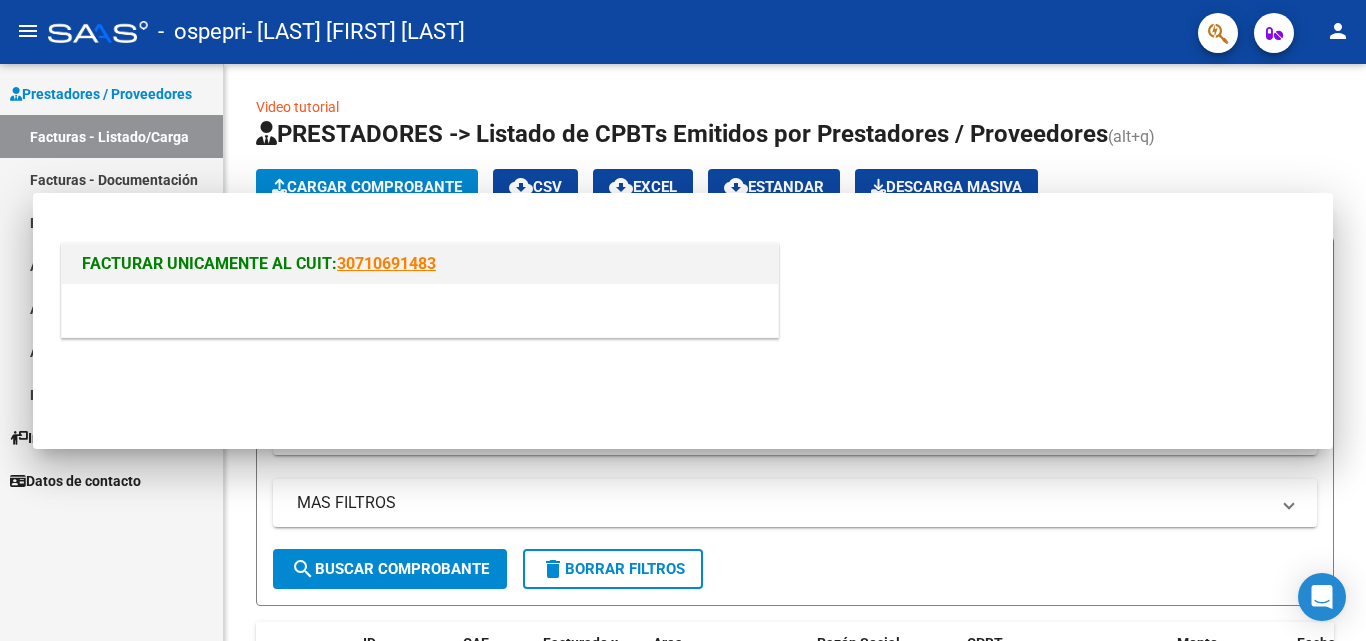 scroll, scrollTop: 0, scrollLeft: 0, axis: both 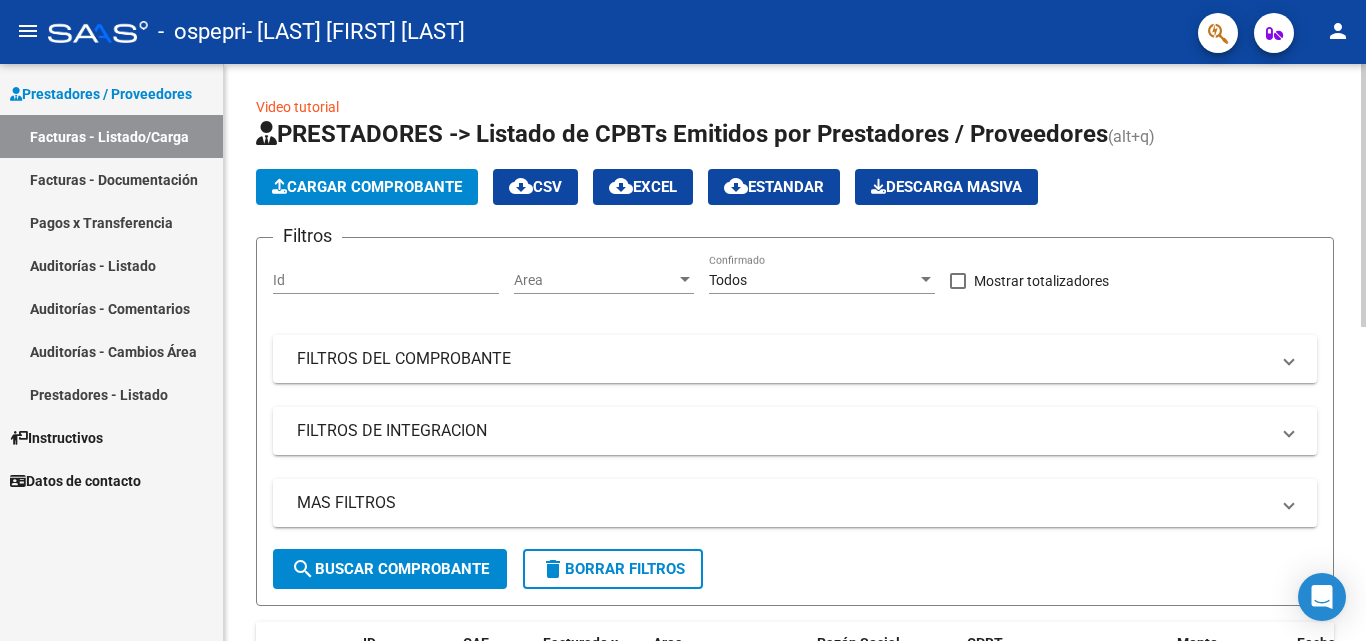 click 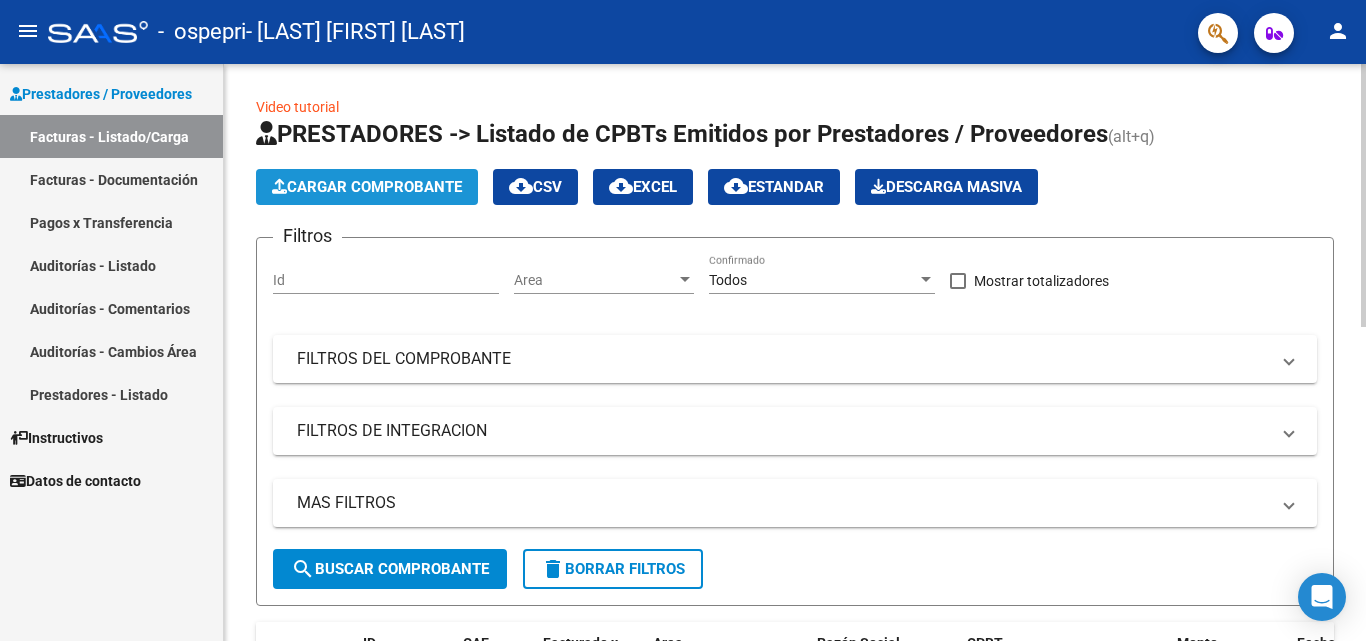 click on "Cargar Comprobante" 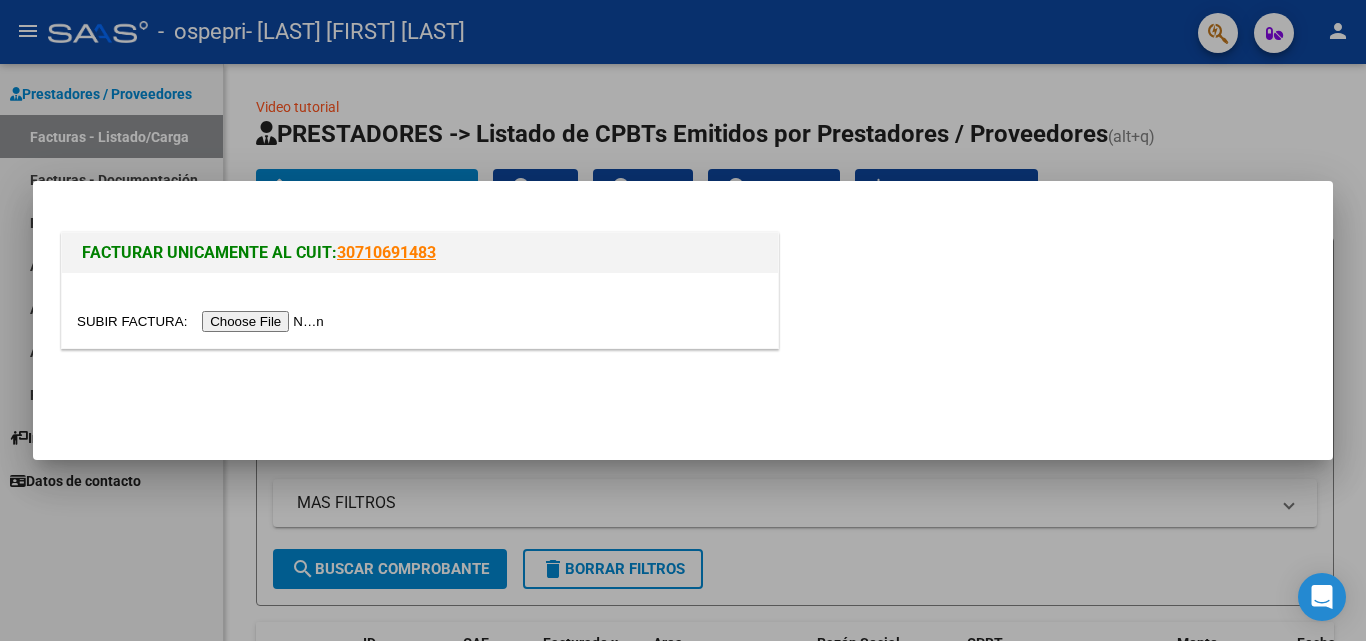 click at bounding box center (203, 321) 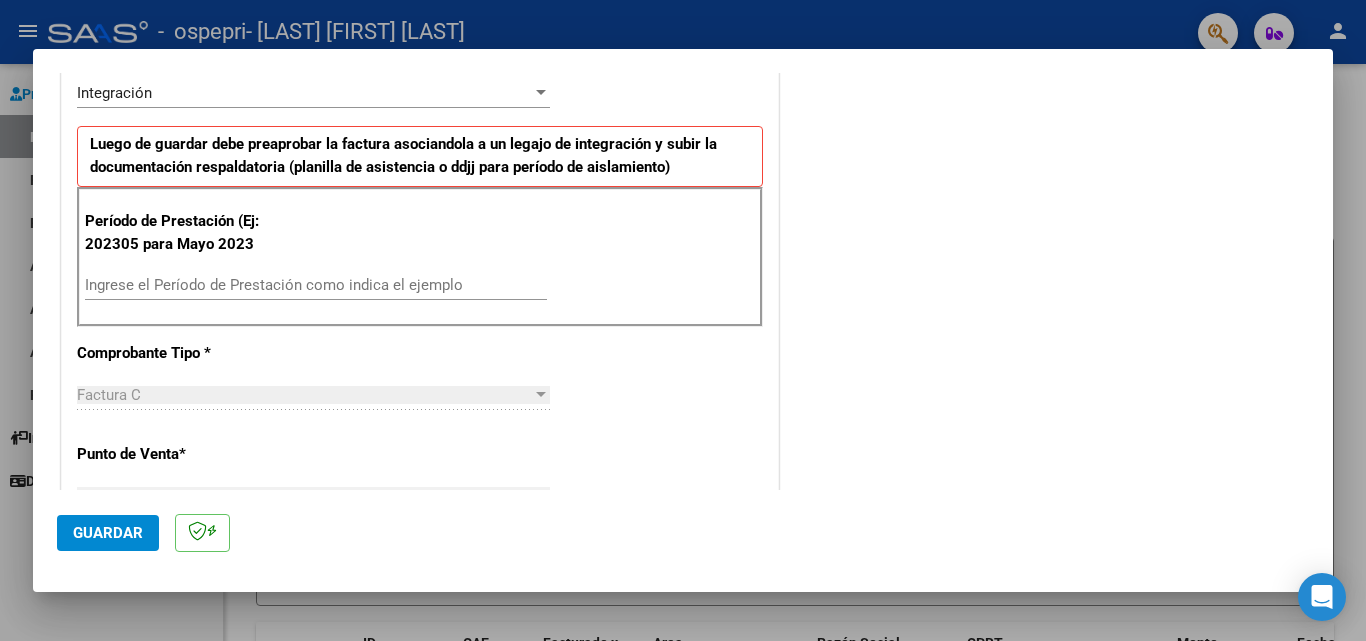 scroll, scrollTop: 533, scrollLeft: 0, axis: vertical 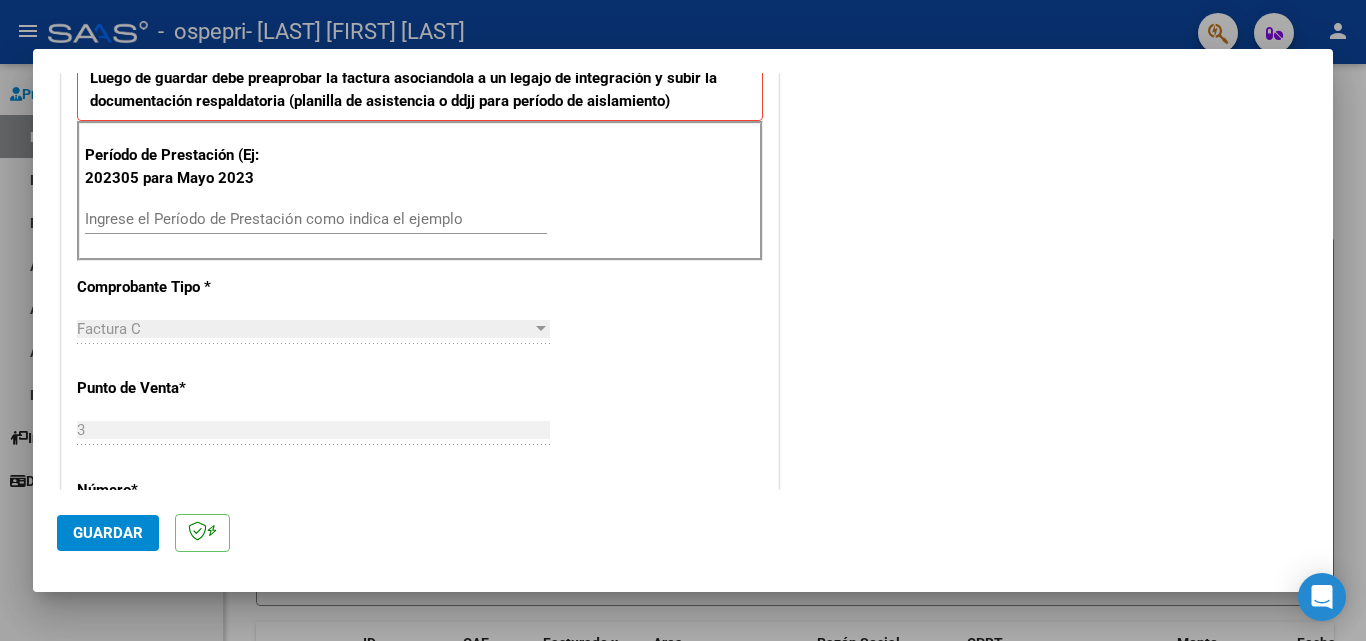 click on "Ingrese el Período de Prestación como indica el ejemplo" at bounding box center [316, 219] 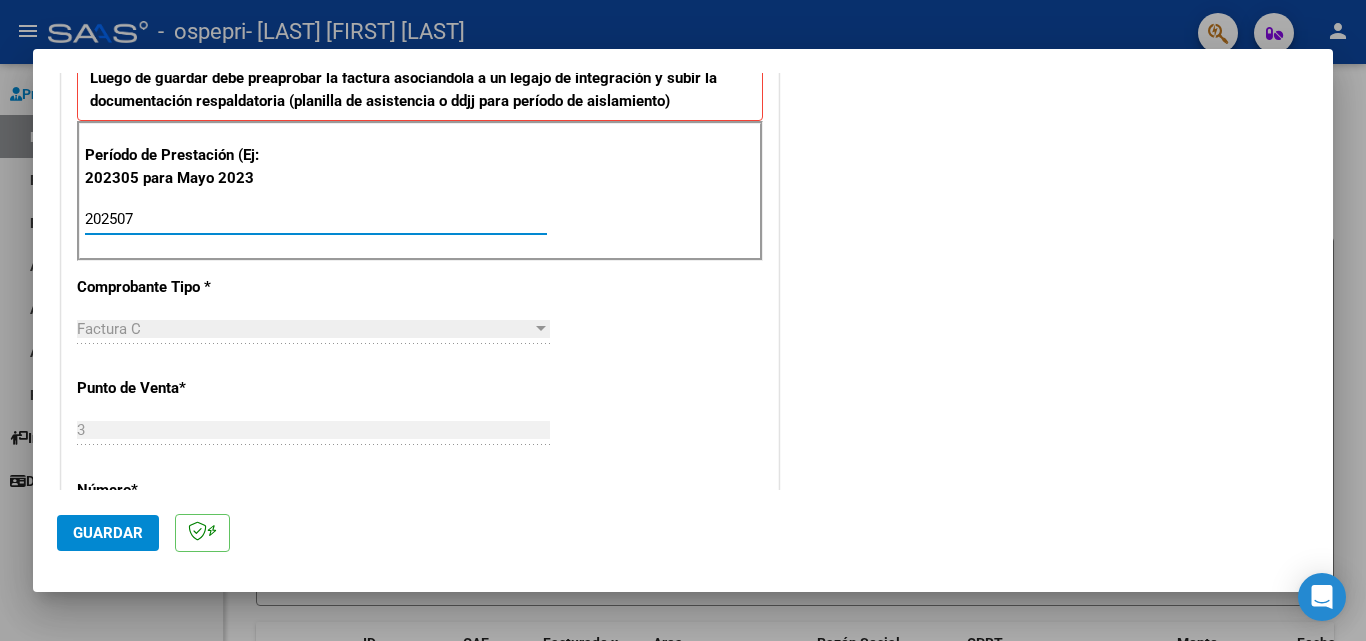 type on "202507" 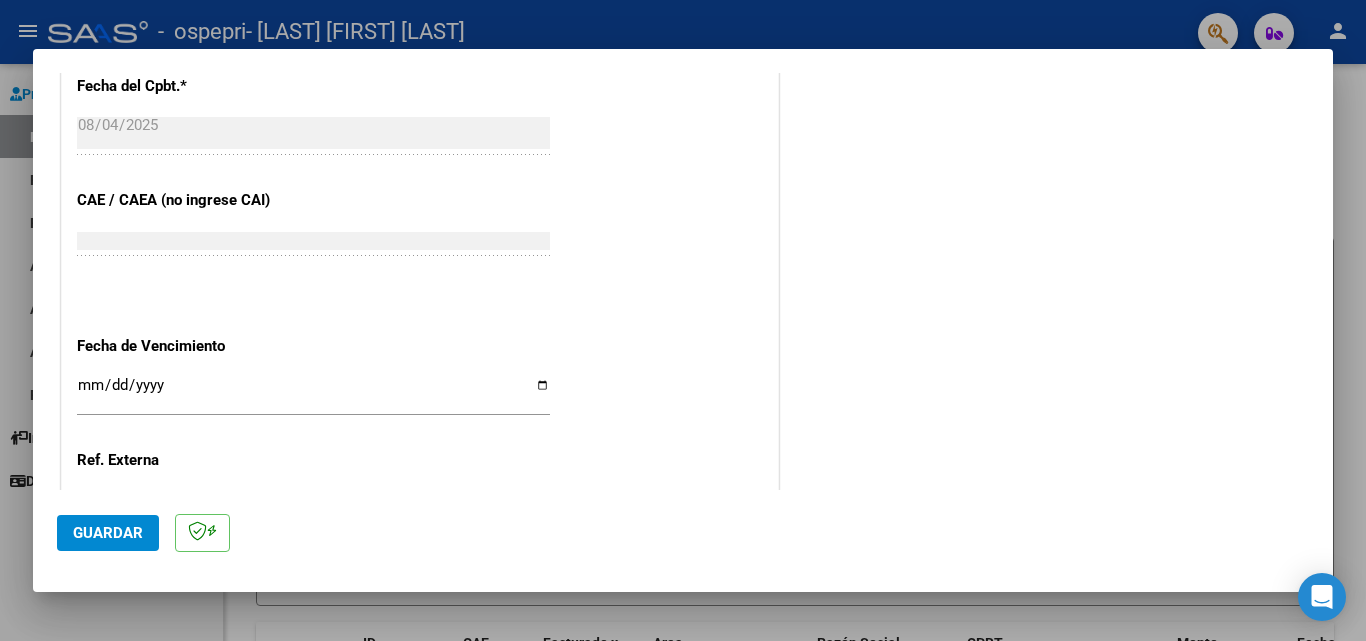scroll, scrollTop: 1173, scrollLeft: 0, axis: vertical 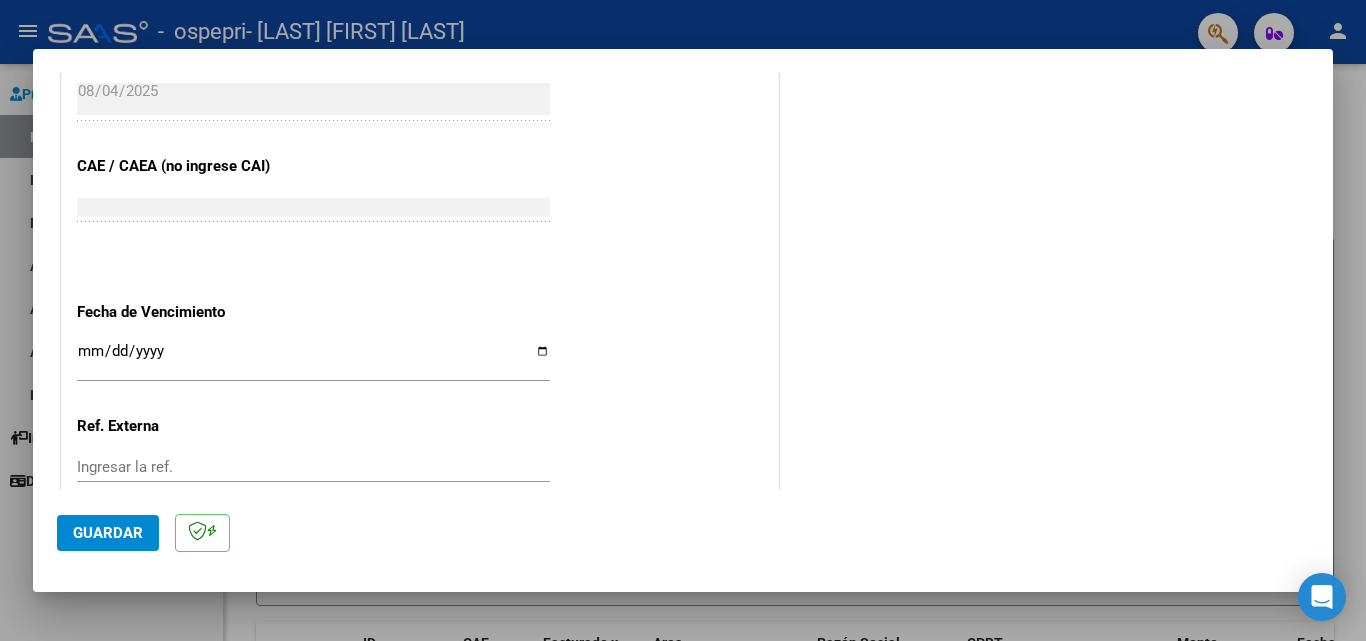 click on "Ingresar la fecha" 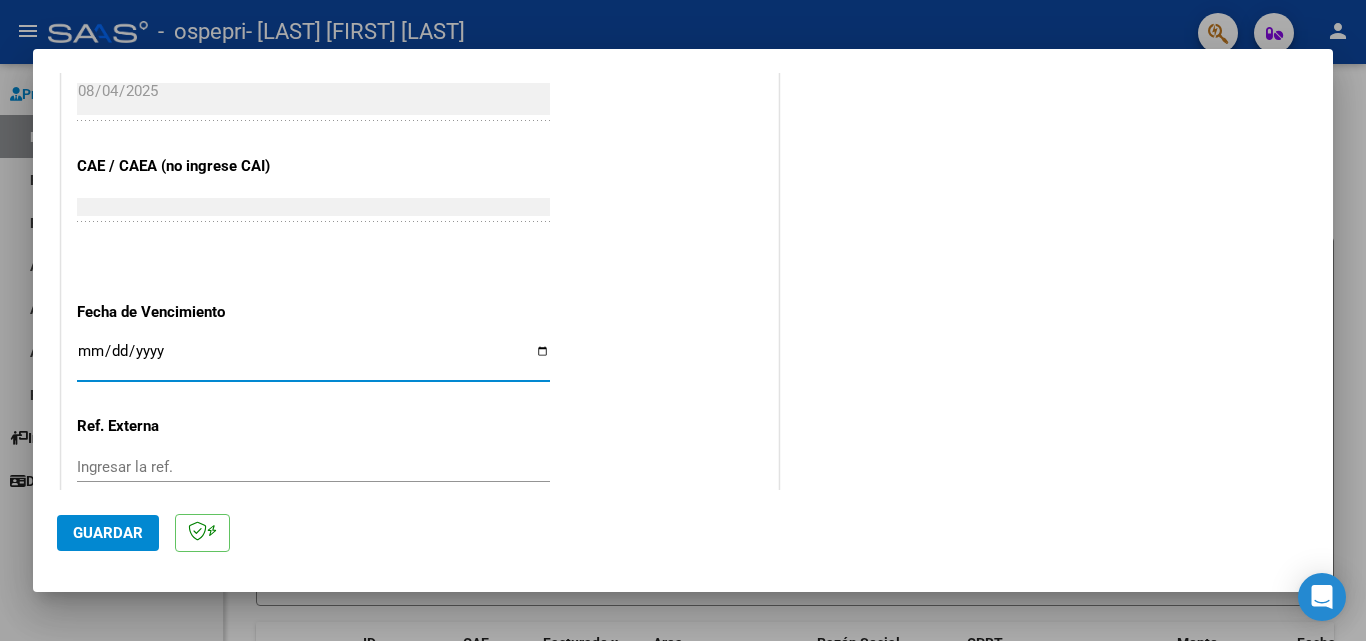 type on "2025-08-15" 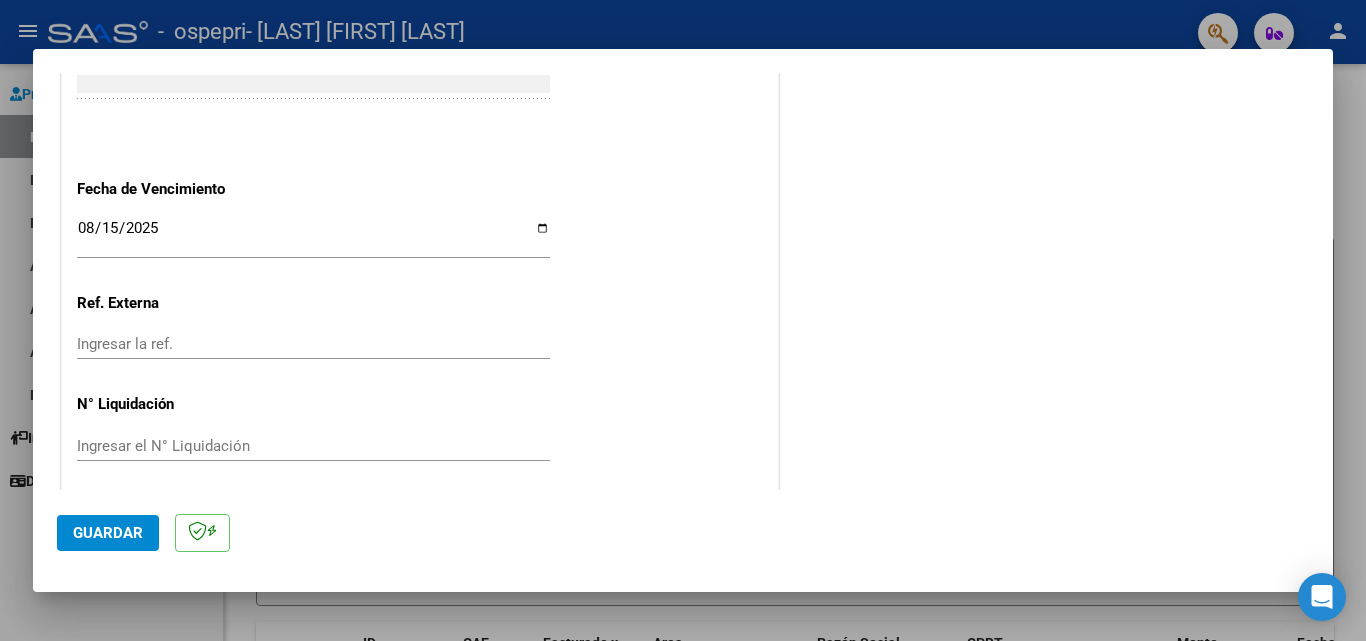 scroll, scrollTop: 1305, scrollLeft: 0, axis: vertical 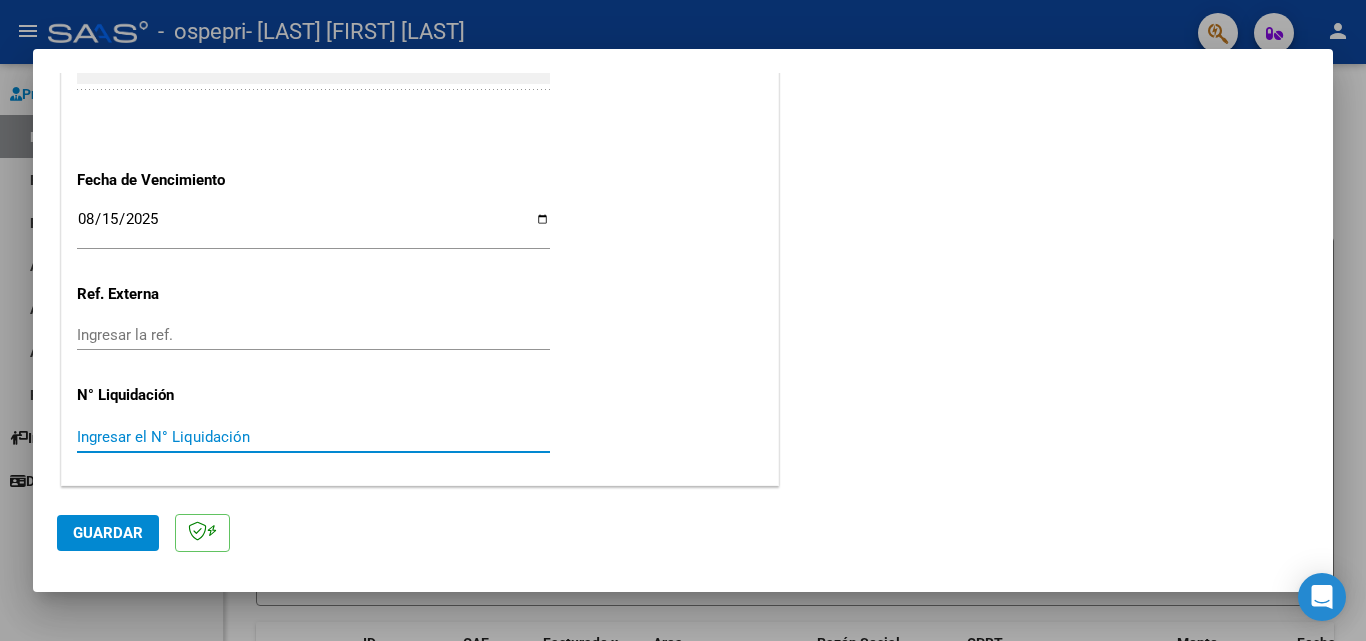 paste on "0000263836" 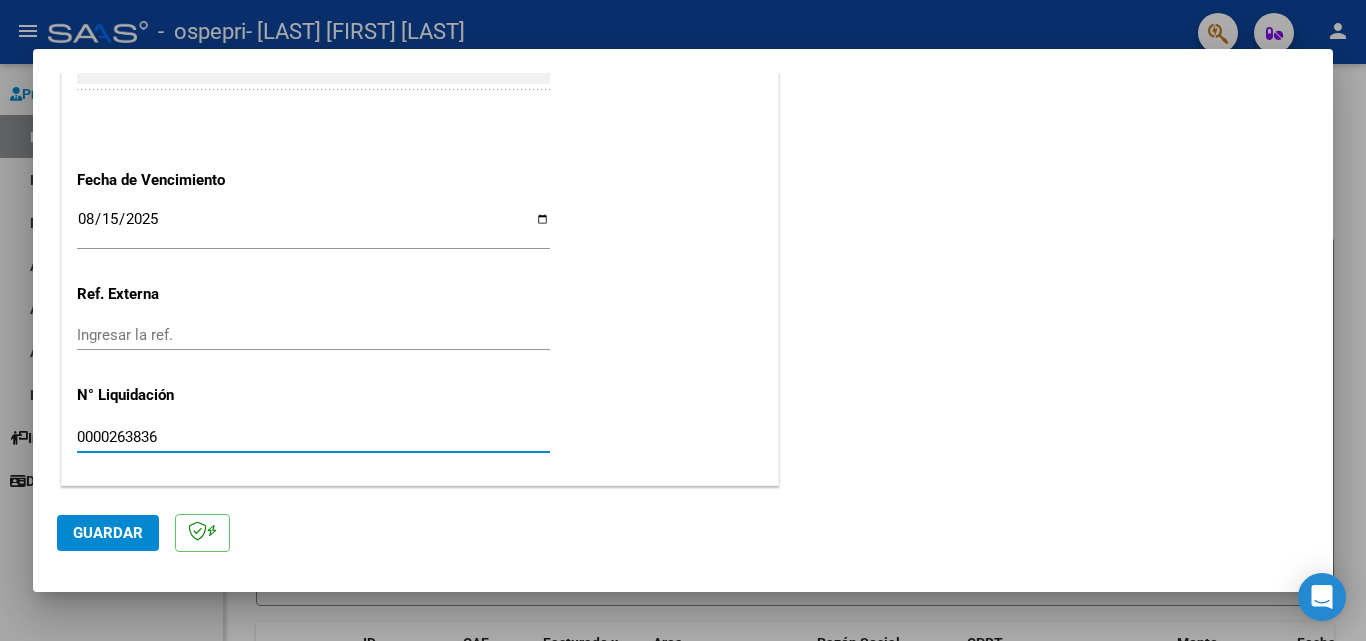 type on "0000263836" 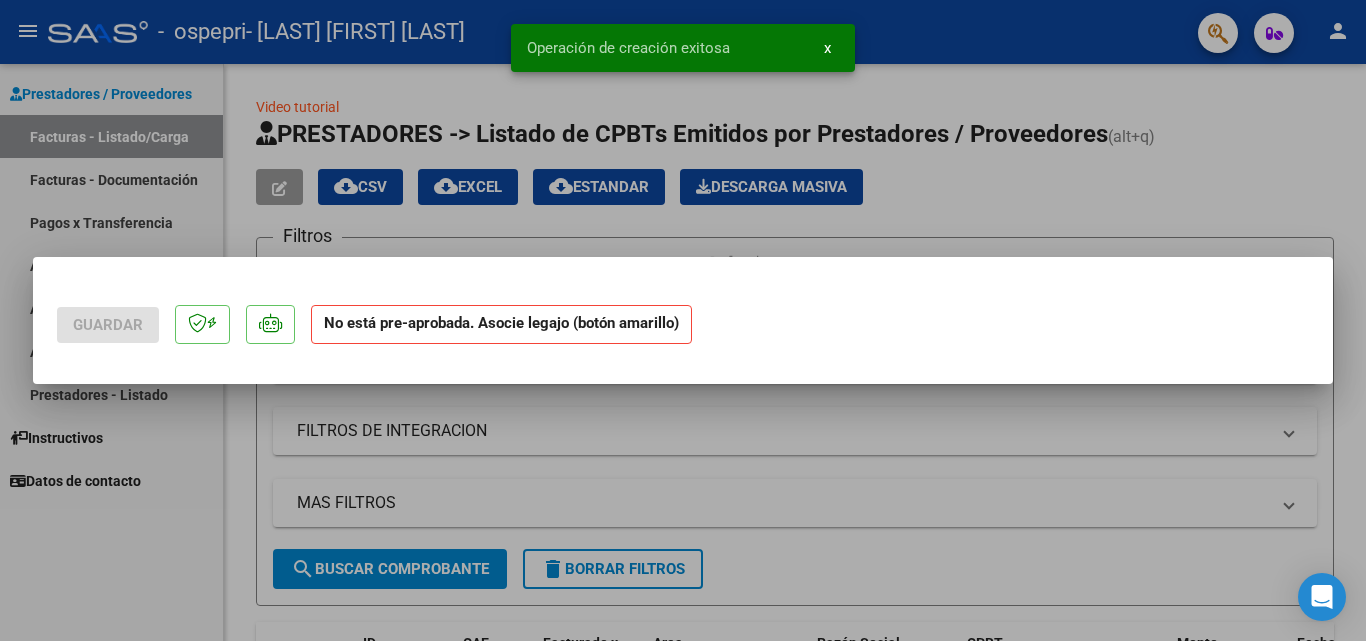 scroll, scrollTop: 0, scrollLeft: 0, axis: both 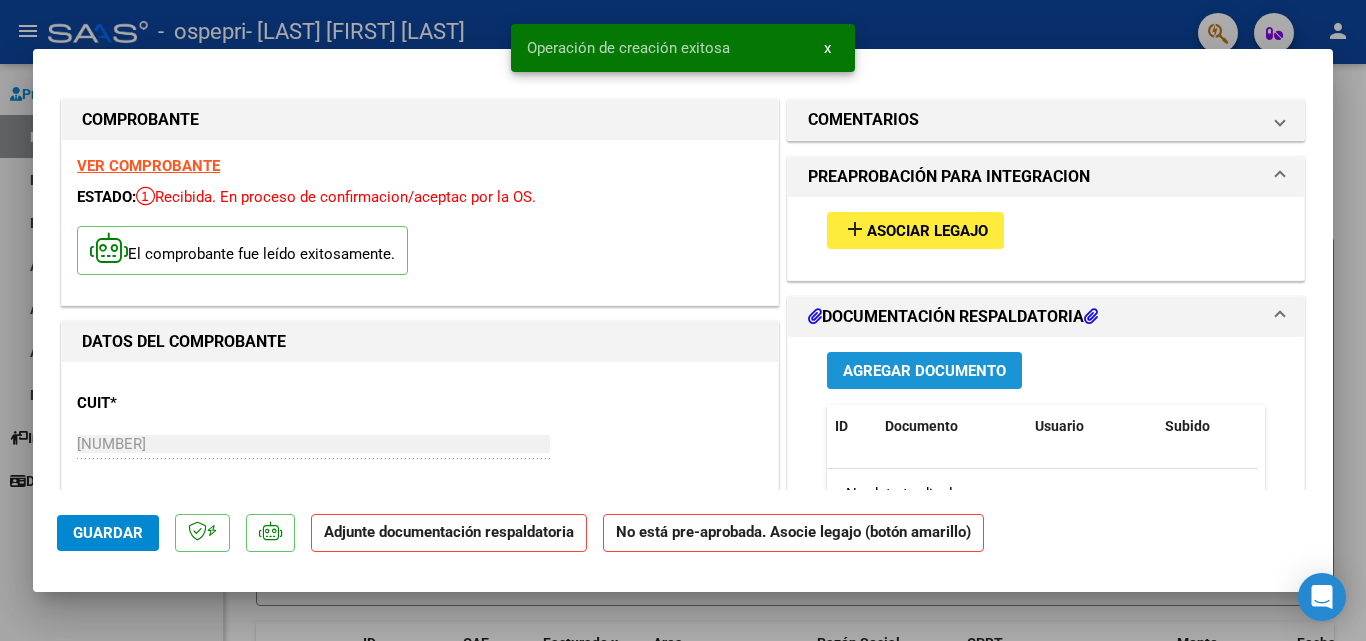 click on "Agregar Documento" at bounding box center [924, 371] 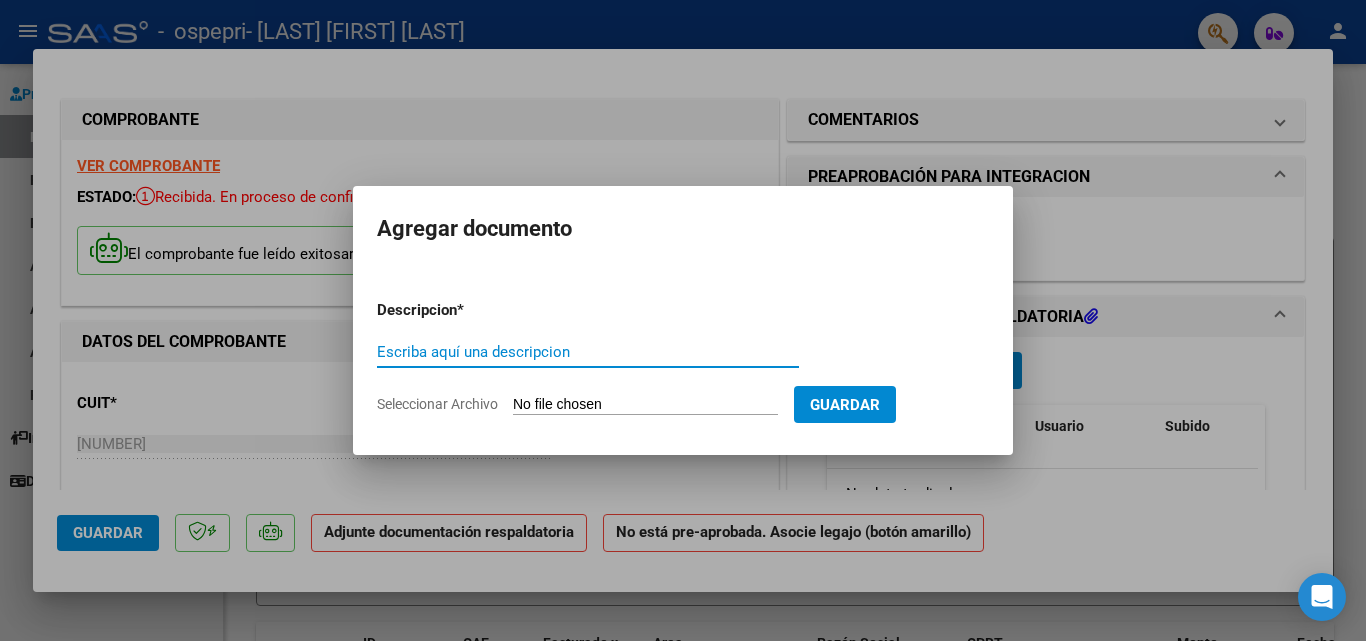 click on "Escriba aquí una descripcion" at bounding box center (588, 352) 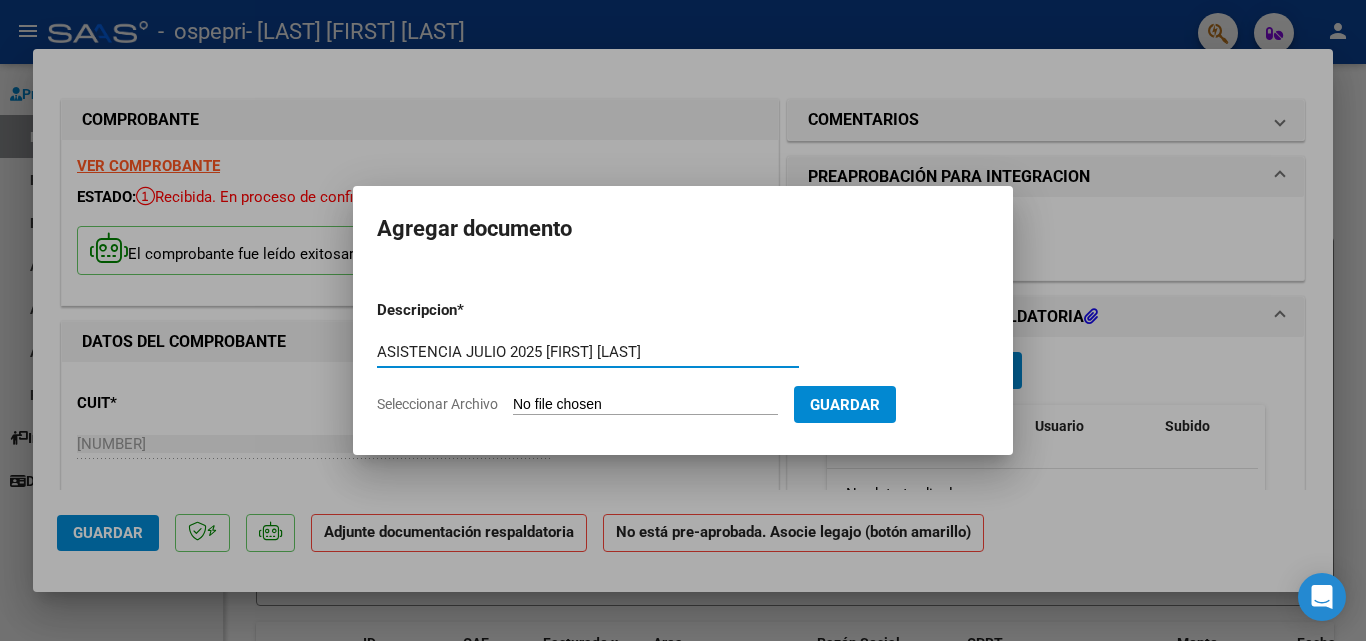 scroll, scrollTop: 0, scrollLeft: 6, axis: horizontal 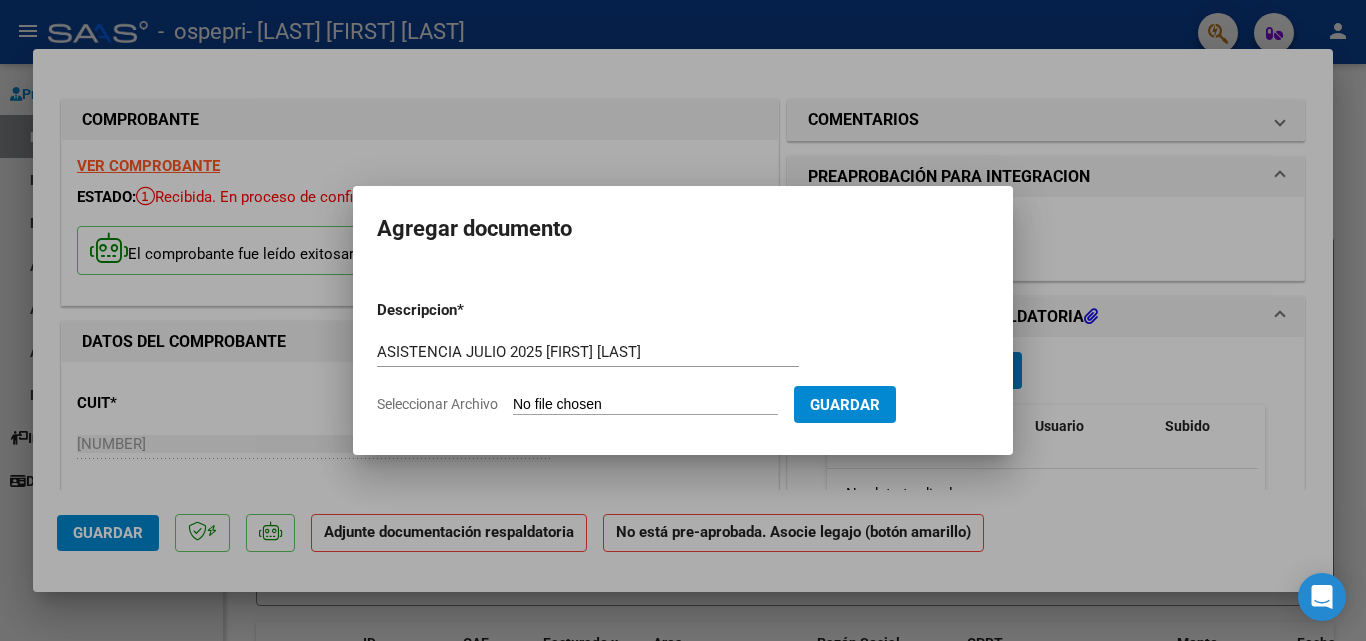 type on "C:\fakepath\ASISTENCIA [FIRST] [LAST] JULIO 2025.pdf" 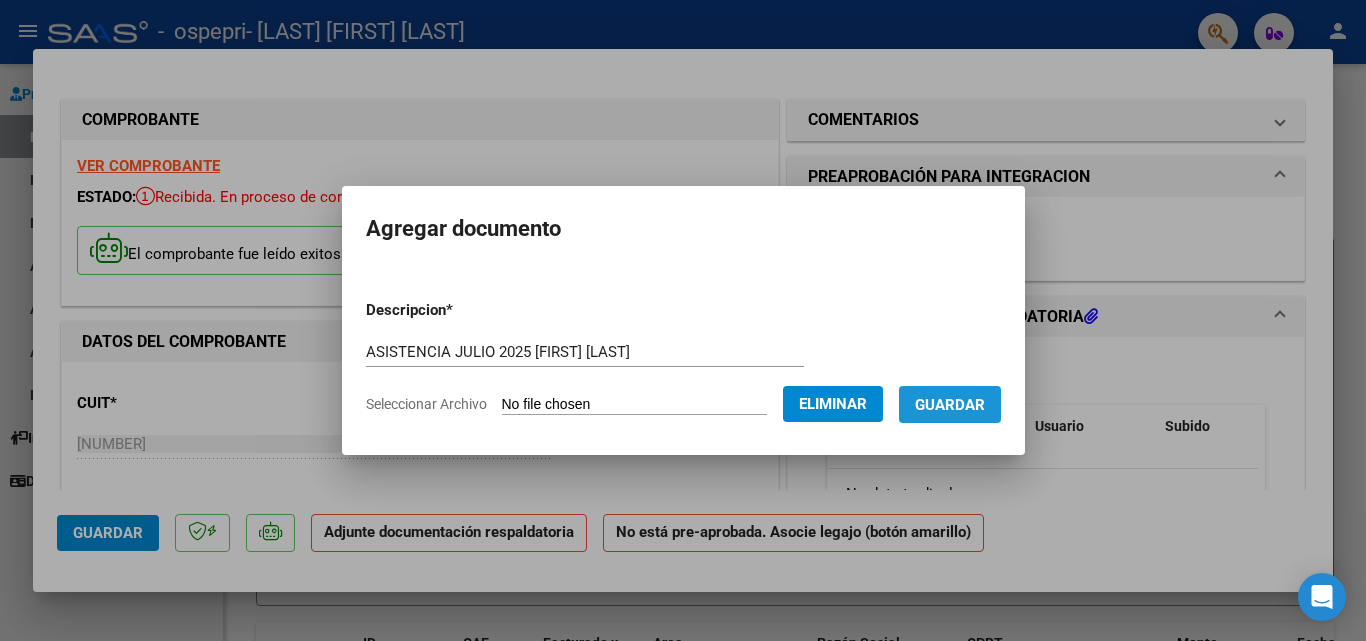 click on "Guardar" at bounding box center [950, 405] 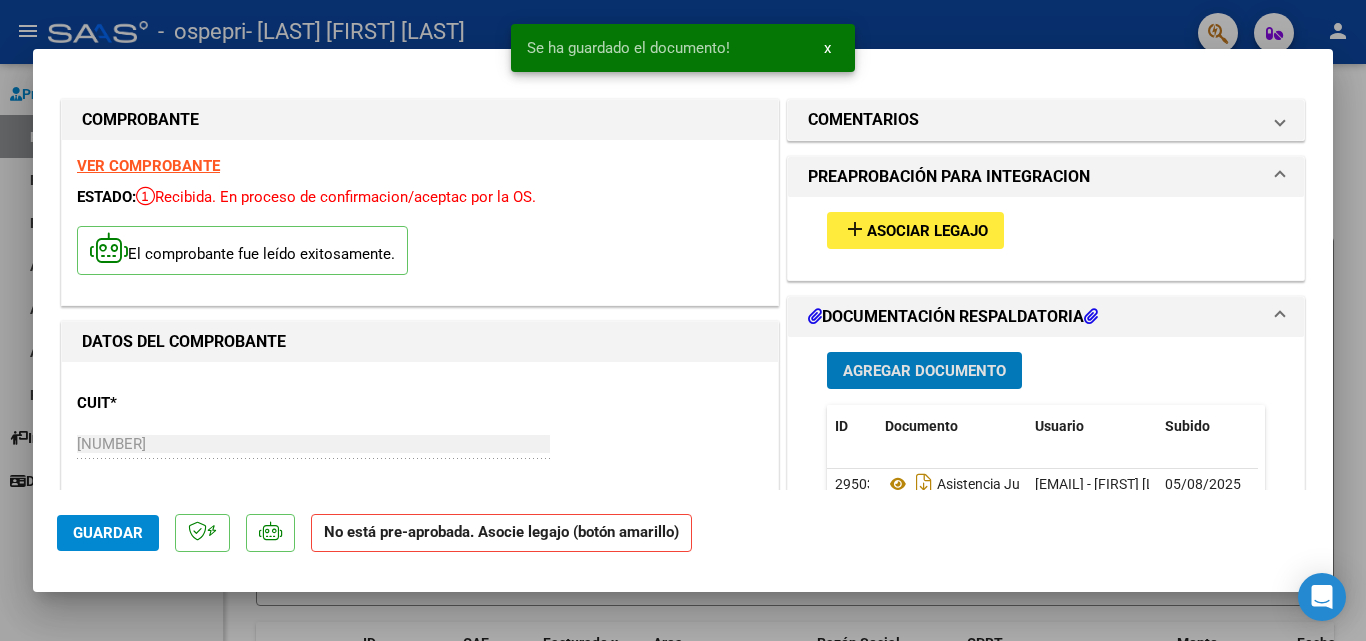click on "Agregar Documento" at bounding box center [924, 371] 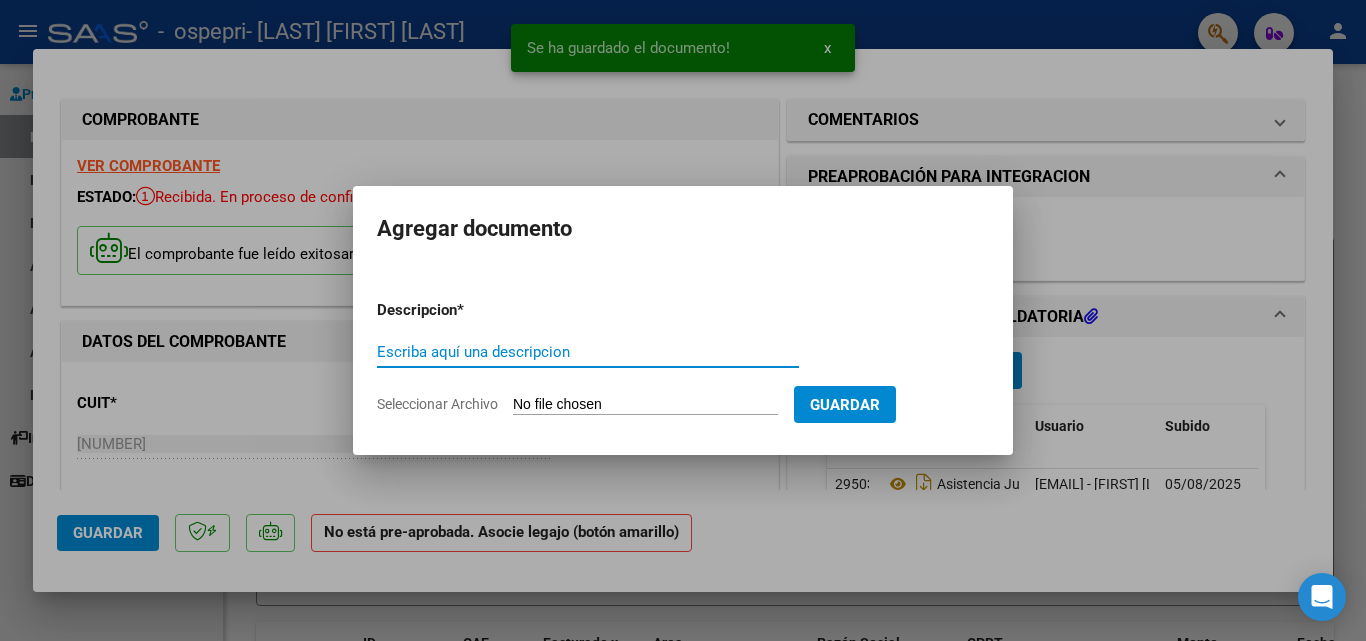 click on "Seleccionar Archivo" at bounding box center (645, 405) 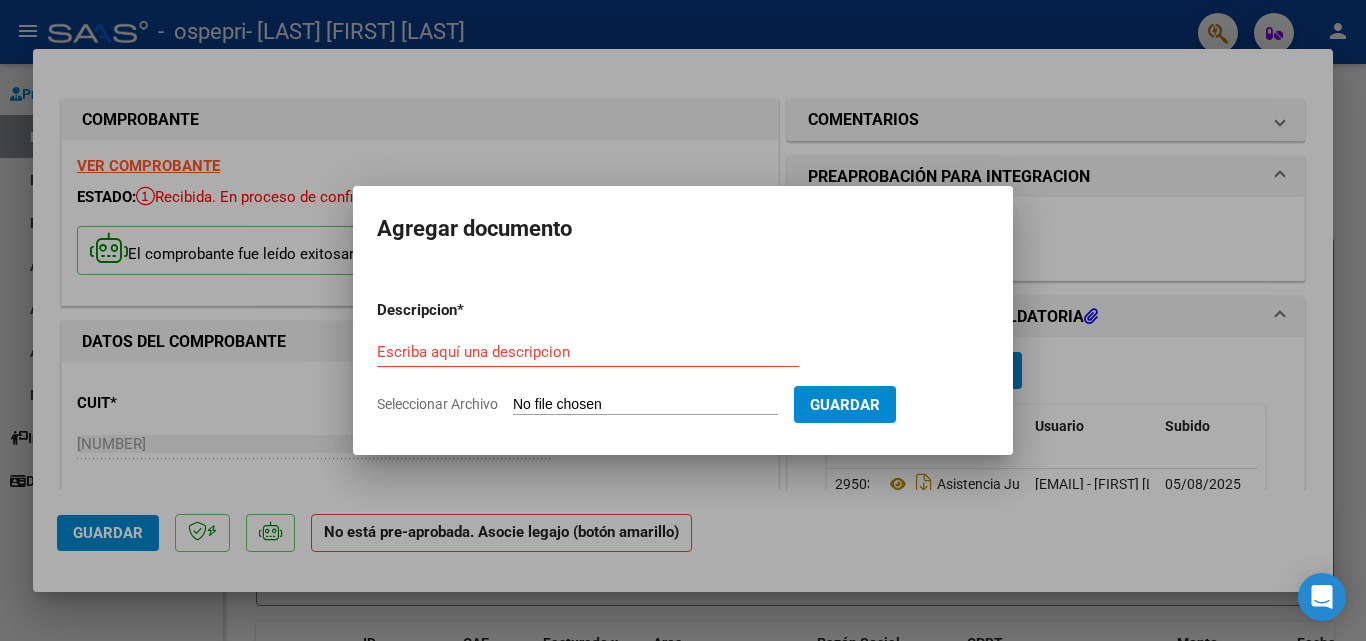 click on "Seleccionar Archivo" at bounding box center [645, 405] 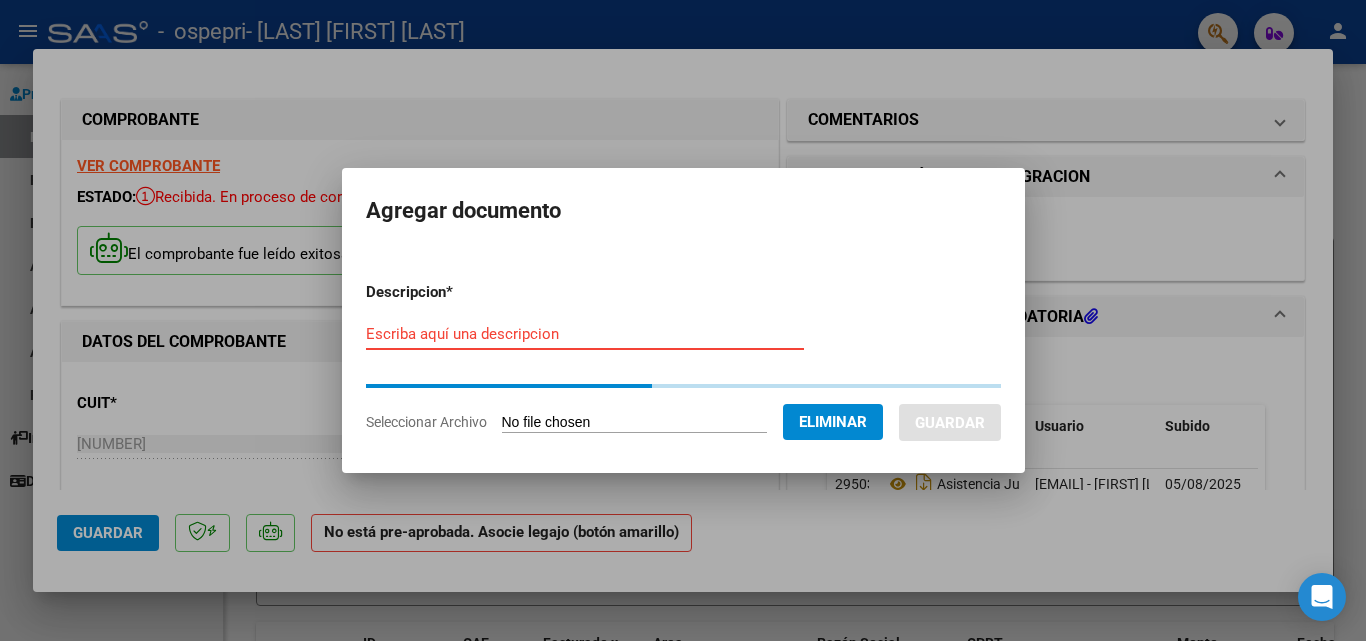 click on "Escriba aquí una descripcion" at bounding box center [585, 334] 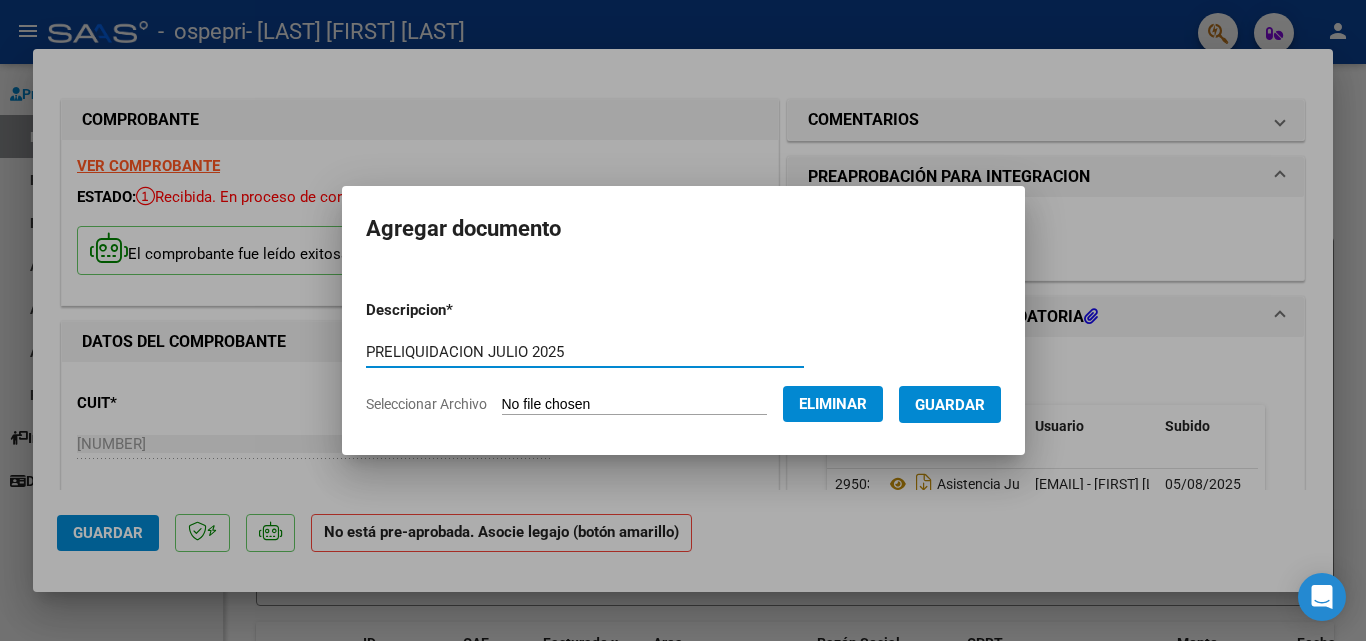 type on "PRELIQUIDACION JULIO 2025" 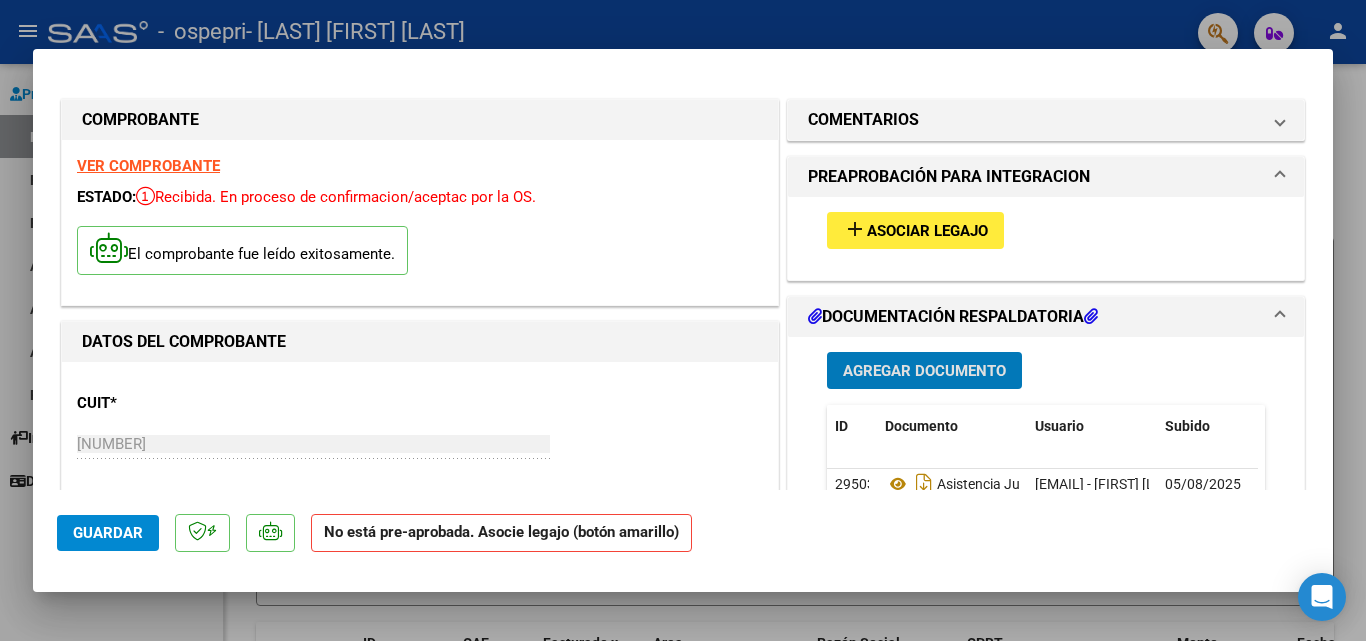 click on "Guardar" 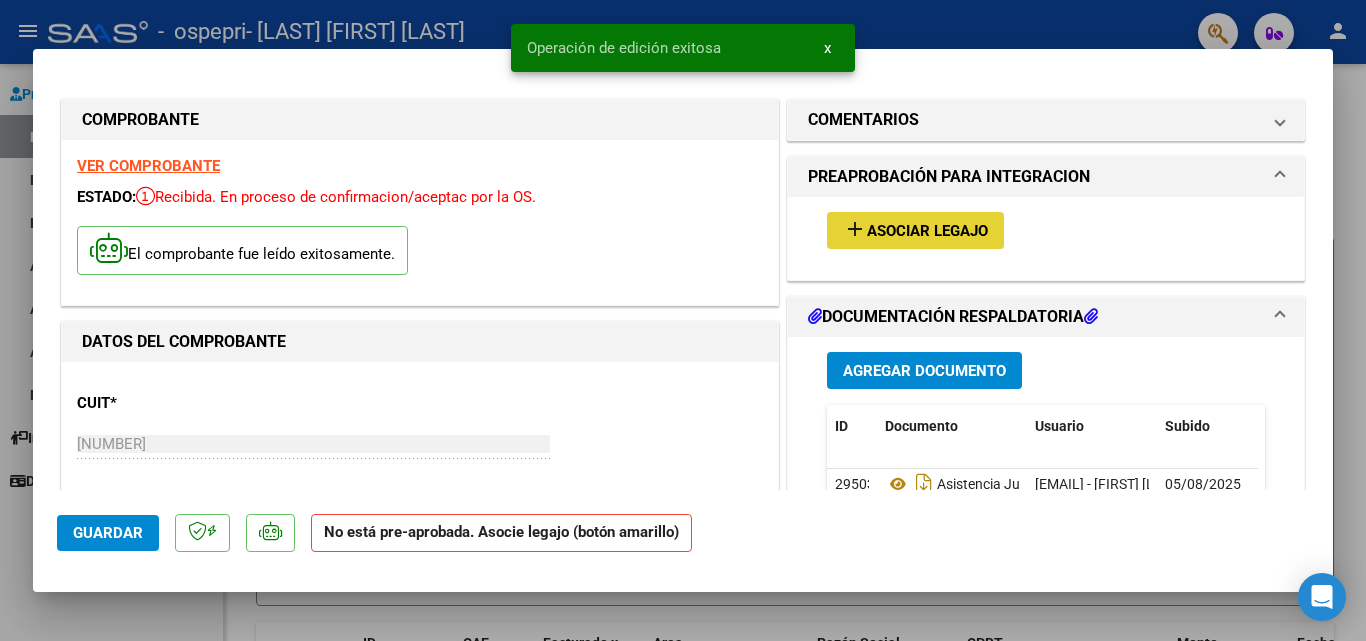 click on "Asociar Legajo" at bounding box center (927, 231) 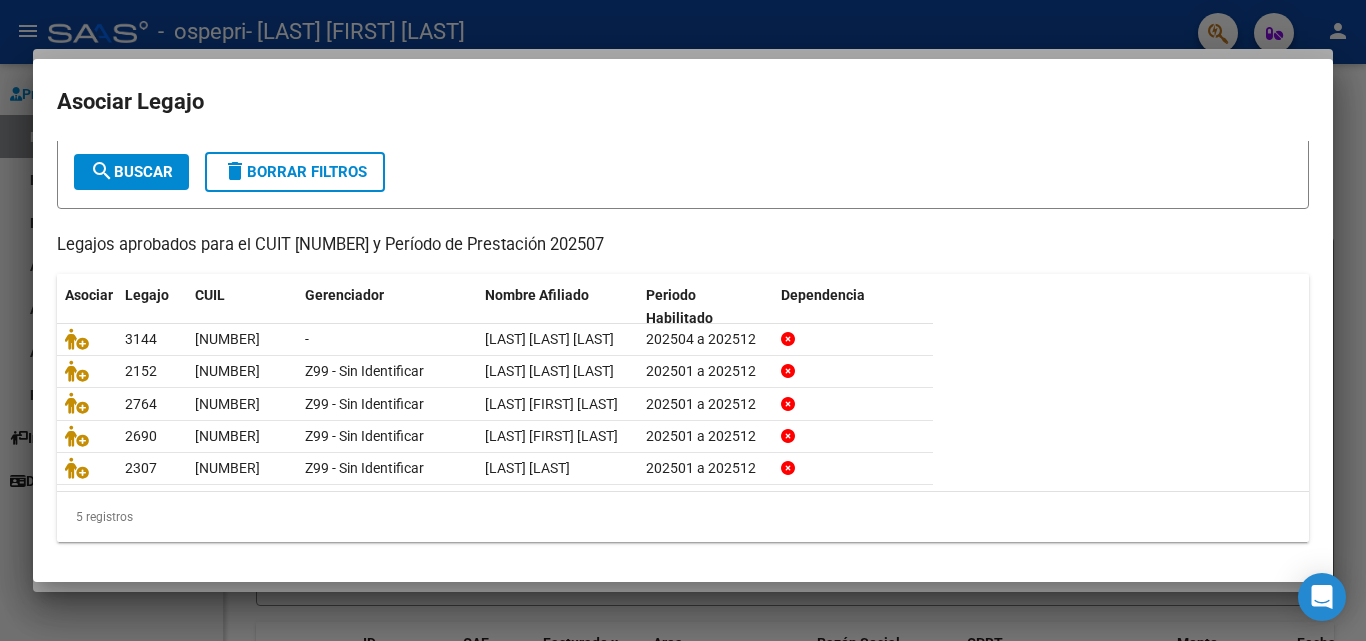 scroll, scrollTop: 175, scrollLeft: 0, axis: vertical 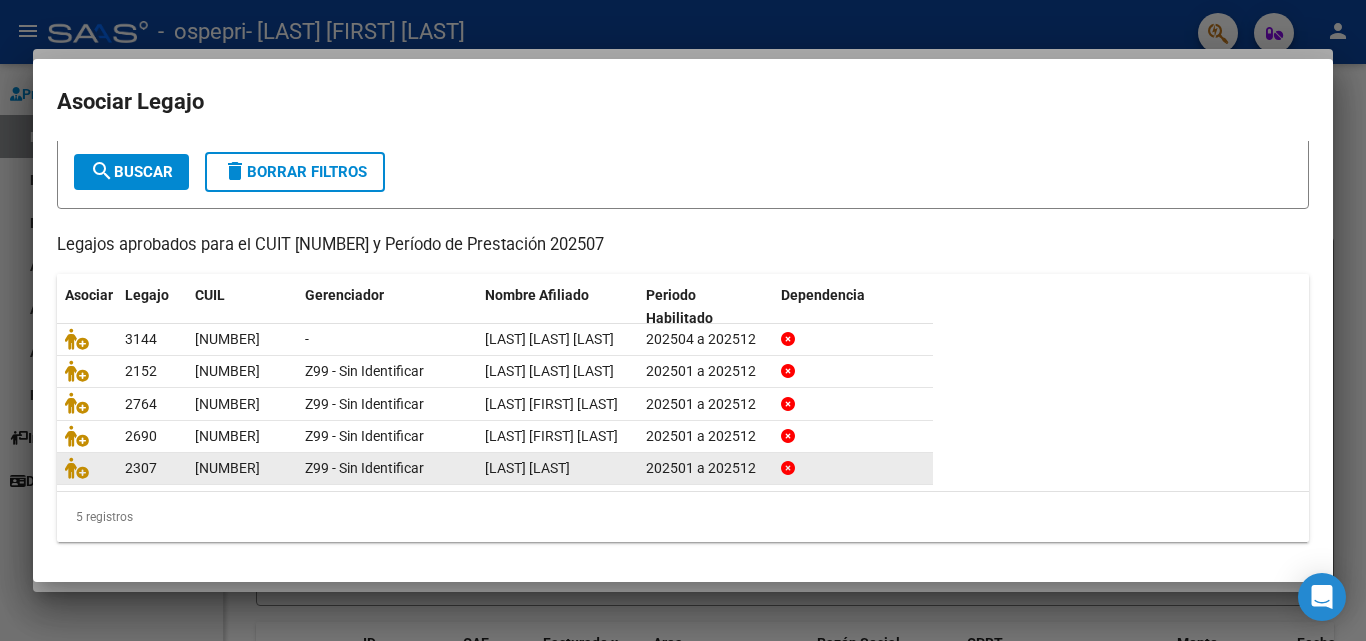 click 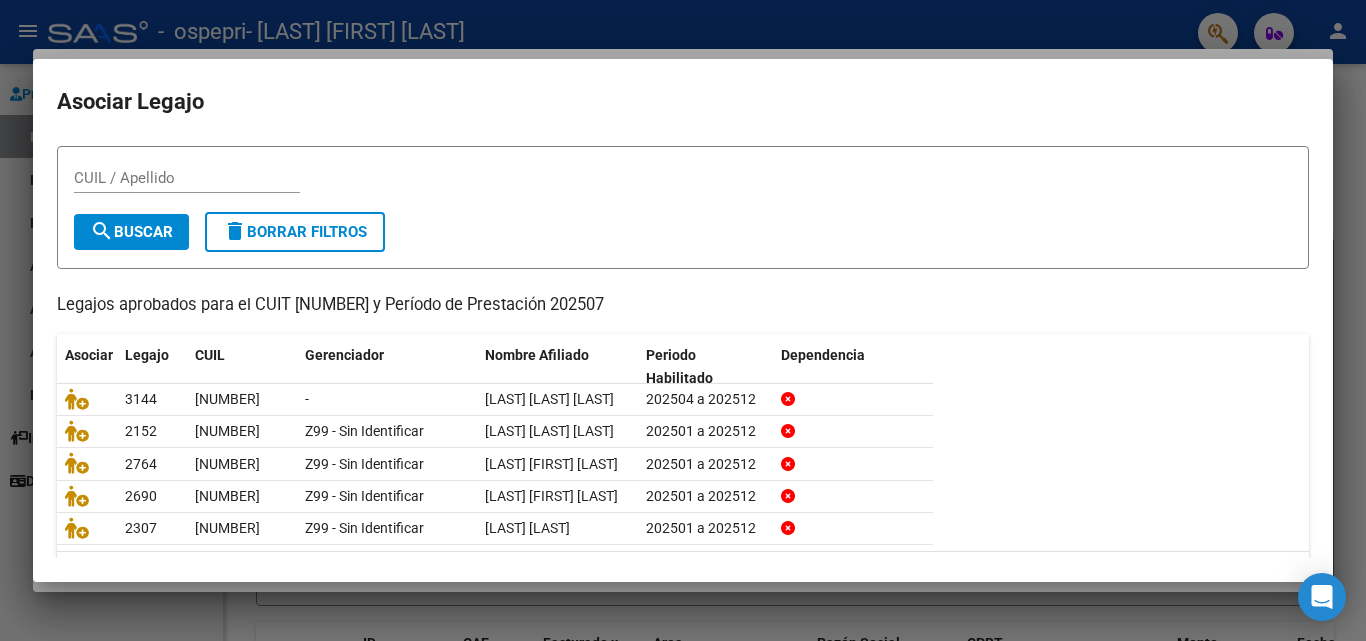 scroll, scrollTop: 0, scrollLeft: 0, axis: both 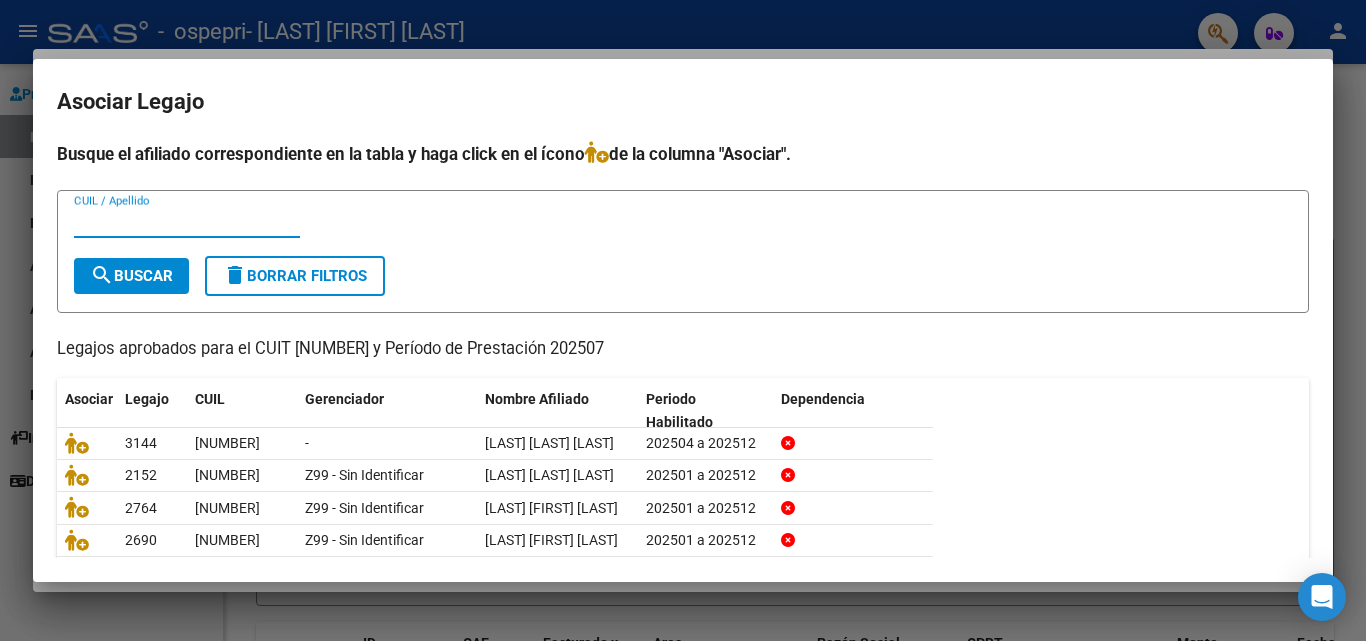 paste on "[NUMBER]" 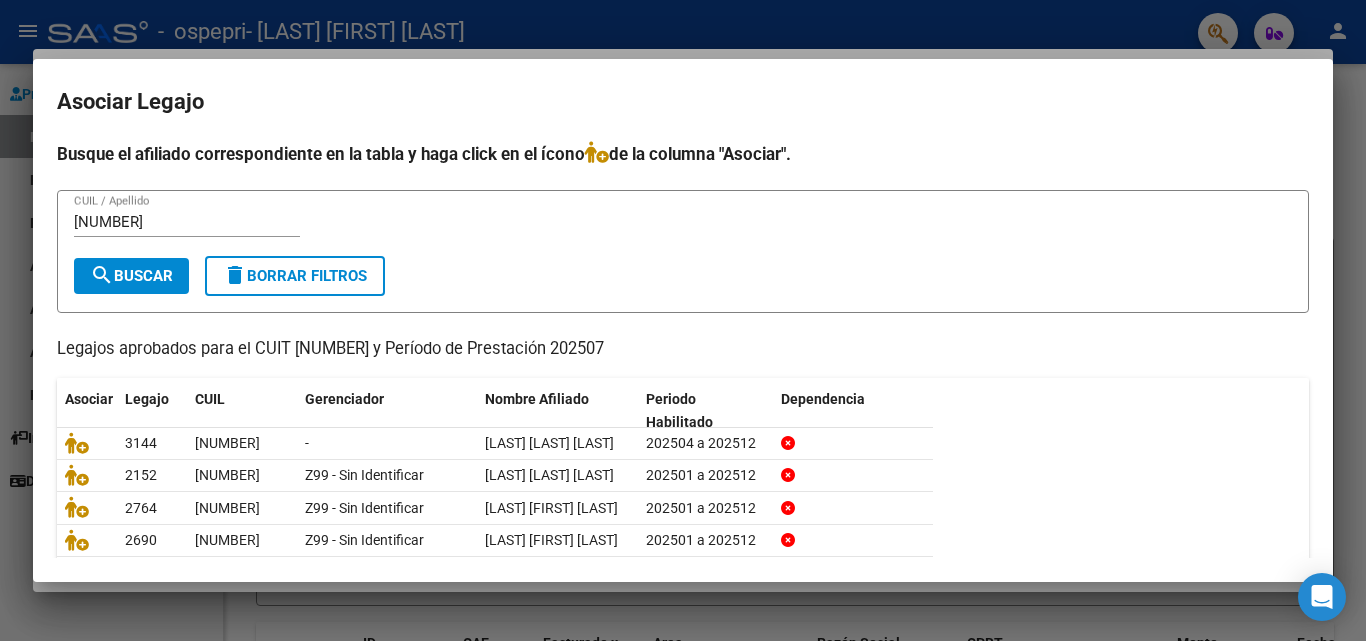 scroll, scrollTop: 177, scrollLeft: 0, axis: vertical 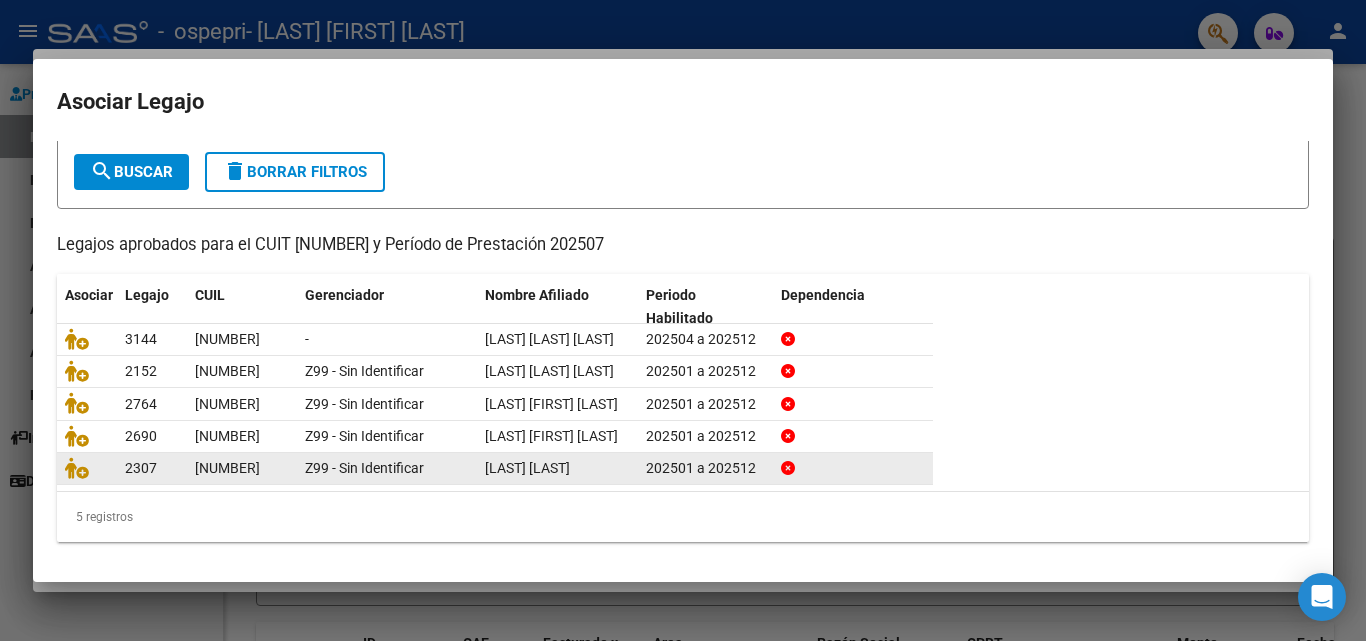 drag, startPoint x: 485, startPoint y: 467, endPoint x: 606, endPoint y: 474, distance: 121.20231 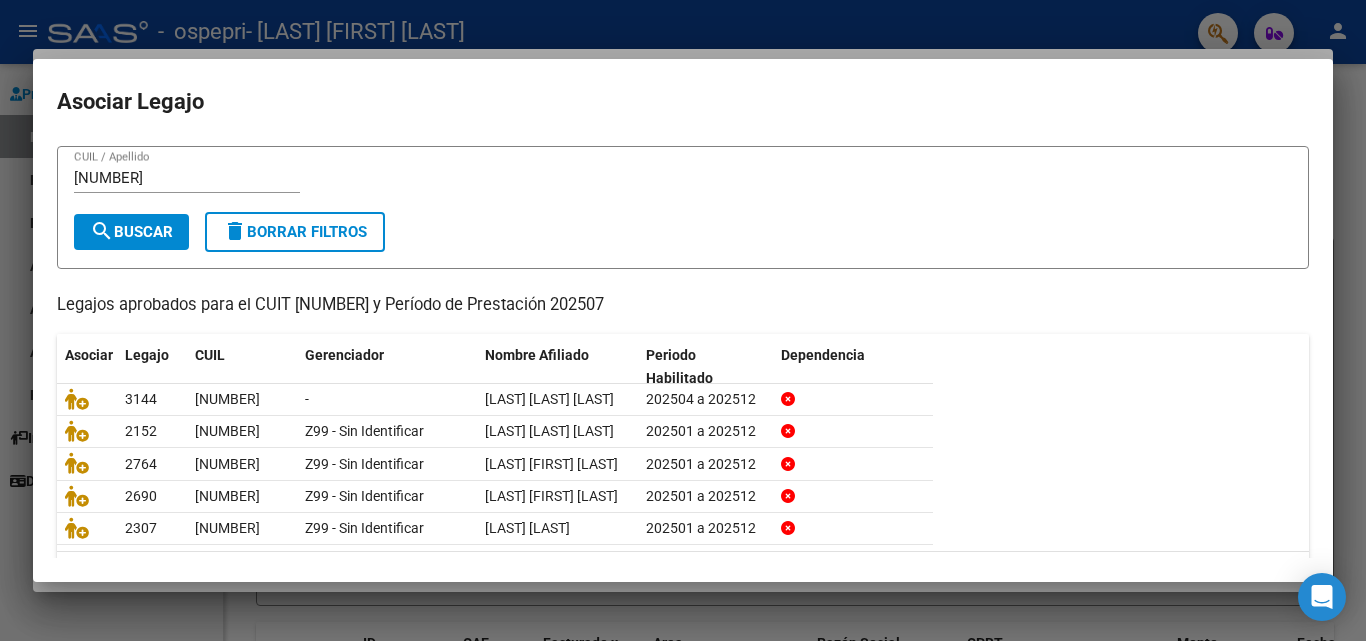 scroll, scrollTop: 0, scrollLeft: 0, axis: both 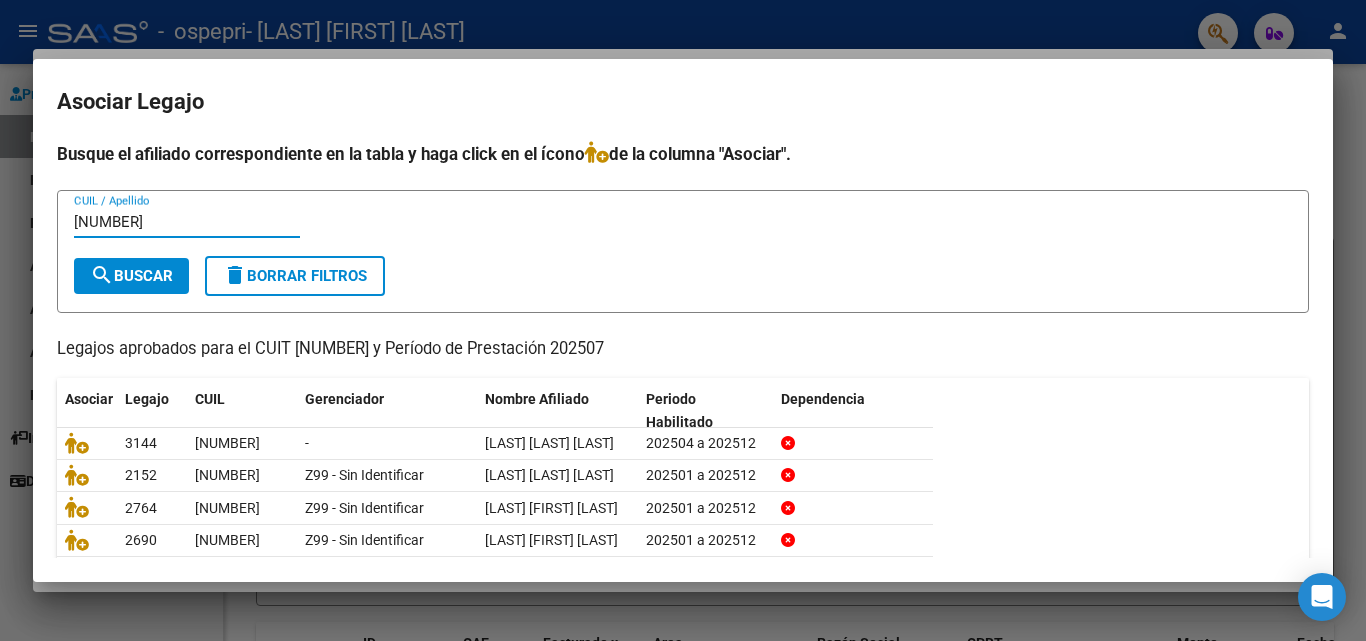 click on "[NUMBER]" at bounding box center (187, 222) 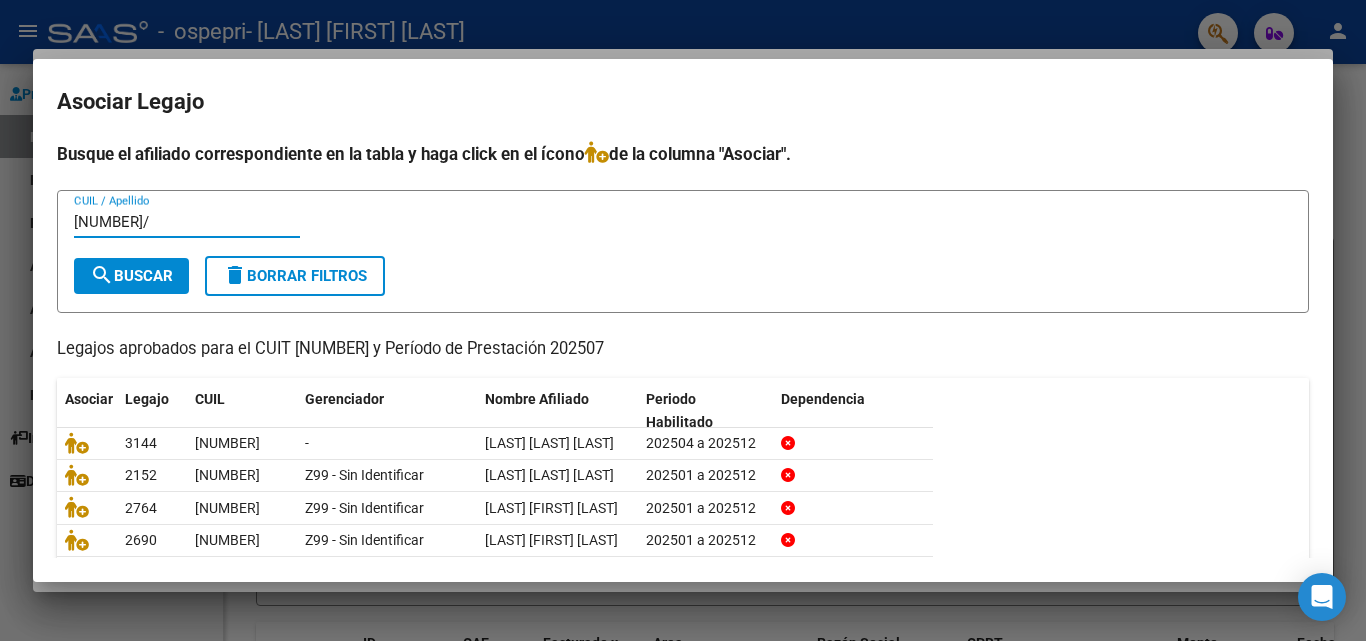 paste on "[LAST] [LAST]" 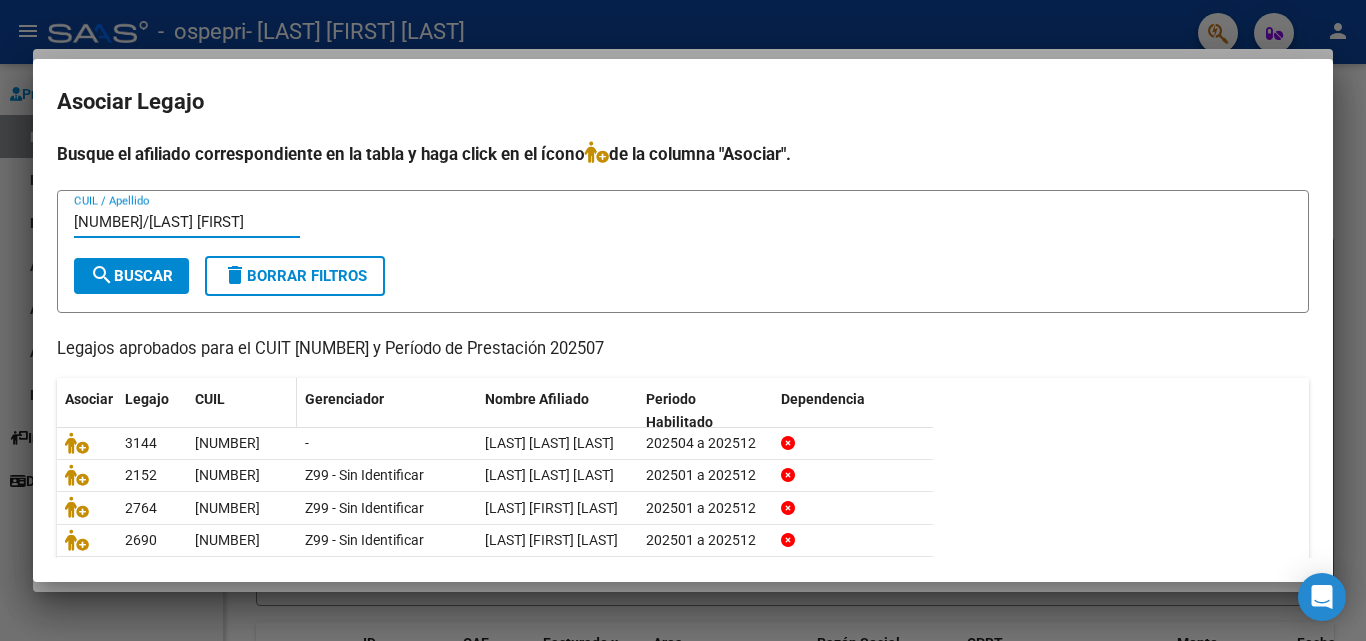 scroll, scrollTop: 0, scrollLeft: 4, axis: horizontal 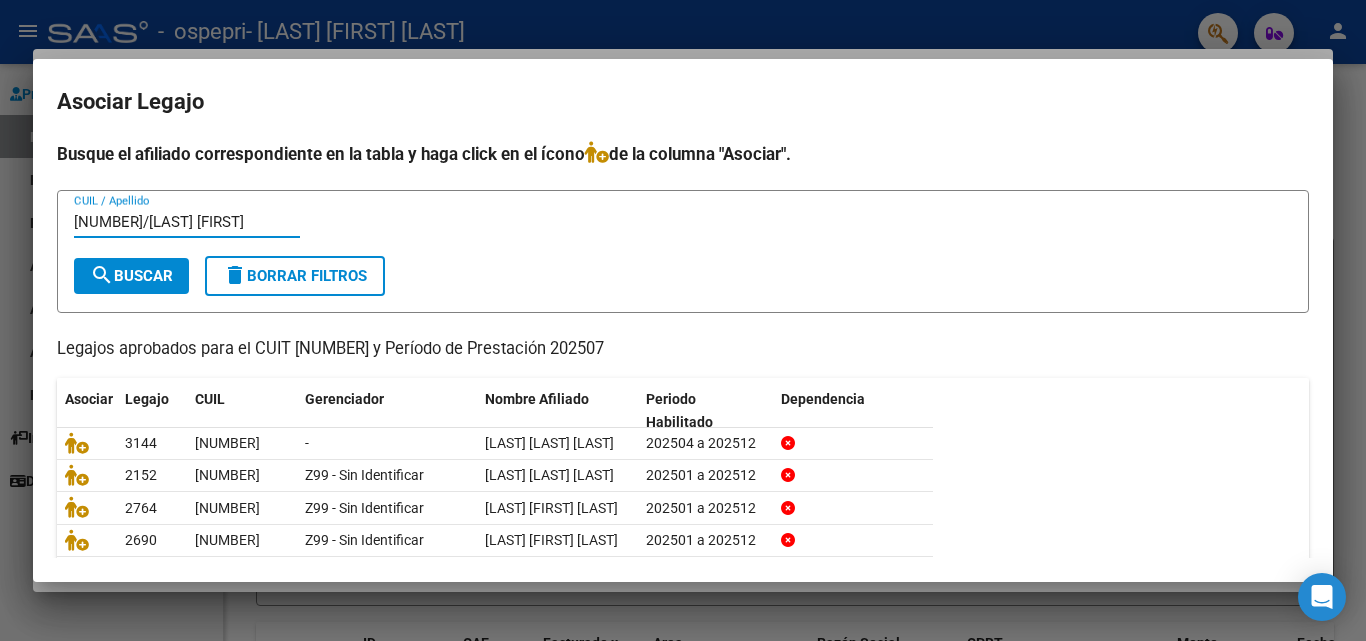 type on "[NUMBER]/[LAST] [FIRST]" 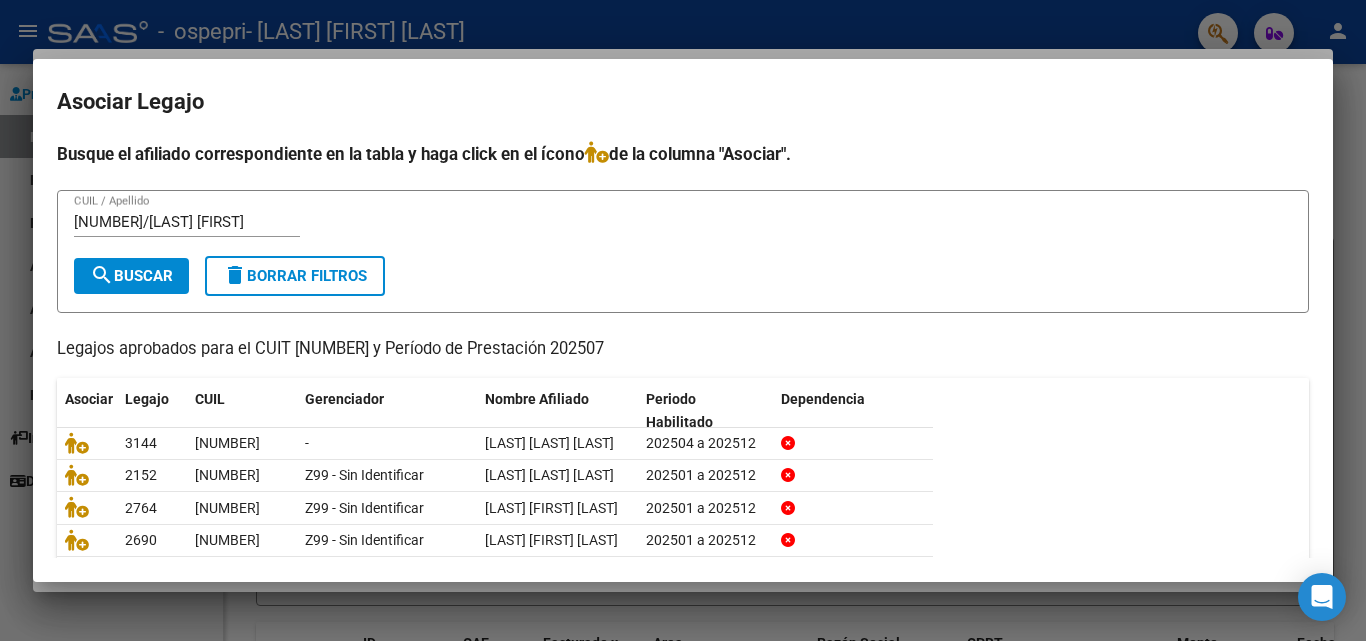 scroll, scrollTop: 0, scrollLeft: 0, axis: both 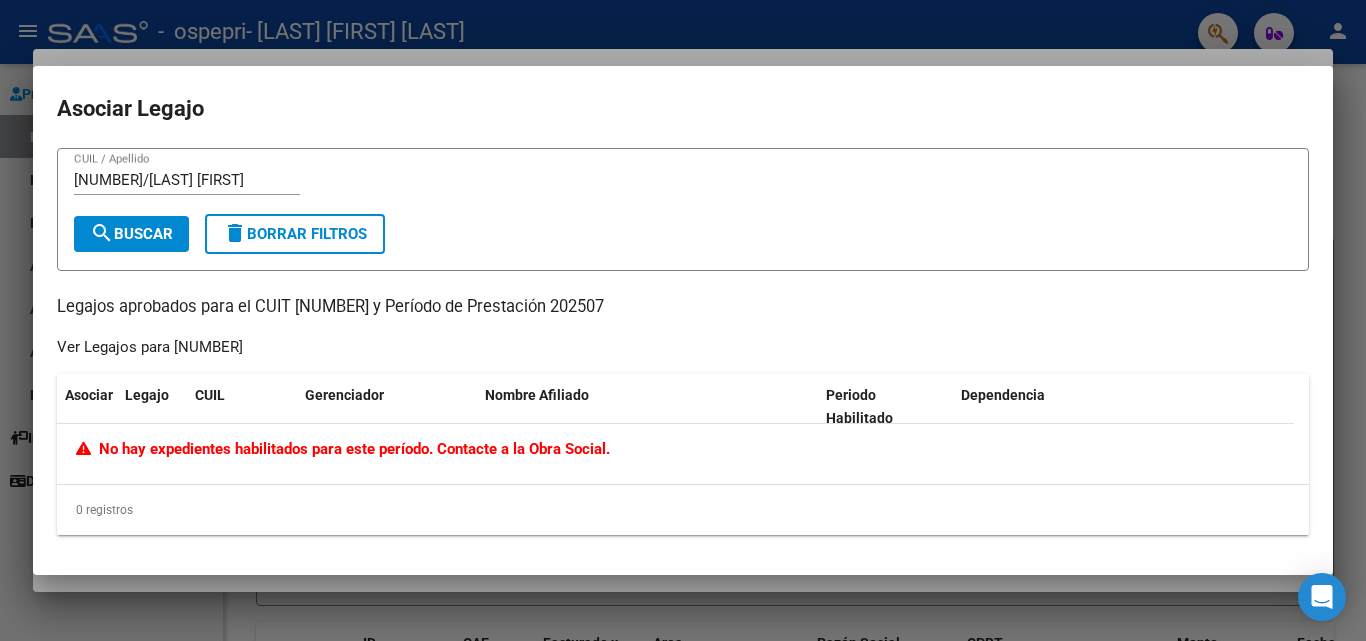 click at bounding box center [683, 320] 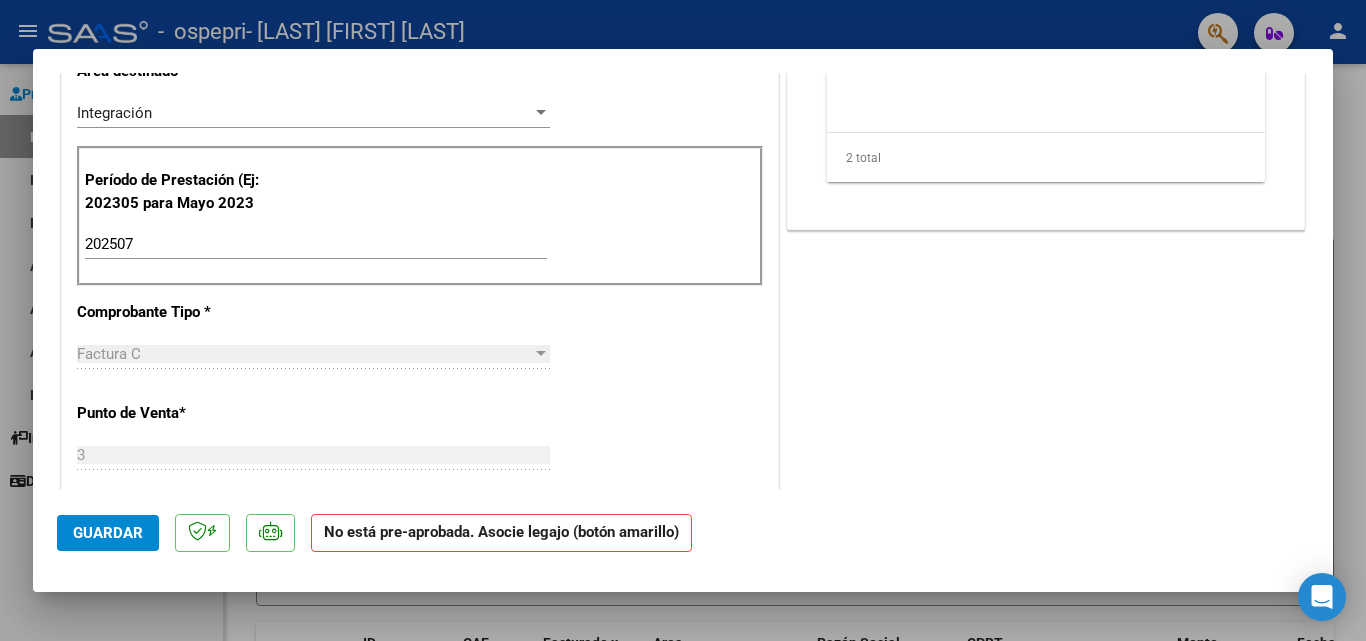 scroll, scrollTop: 36, scrollLeft: 0, axis: vertical 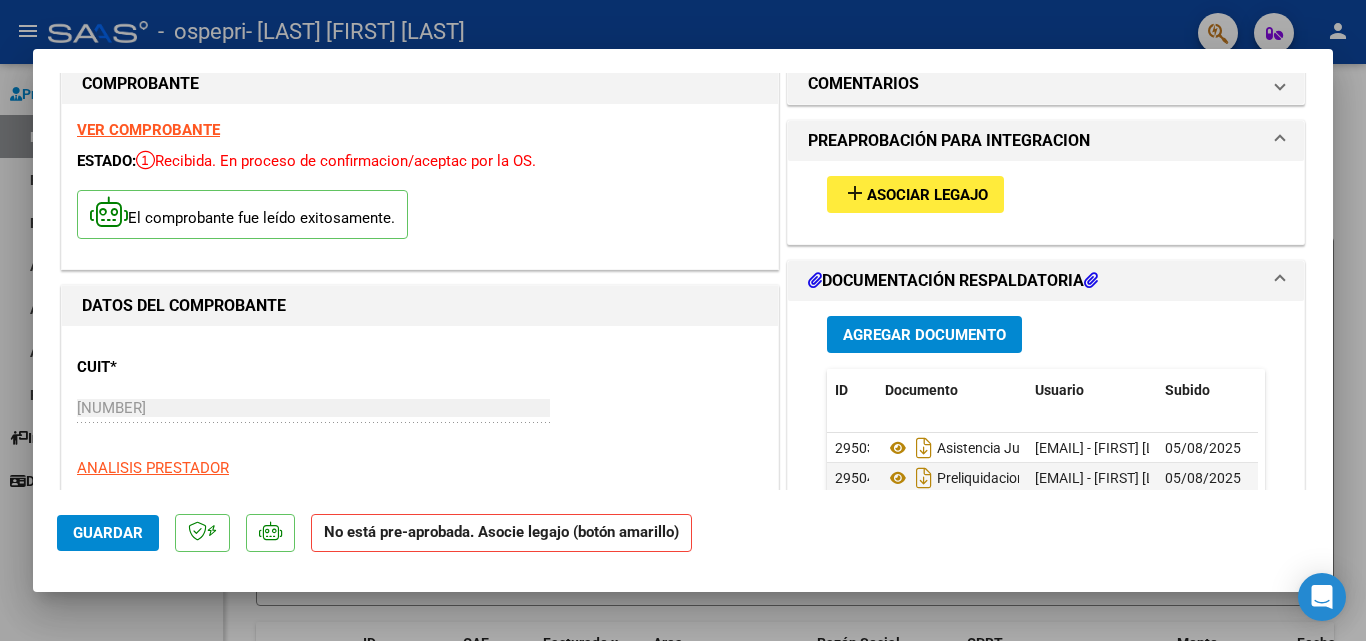click on "Guardar" 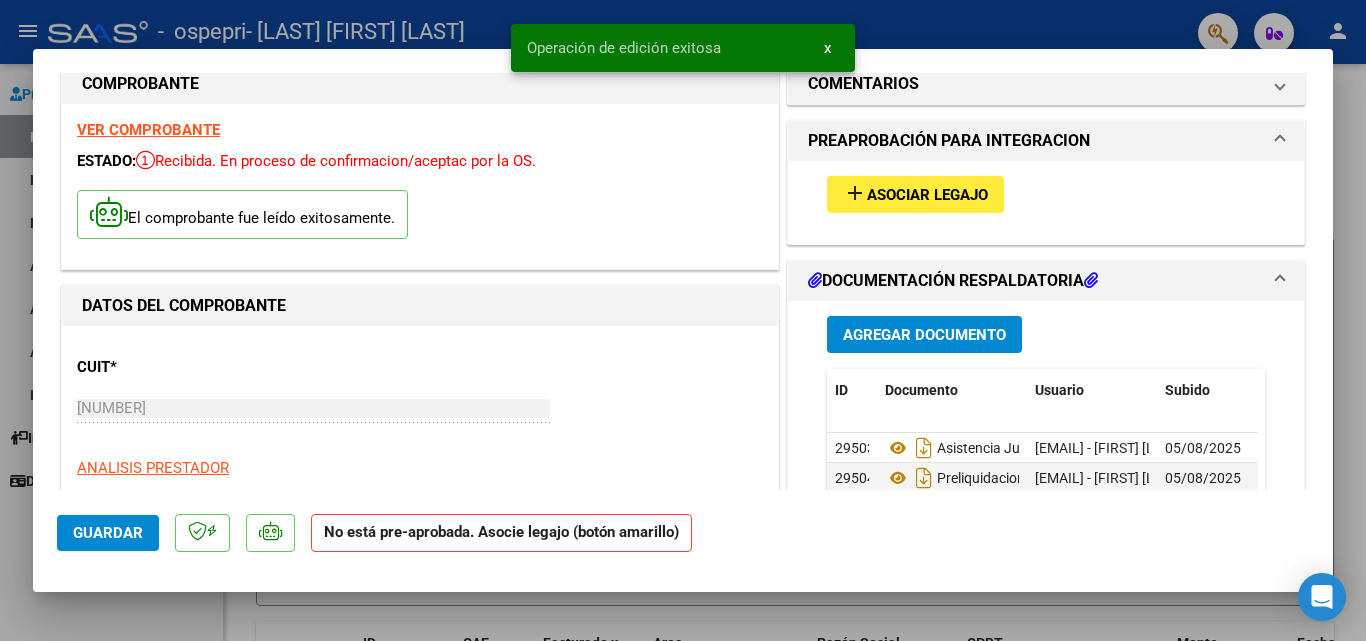 click at bounding box center (683, 320) 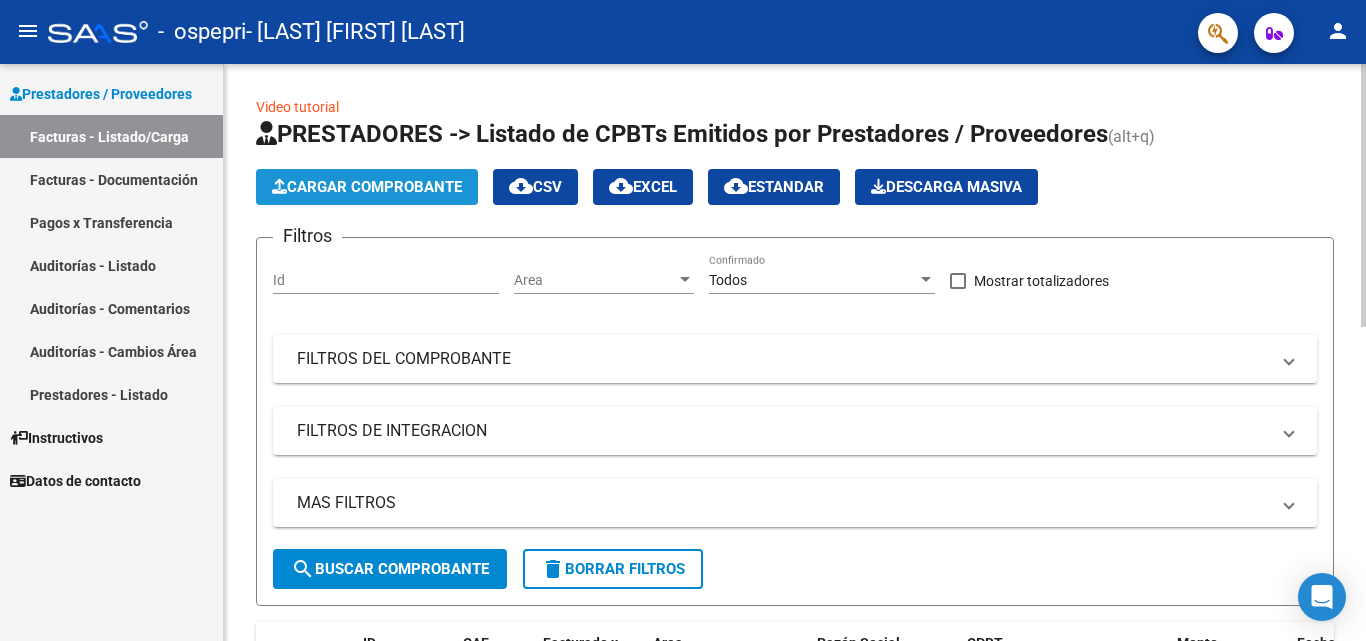click on "Cargar Comprobante" 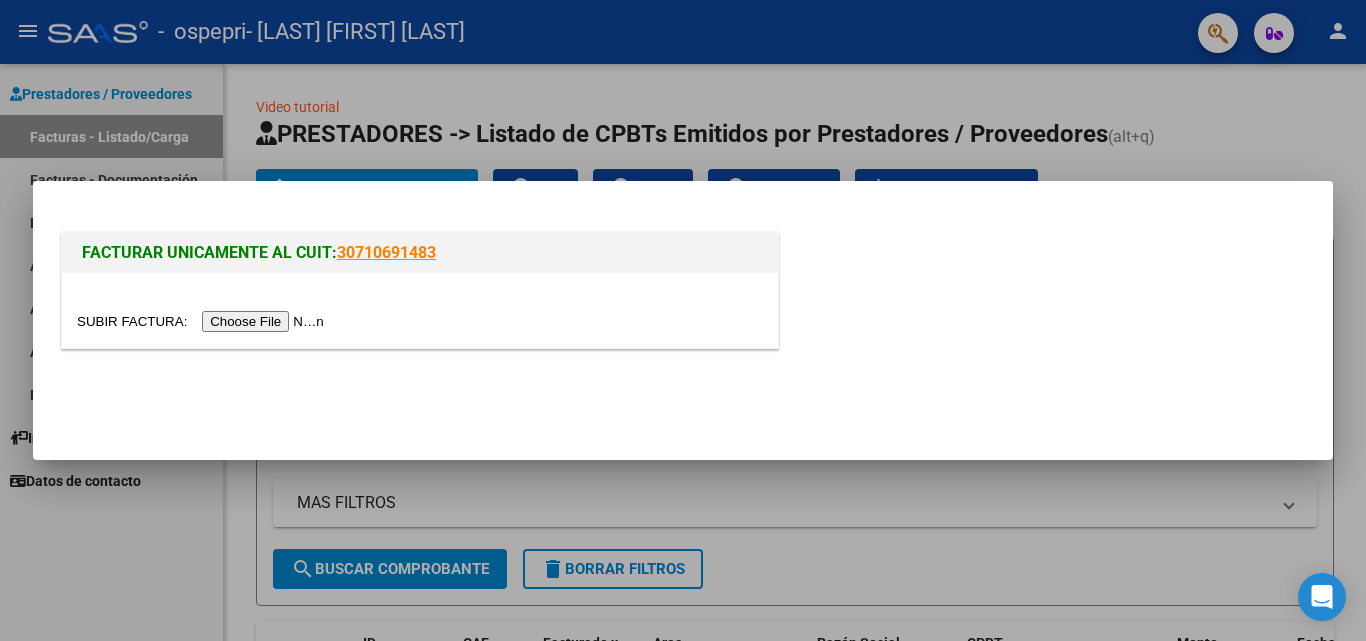 click at bounding box center (203, 321) 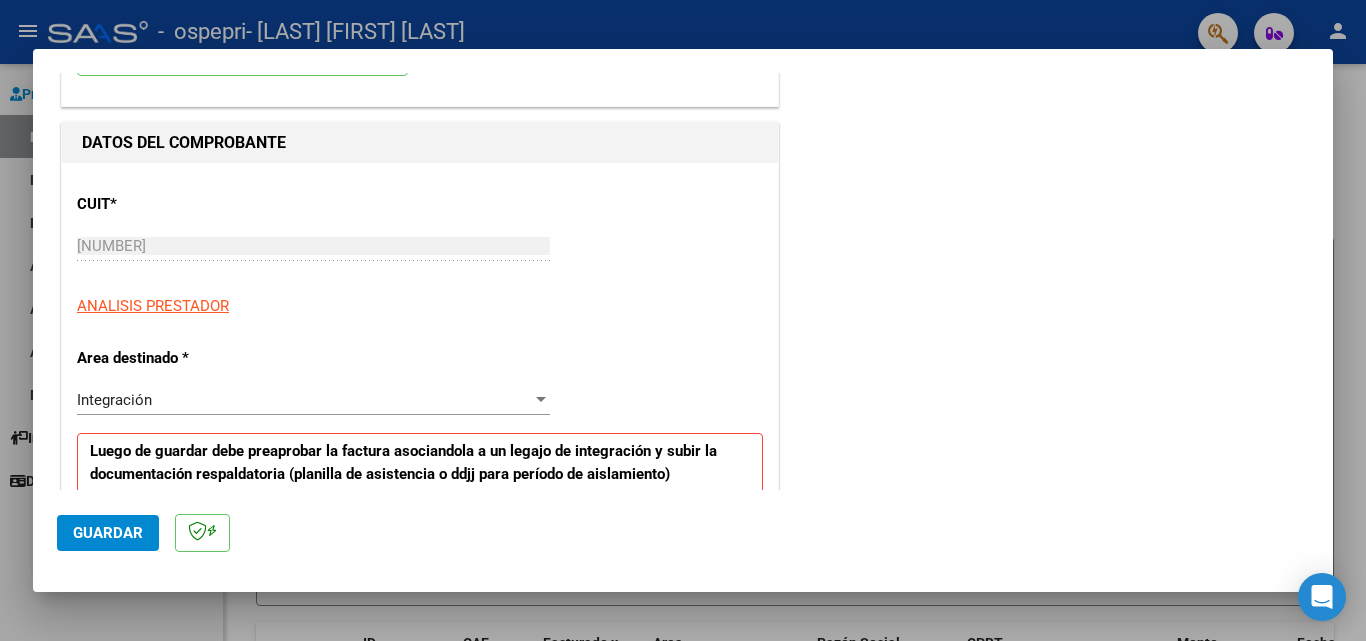 scroll, scrollTop: 200, scrollLeft: 0, axis: vertical 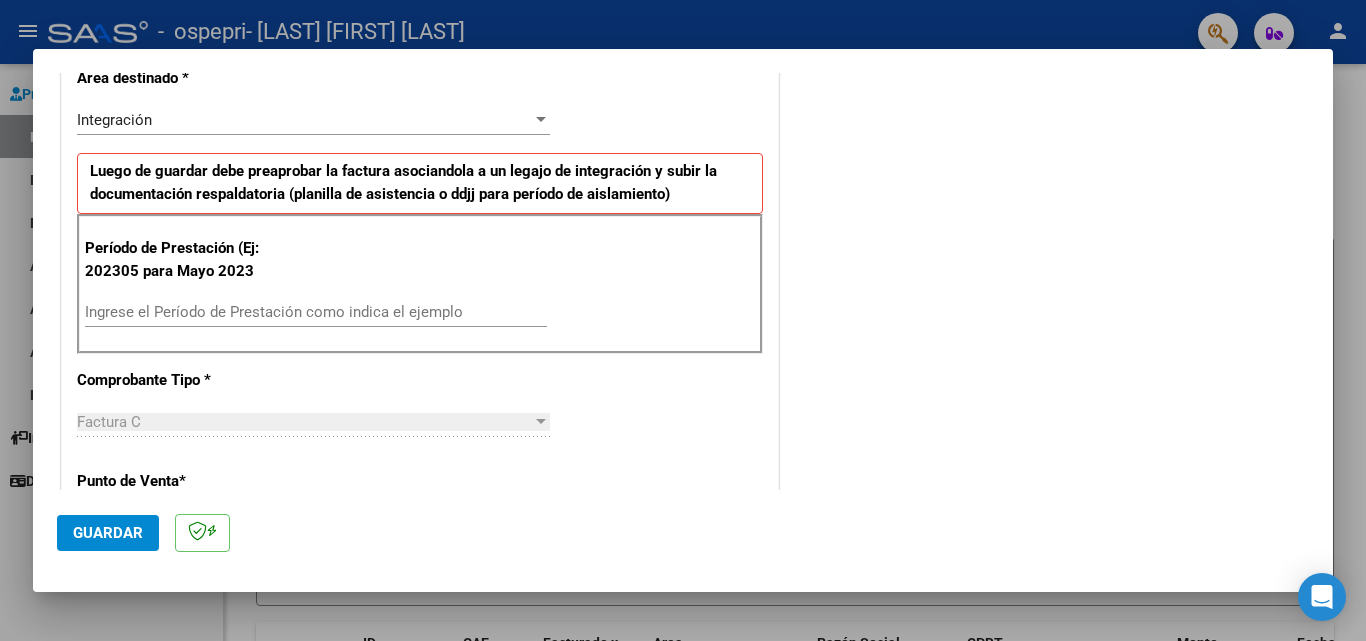 click on "Ingrese el Período de Prestación como indica el ejemplo" at bounding box center [316, 312] 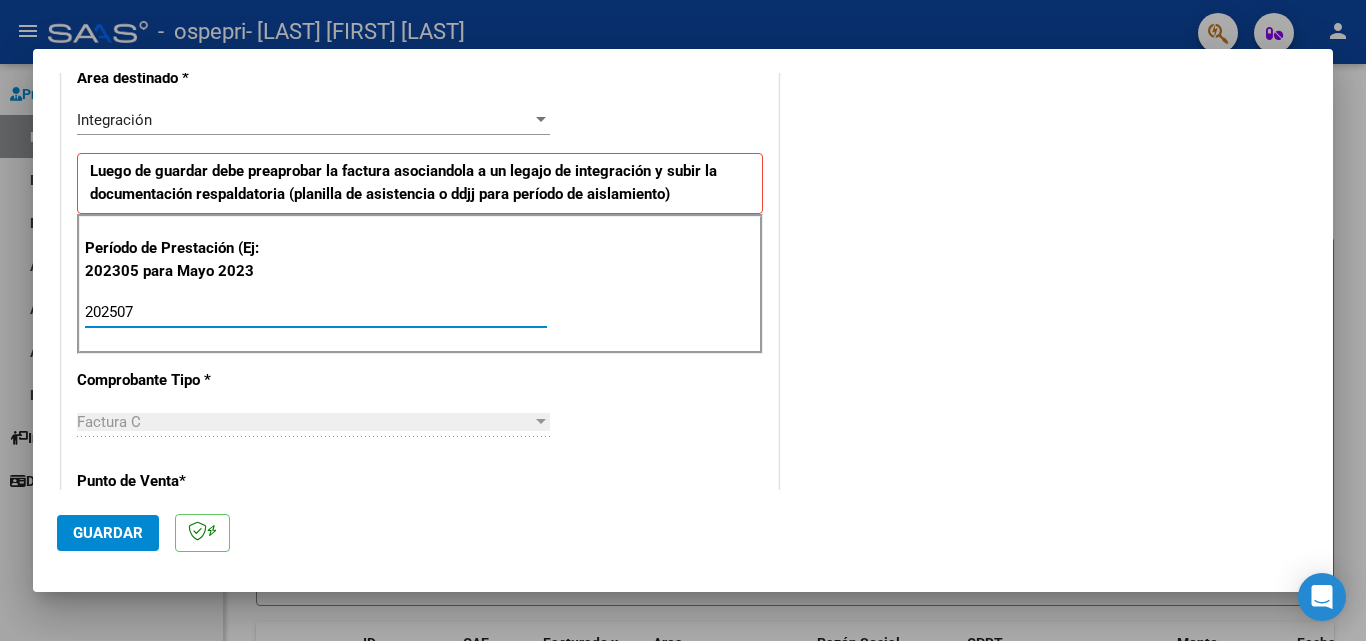 type on "202507" 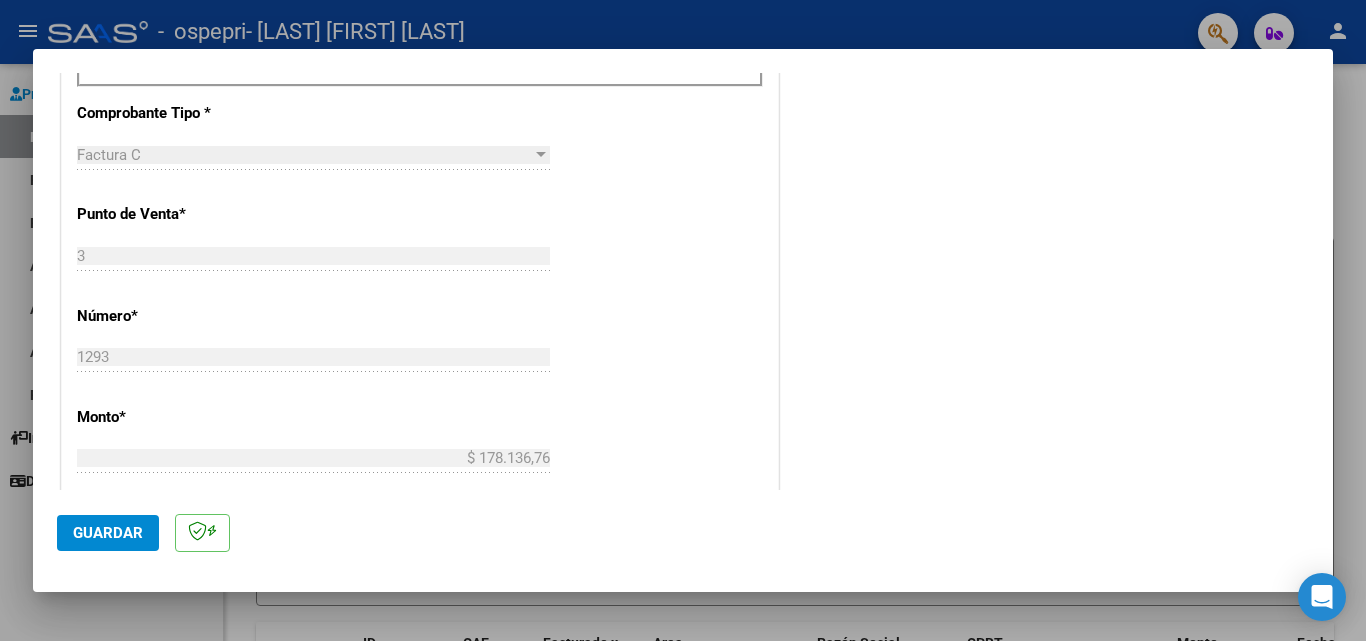 scroll, scrollTop: 853, scrollLeft: 0, axis: vertical 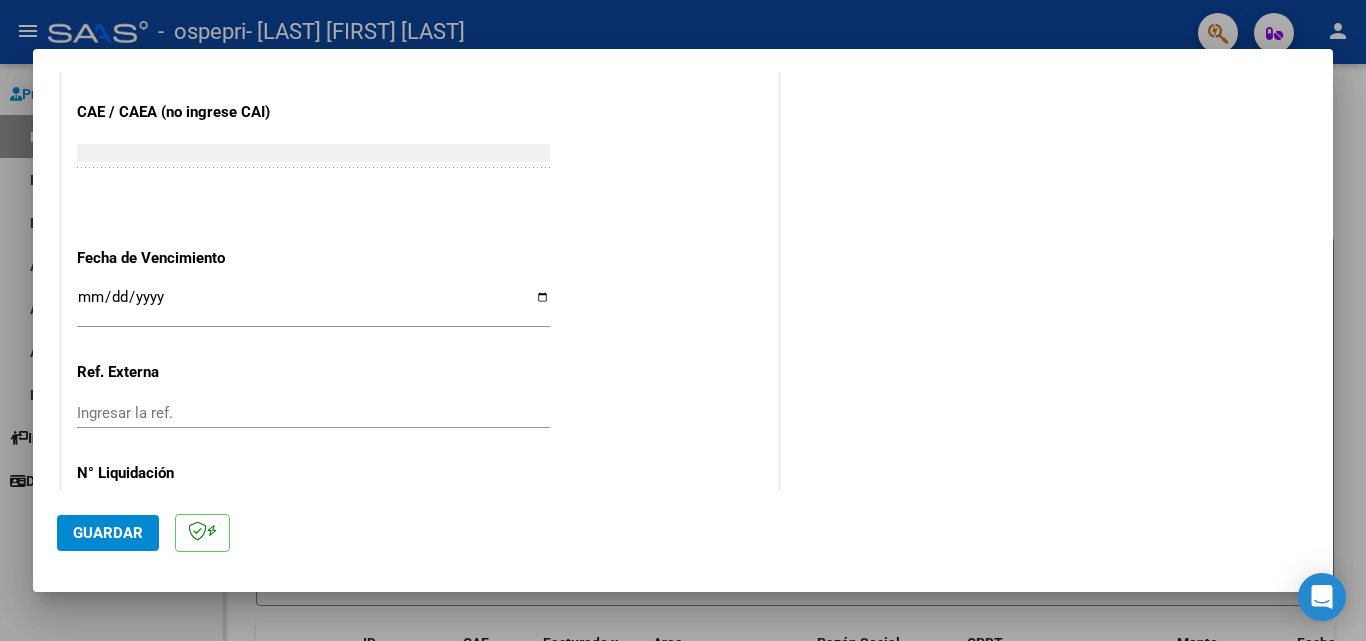 click on "Ingresar la fecha" at bounding box center (313, 305) 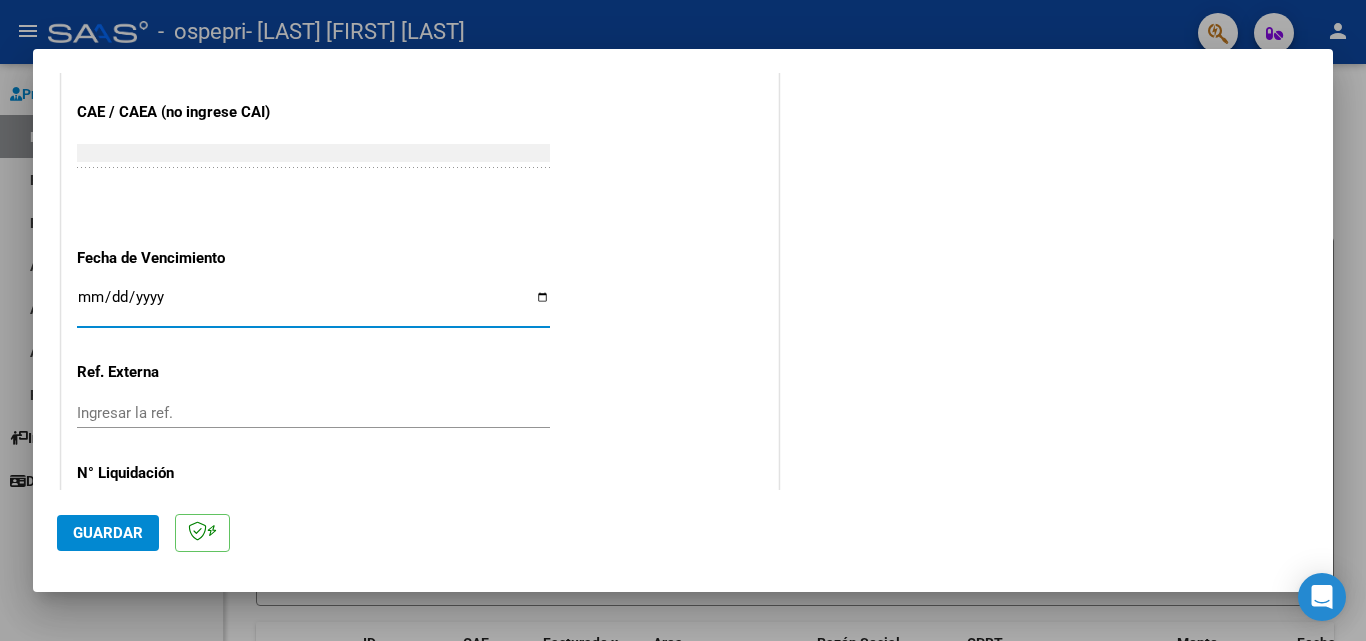 type on "2025-08-15" 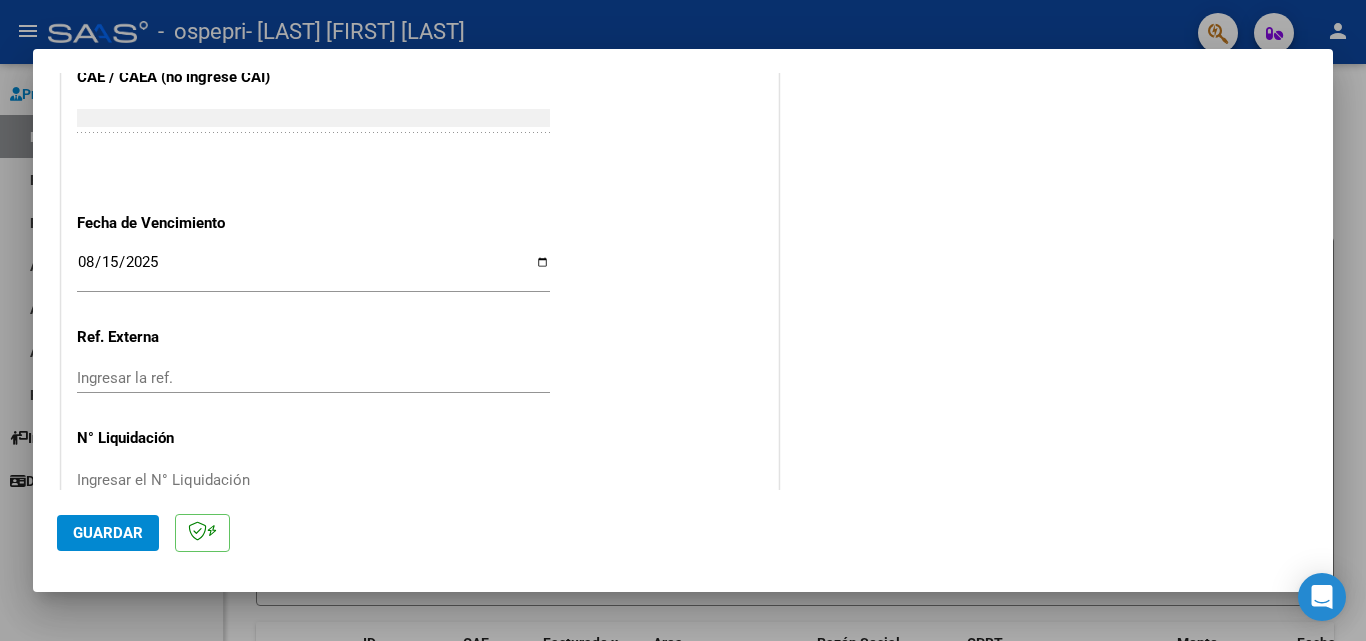scroll, scrollTop: 1305, scrollLeft: 0, axis: vertical 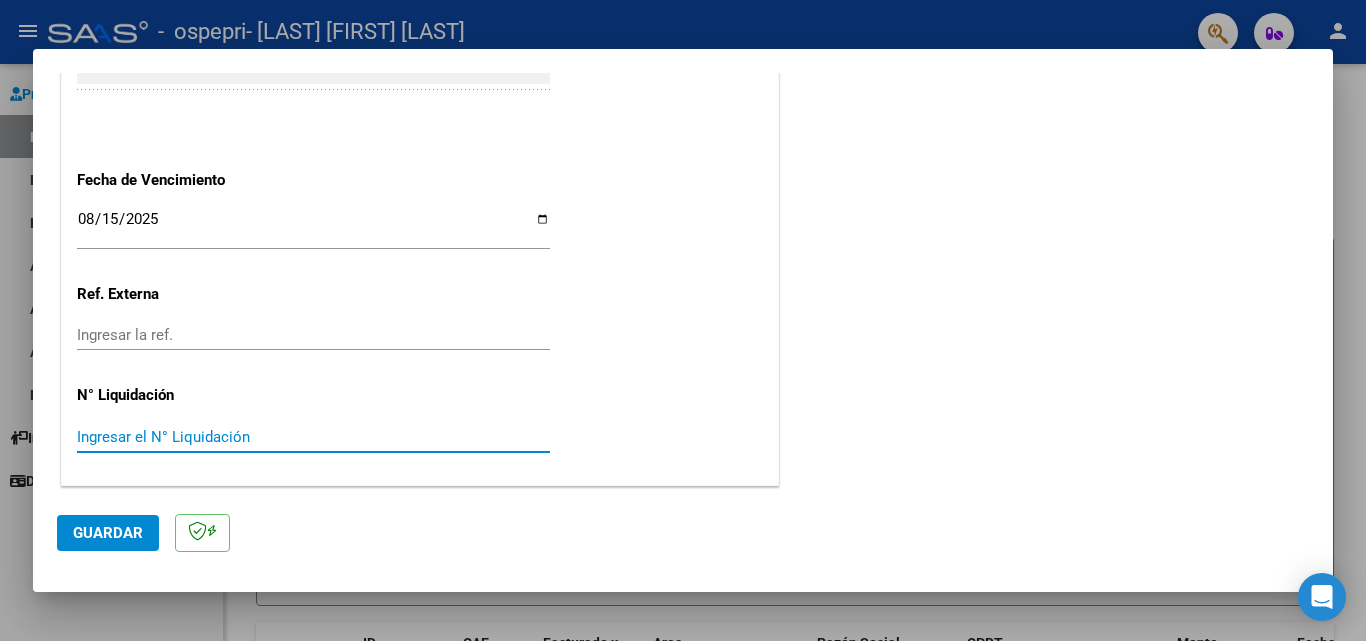 paste on "0000263836" 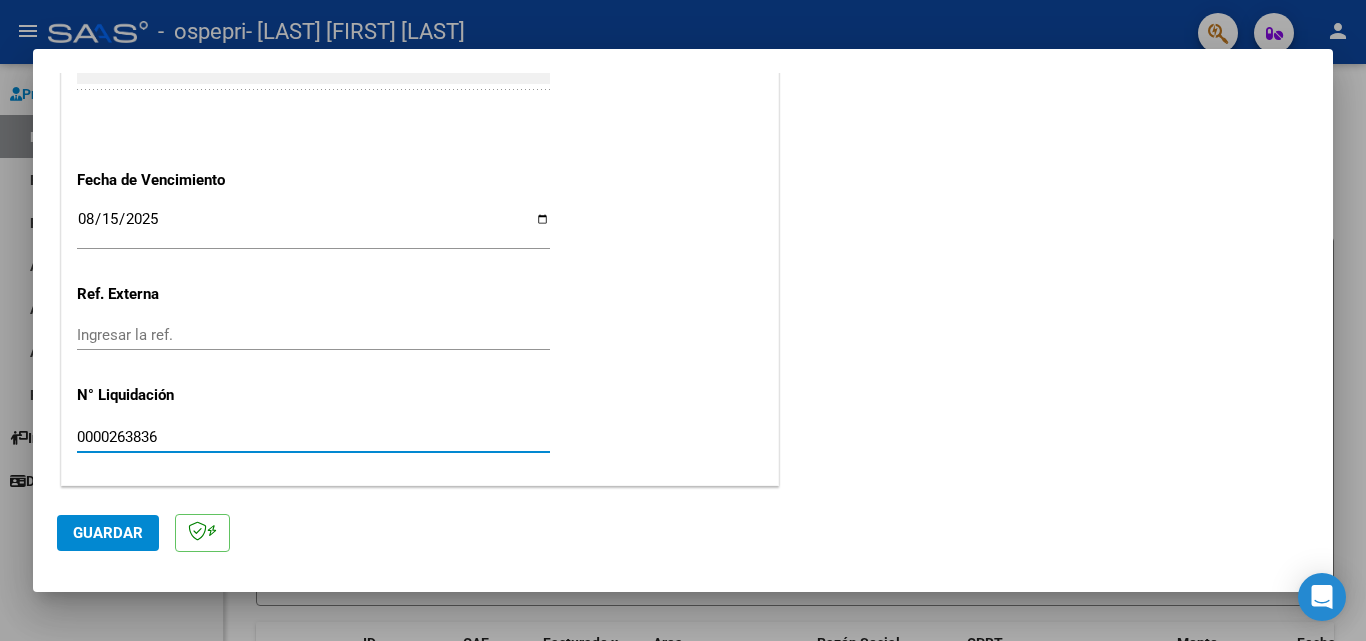 type on "0000263836" 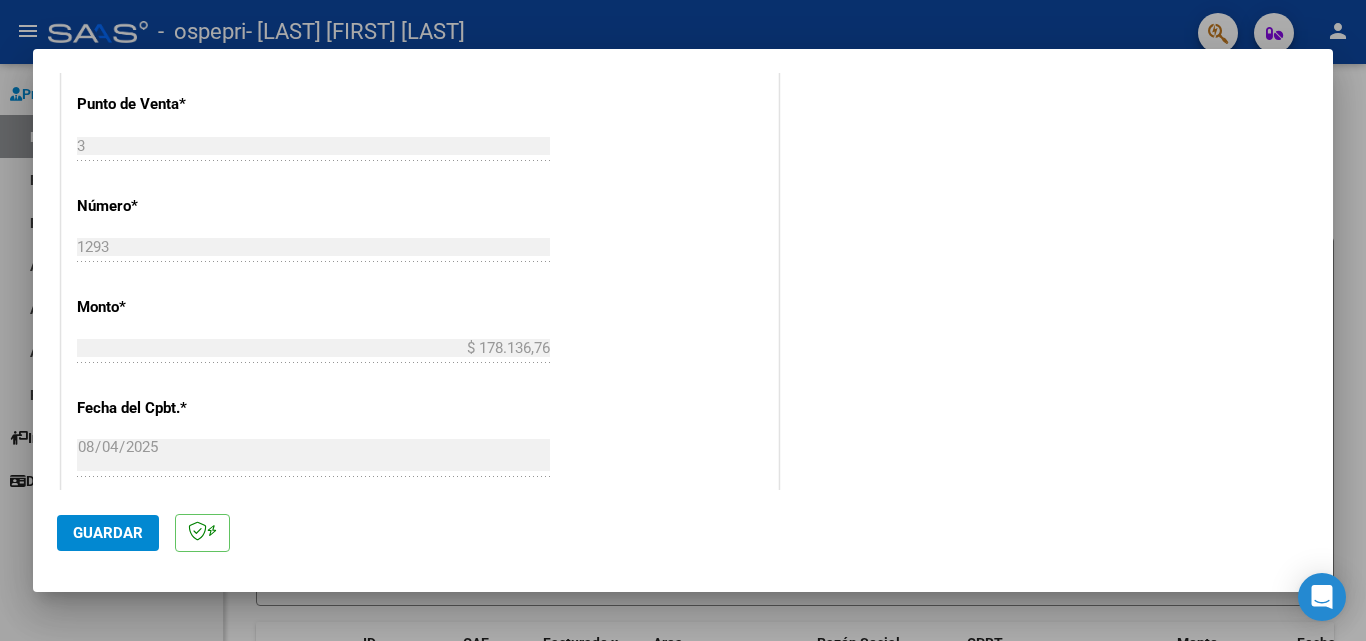 scroll, scrollTop: 1305, scrollLeft: 0, axis: vertical 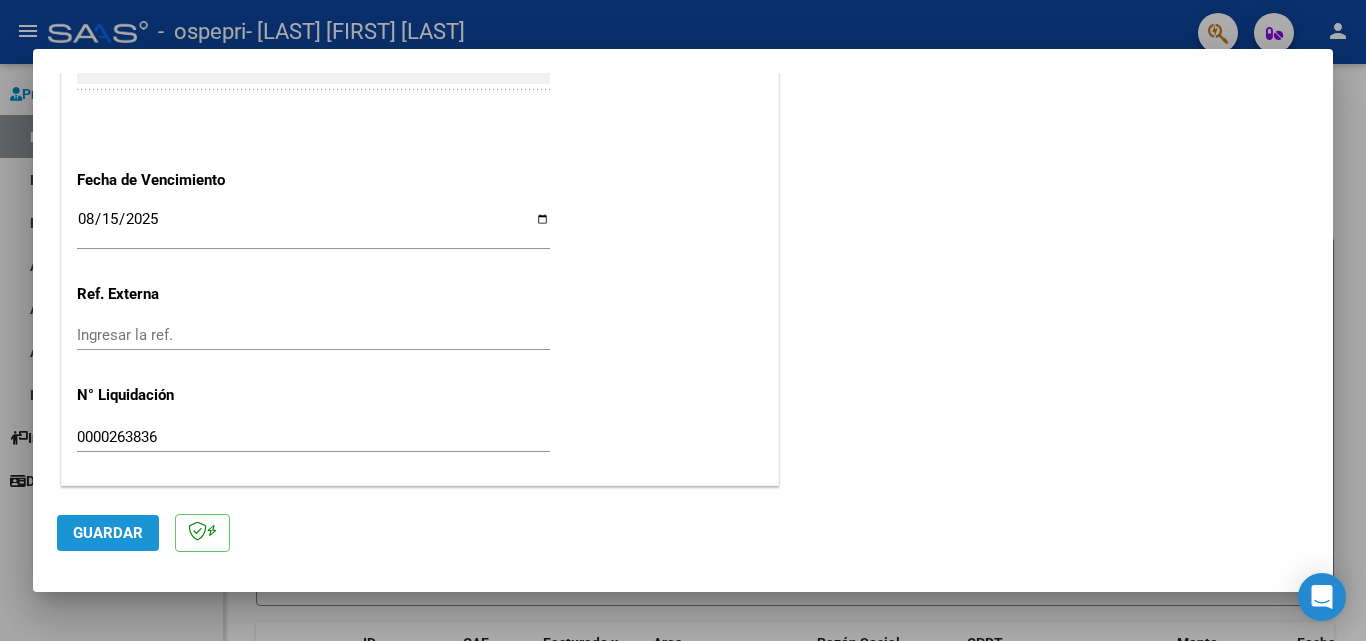 click on "Guardar" 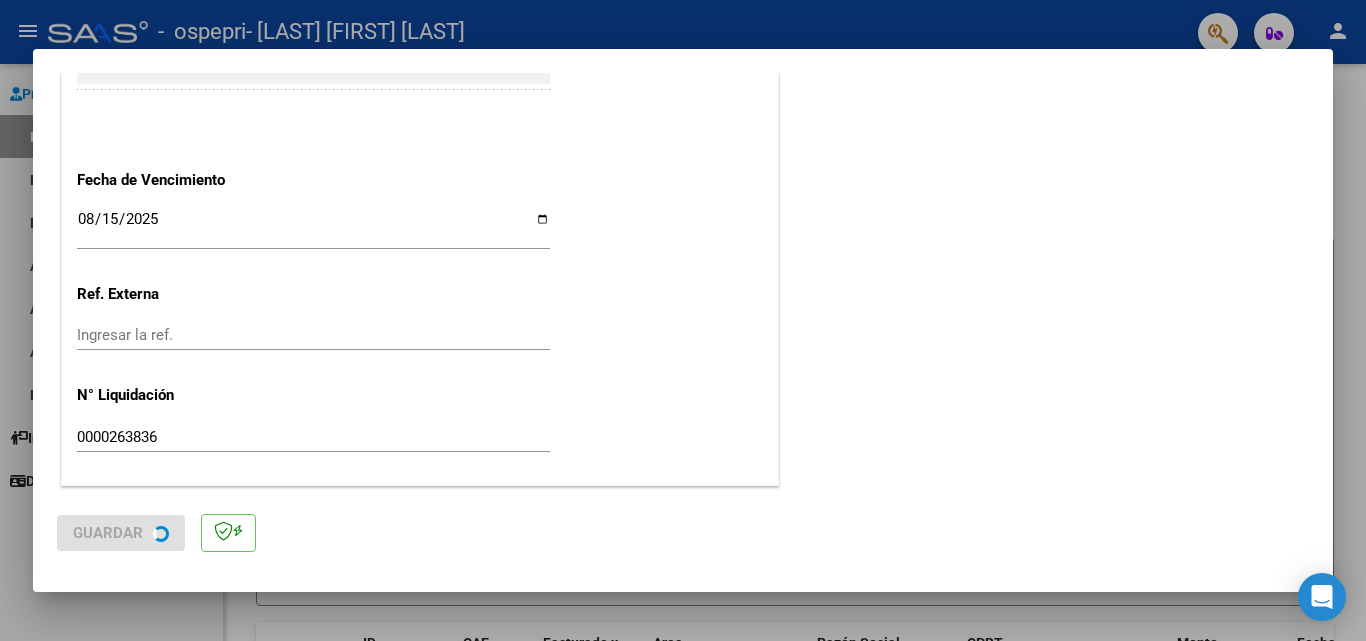 scroll, scrollTop: 0, scrollLeft: 0, axis: both 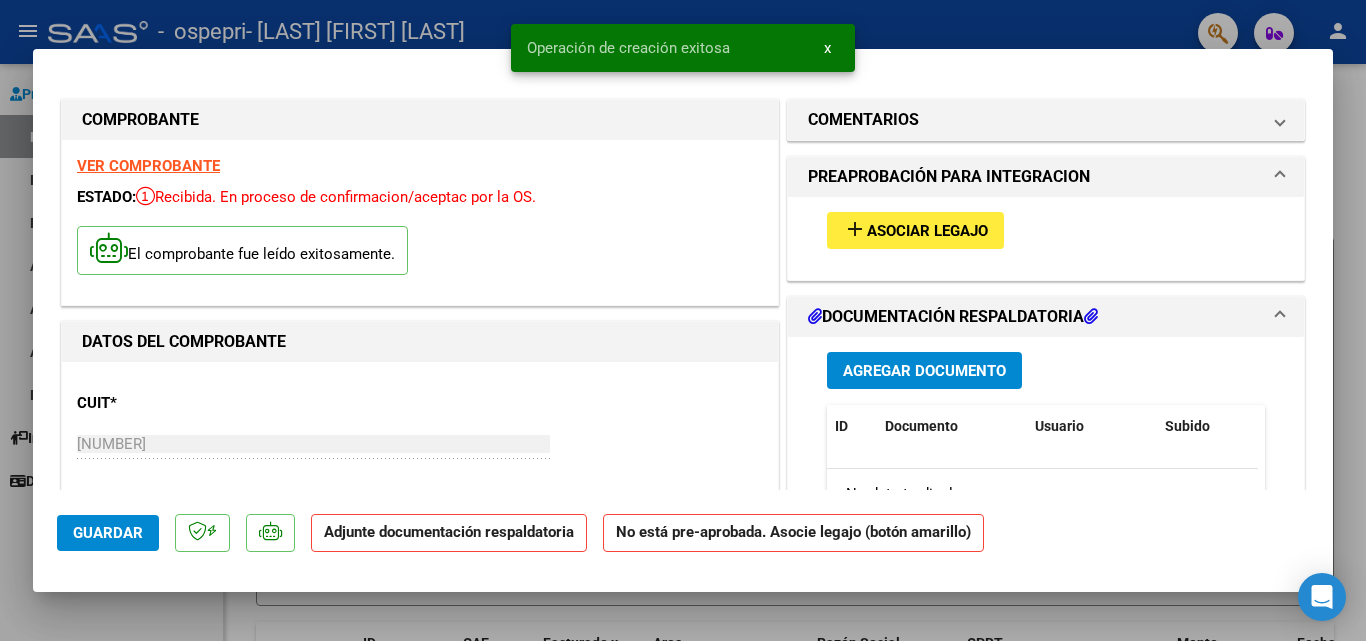 click on "Agregar Documento" at bounding box center [924, 371] 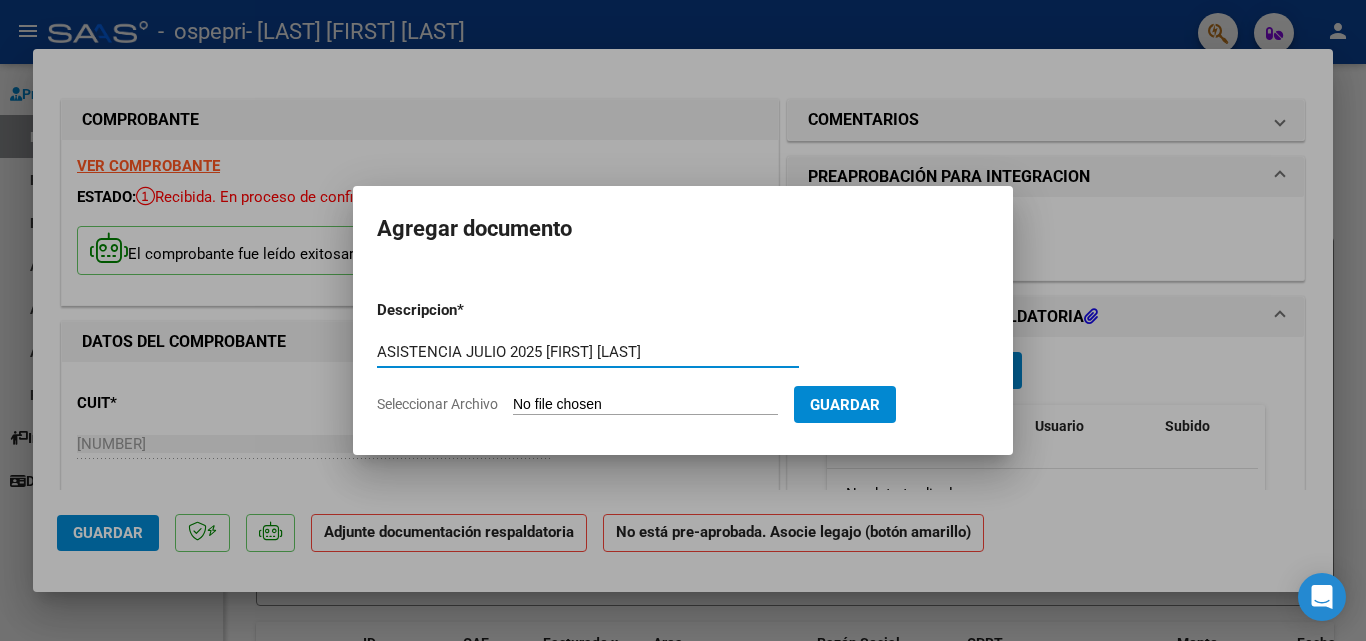 type on "ASISTENCIA JULIO 2025 [FIRST] [LAST]" 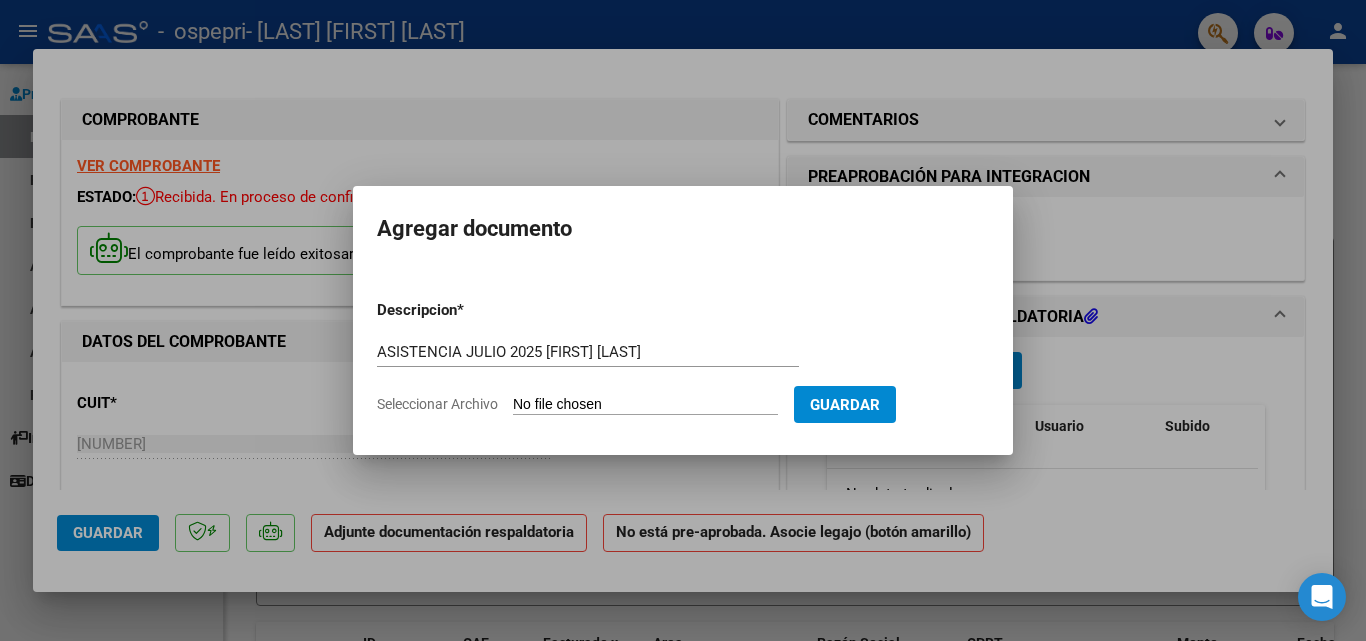 type on "C:\fakepath\ASISTENCIA [FIRST] [LAST] JULIO 2025.pdf" 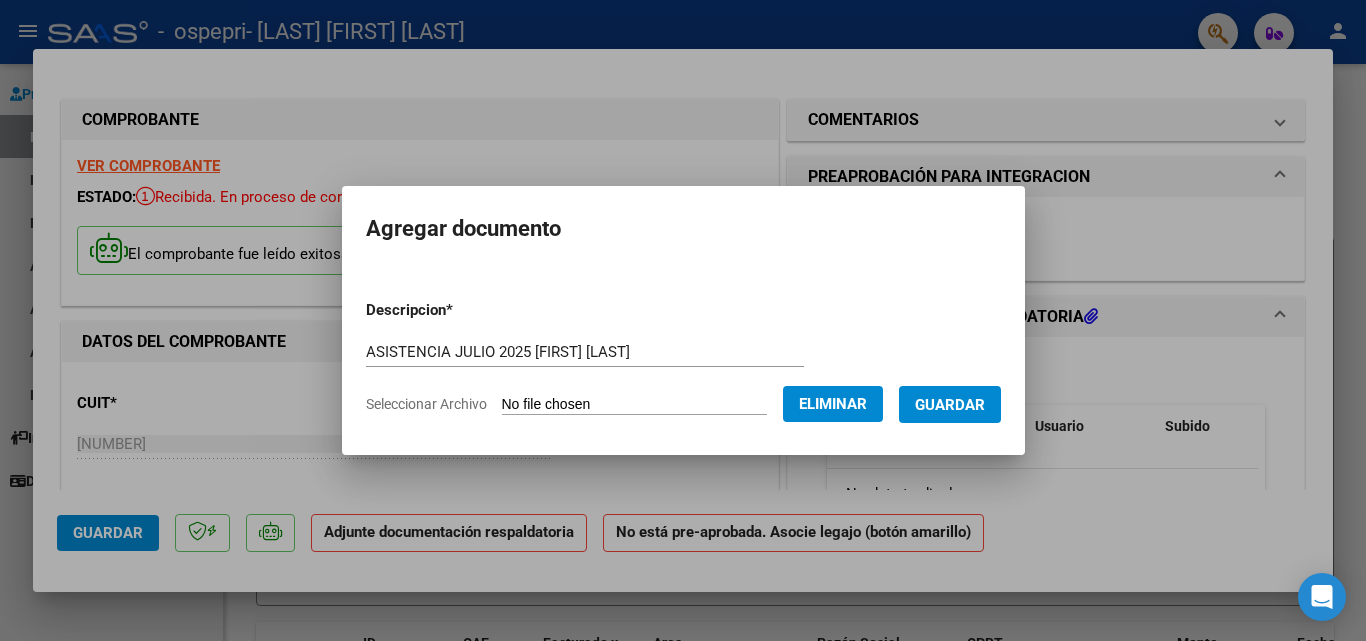 click on "Guardar" at bounding box center [950, 405] 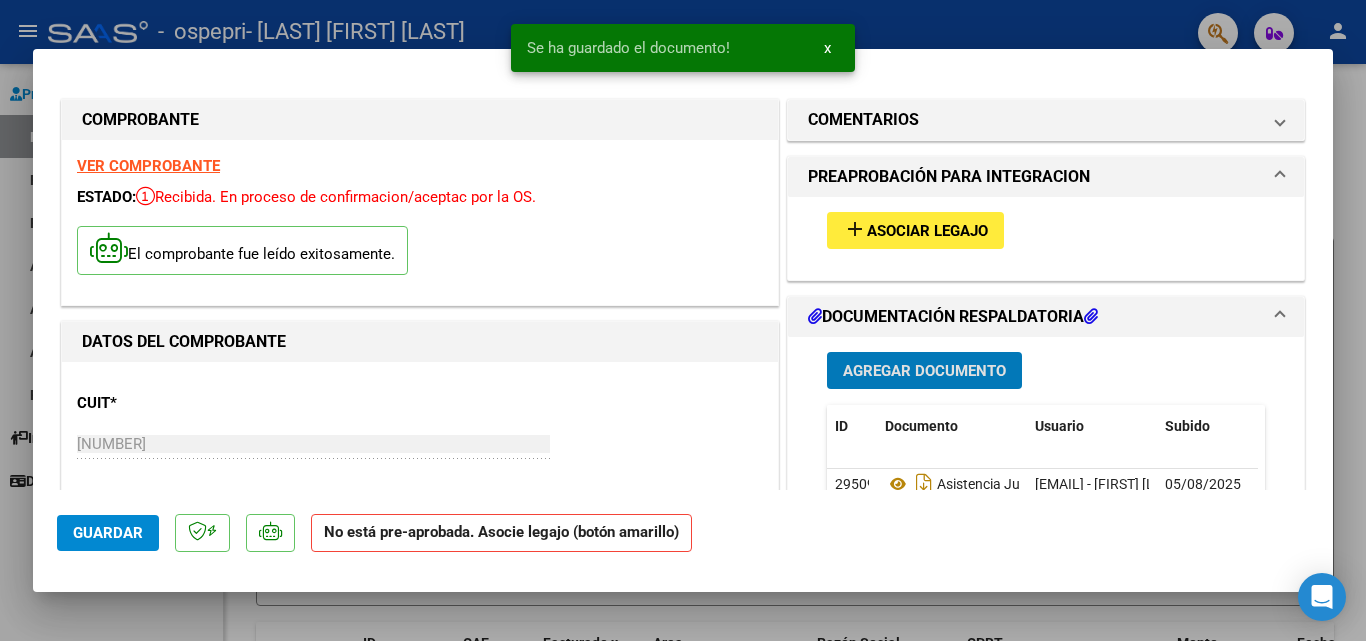 click on "Guardar" 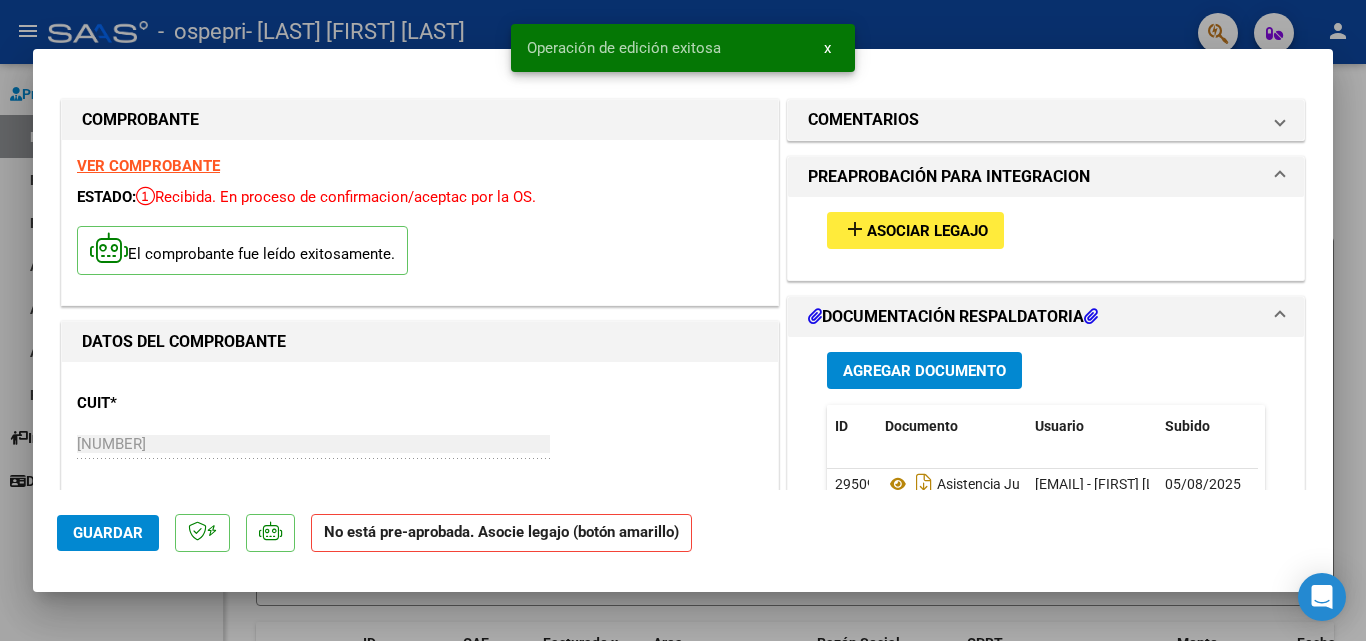 click on "Operación de edición exitosa x" at bounding box center (683, 48) 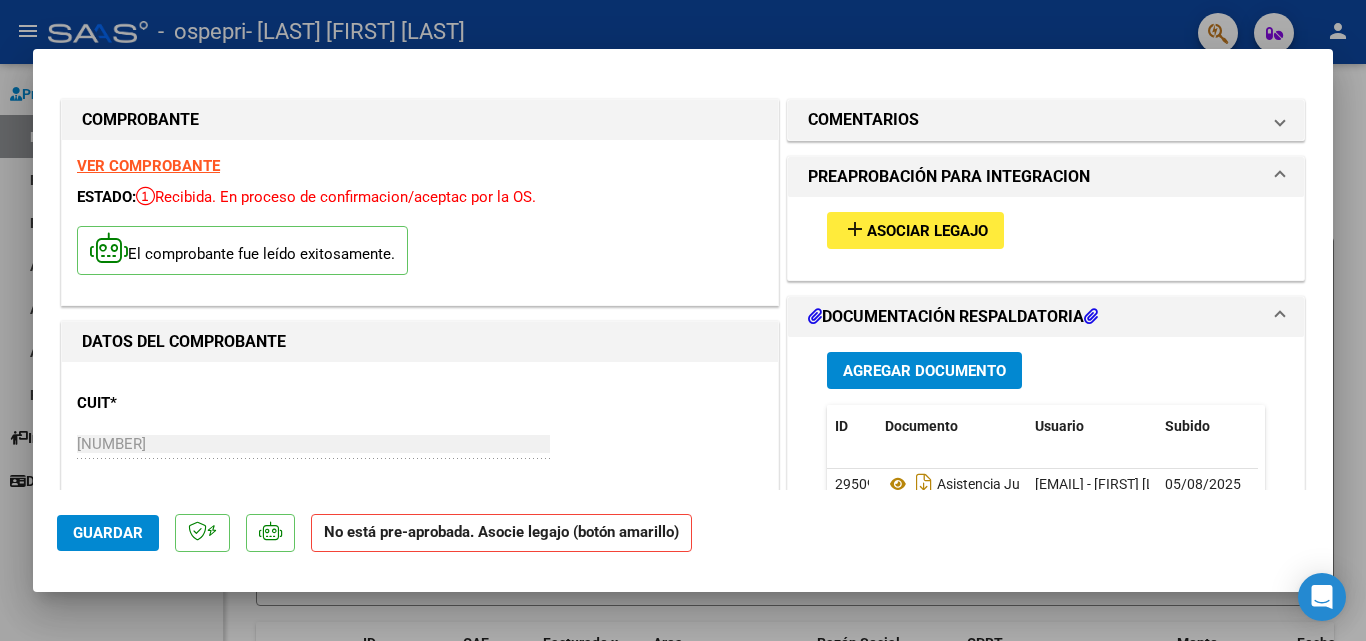 click at bounding box center [683, 320] 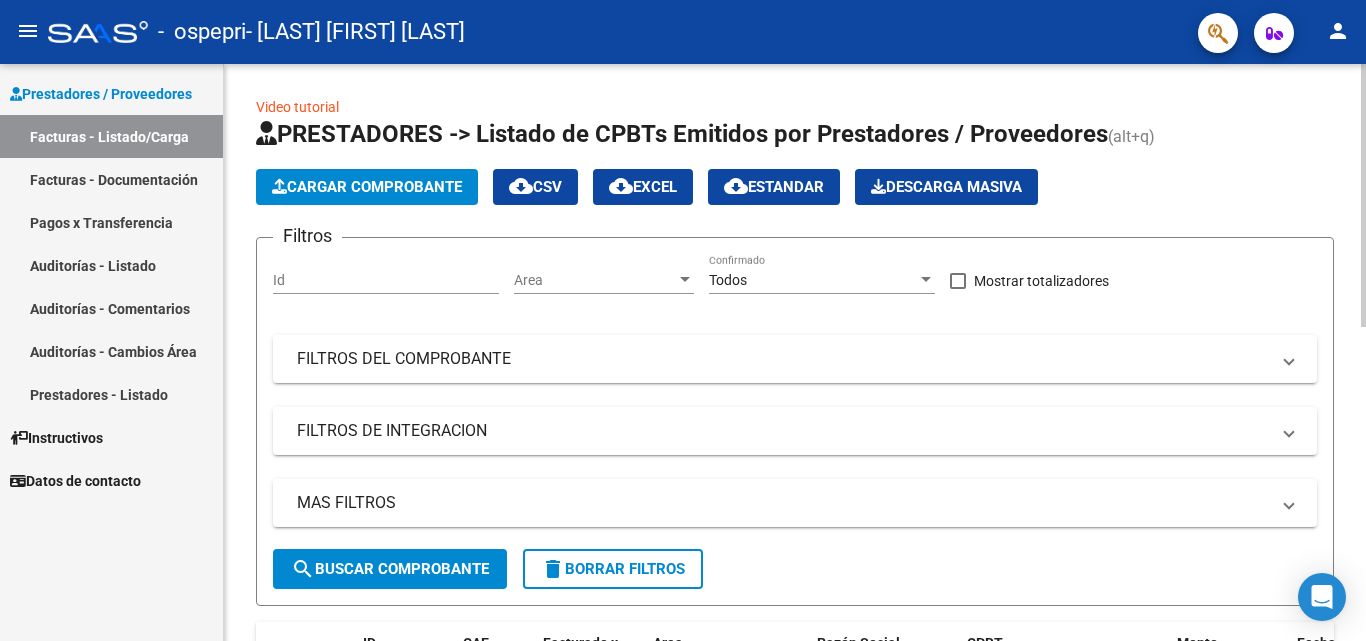 click on "Cargar Comprobante" 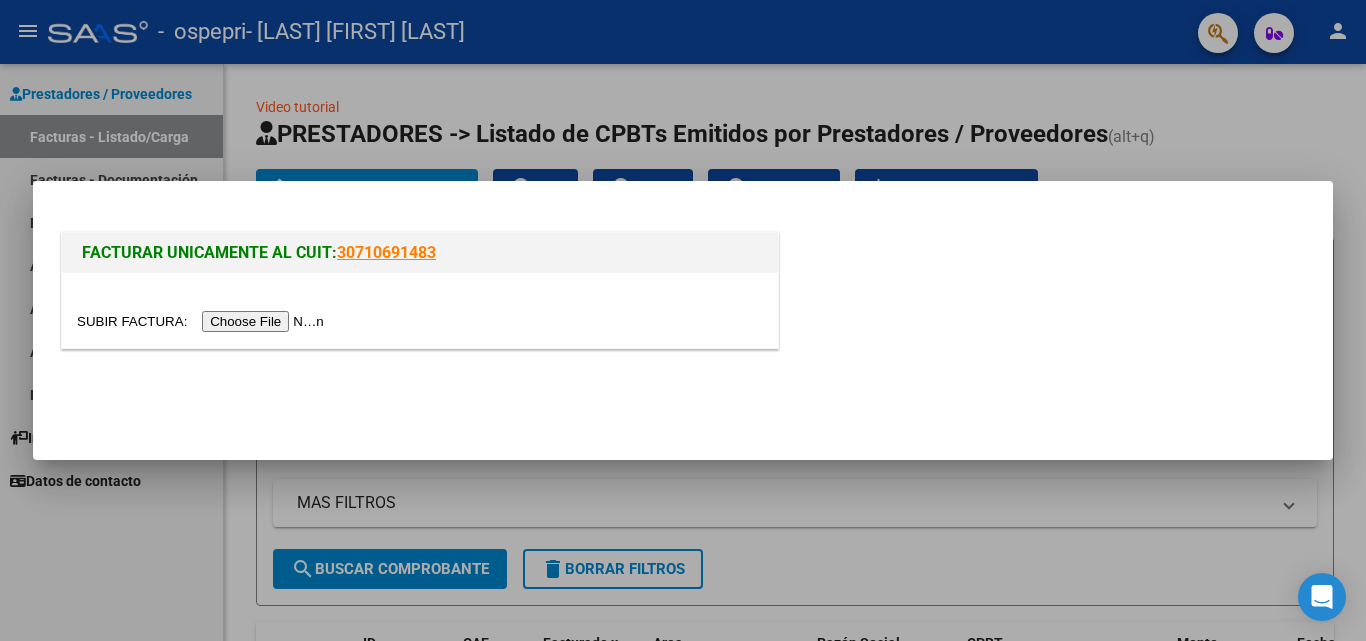 click at bounding box center [203, 321] 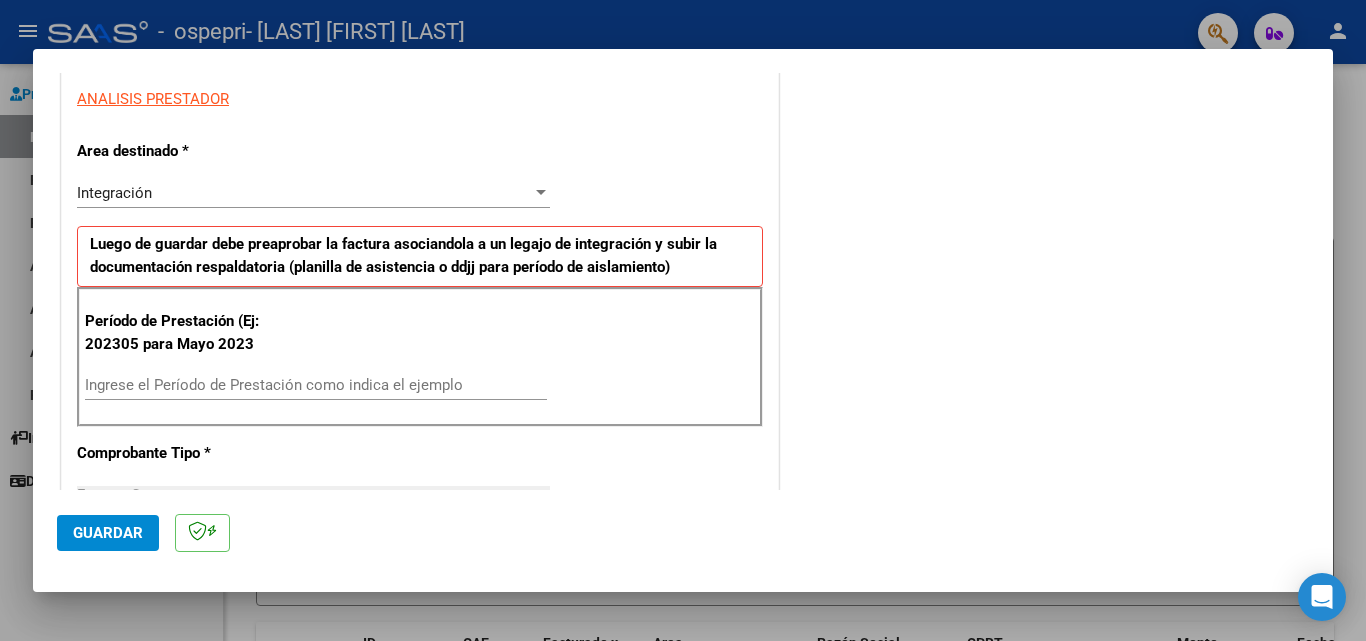 scroll, scrollTop: 387, scrollLeft: 0, axis: vertical 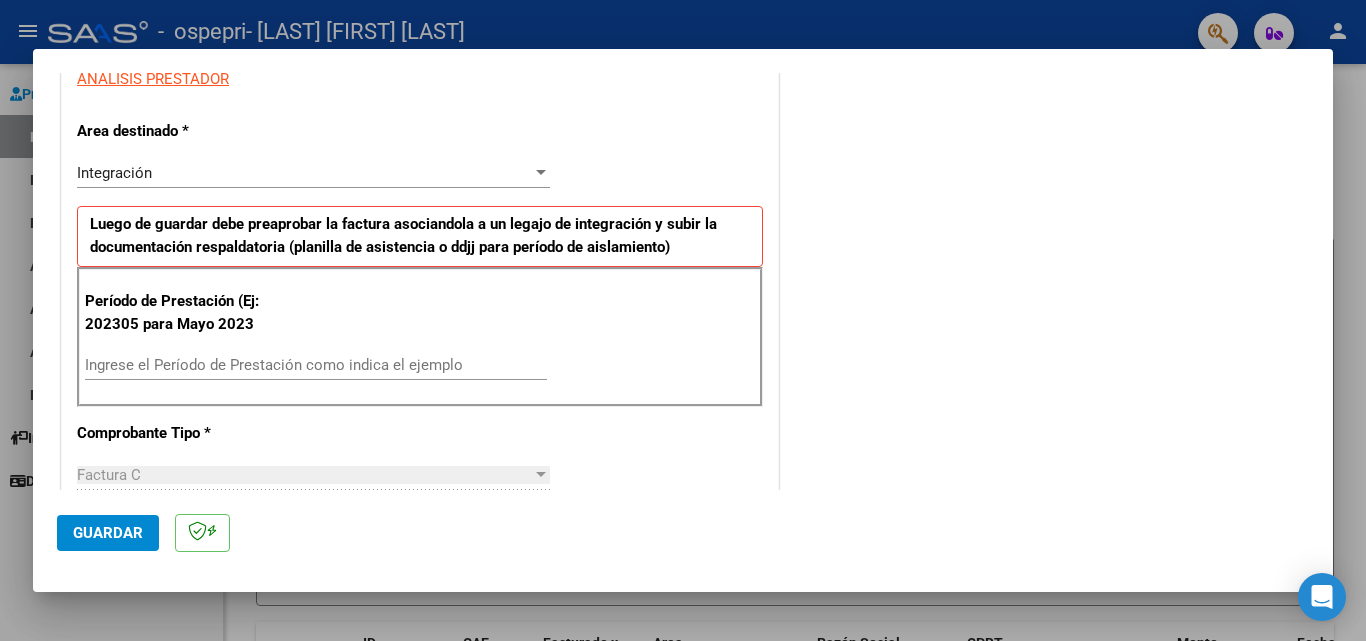 click on "Ingrese el Período de Prestación como indica el ejemplo" at bounding box center [316, 365] 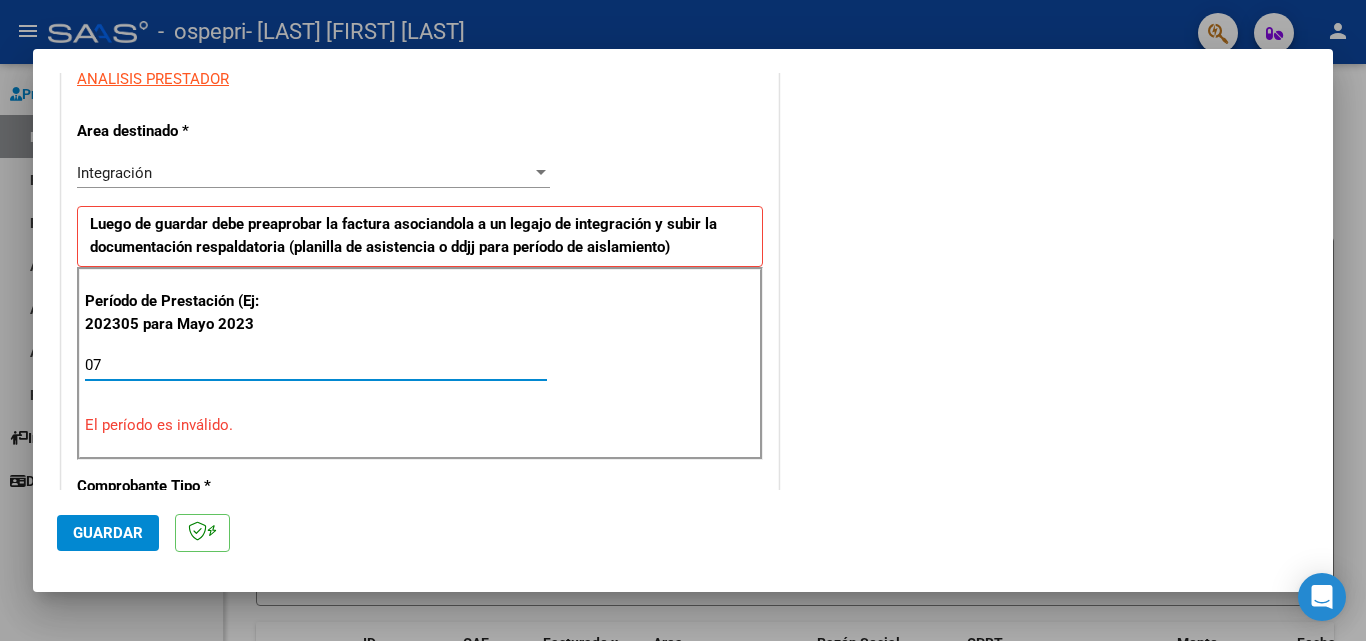 type on "0" 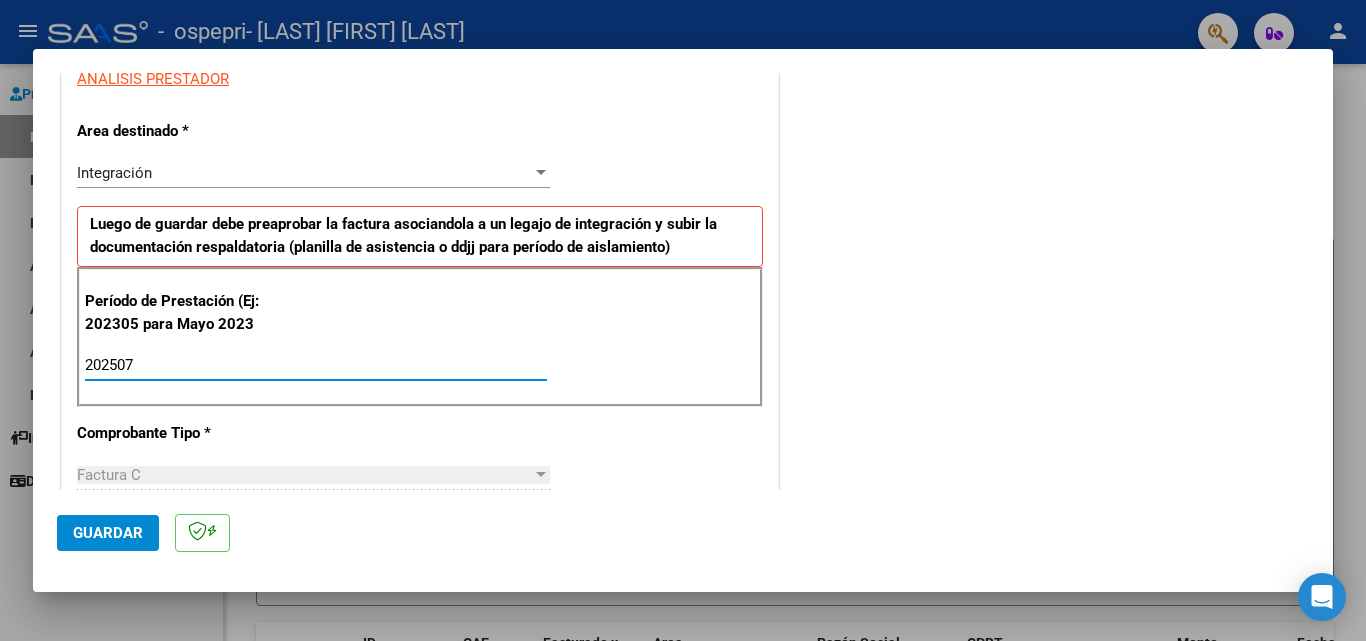 type on "202507" 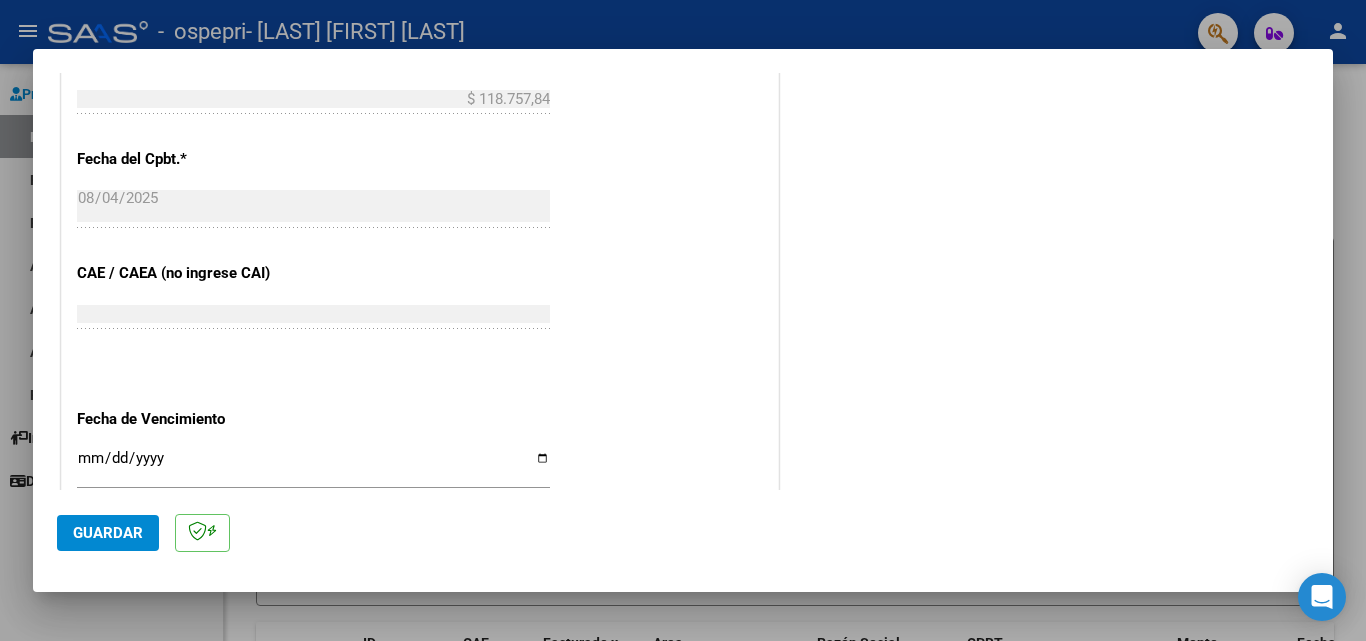 scroll, scrollTop: 1120, scrollLeft: 0, axis: vertical 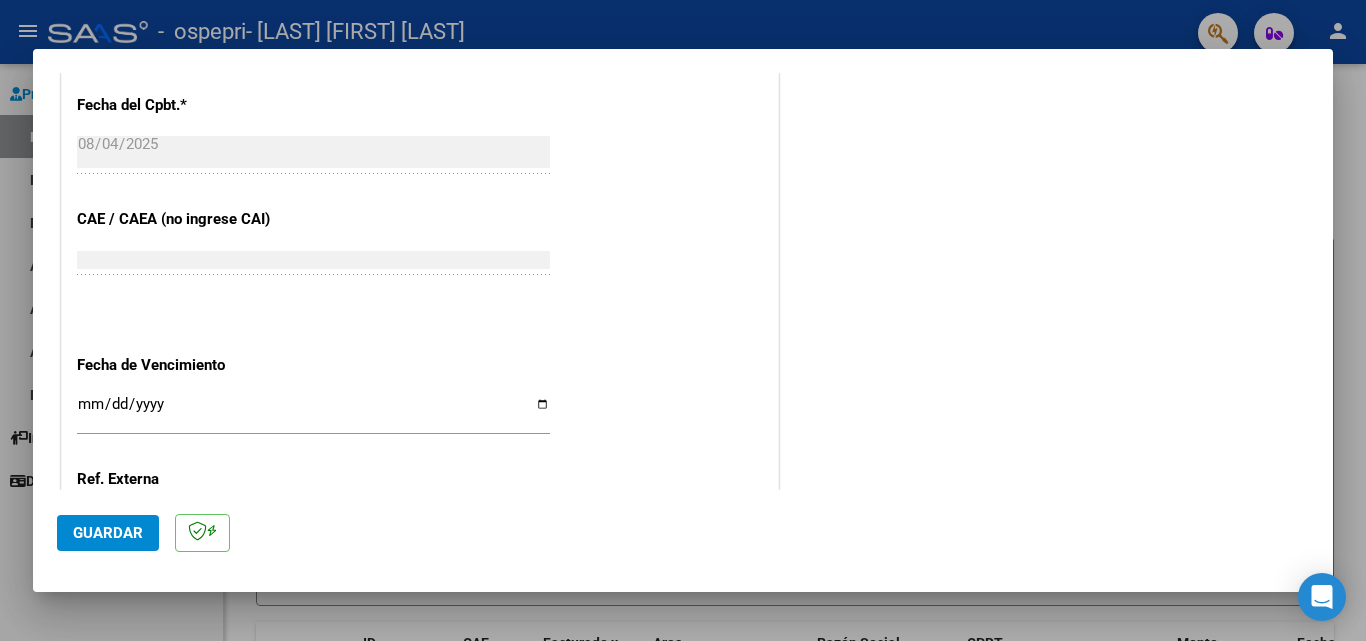 click on "Ingresar la fecha" at bounding box center [313, 412] 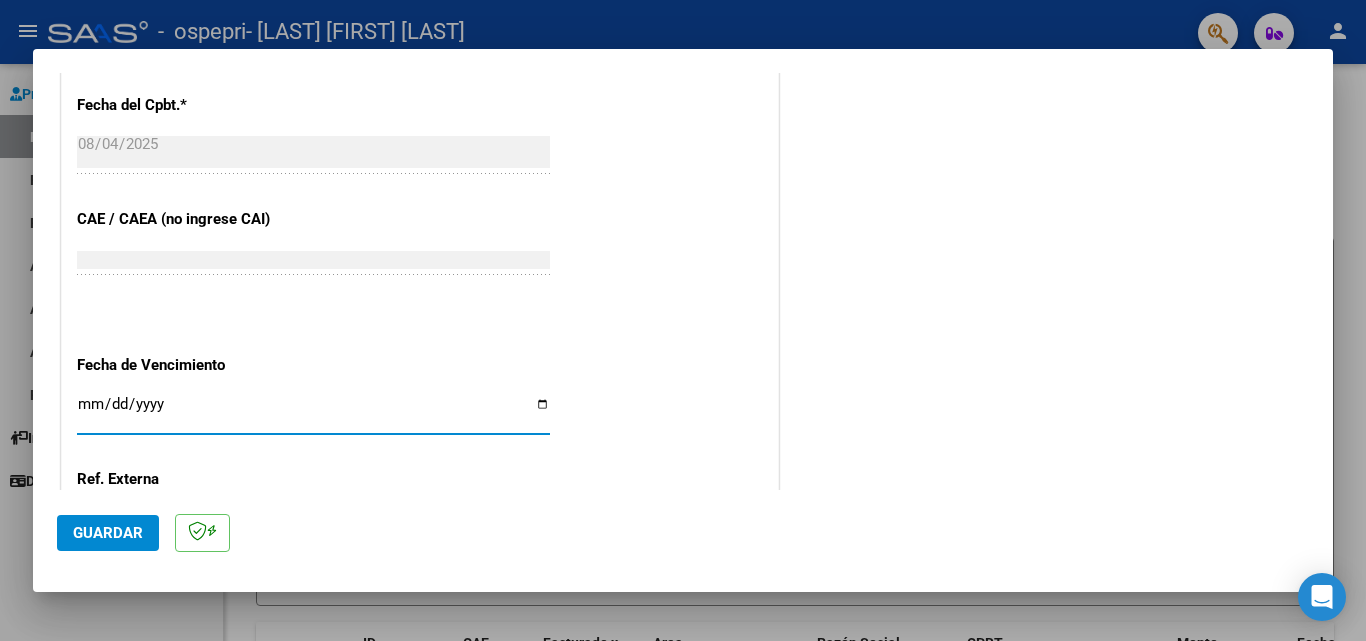 type on "2025-08-15" 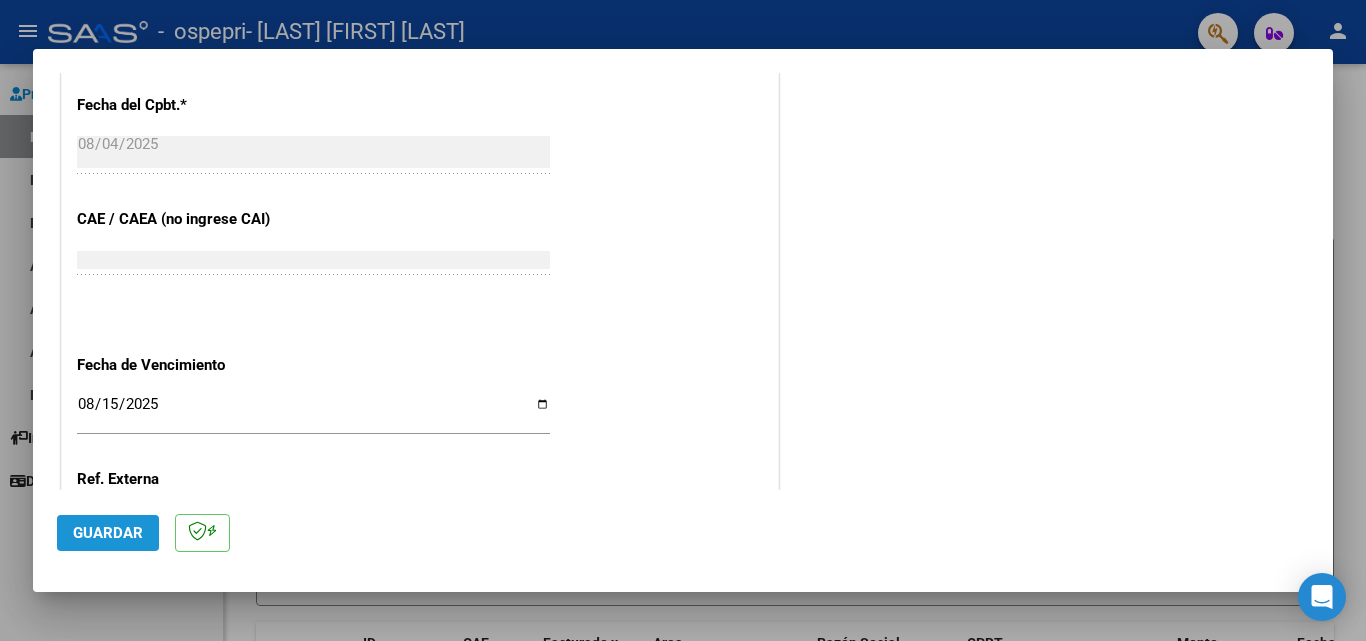 click on "Guardar" 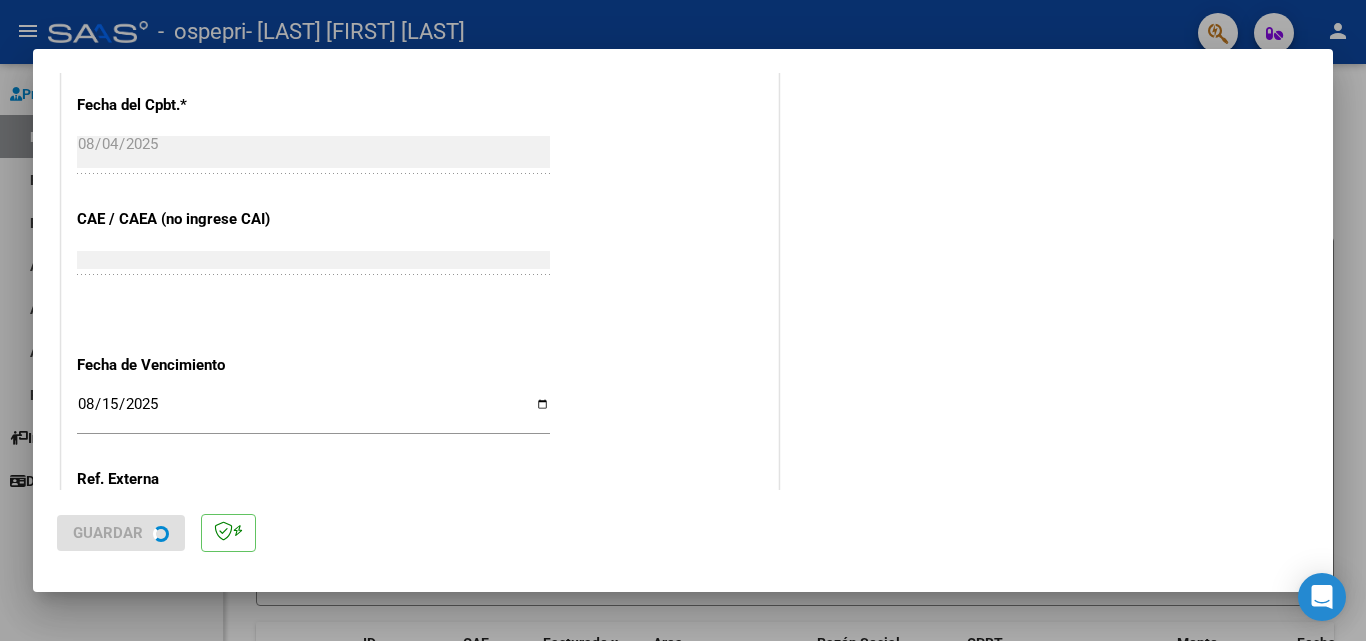 scroll, scrollTop: 0, scrollLeft: 0, axis: both 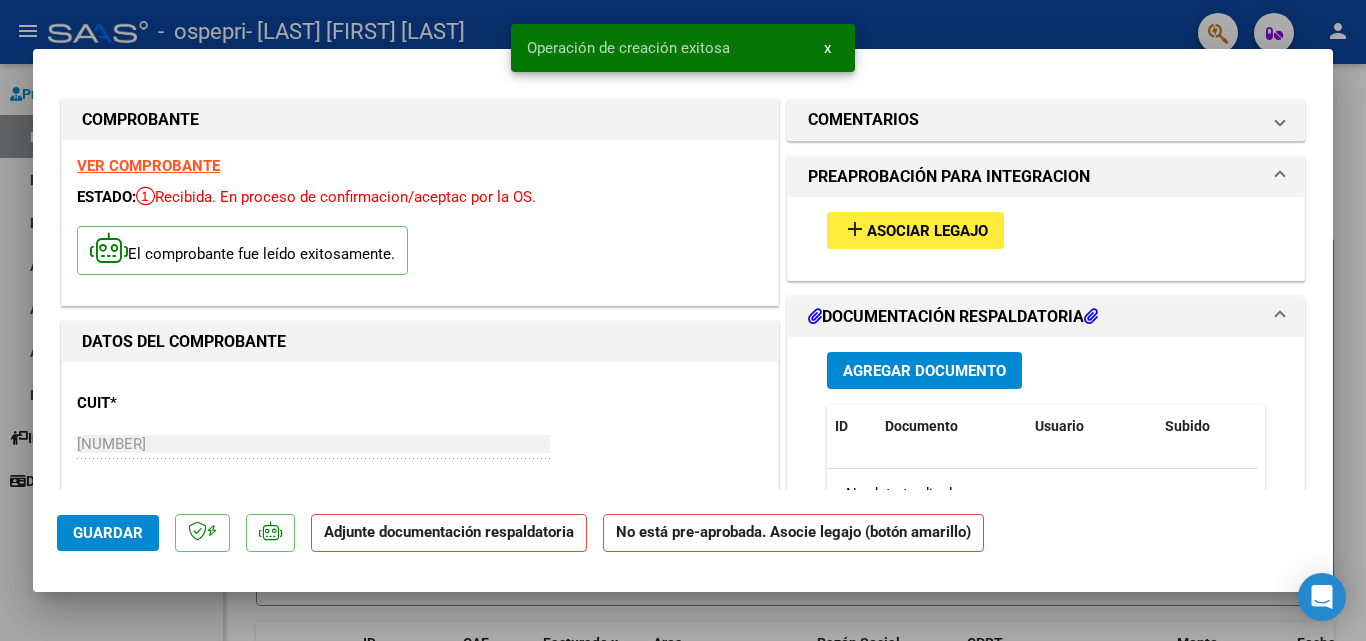 click on "Agregar Documento" at bounding box center (924, 371) 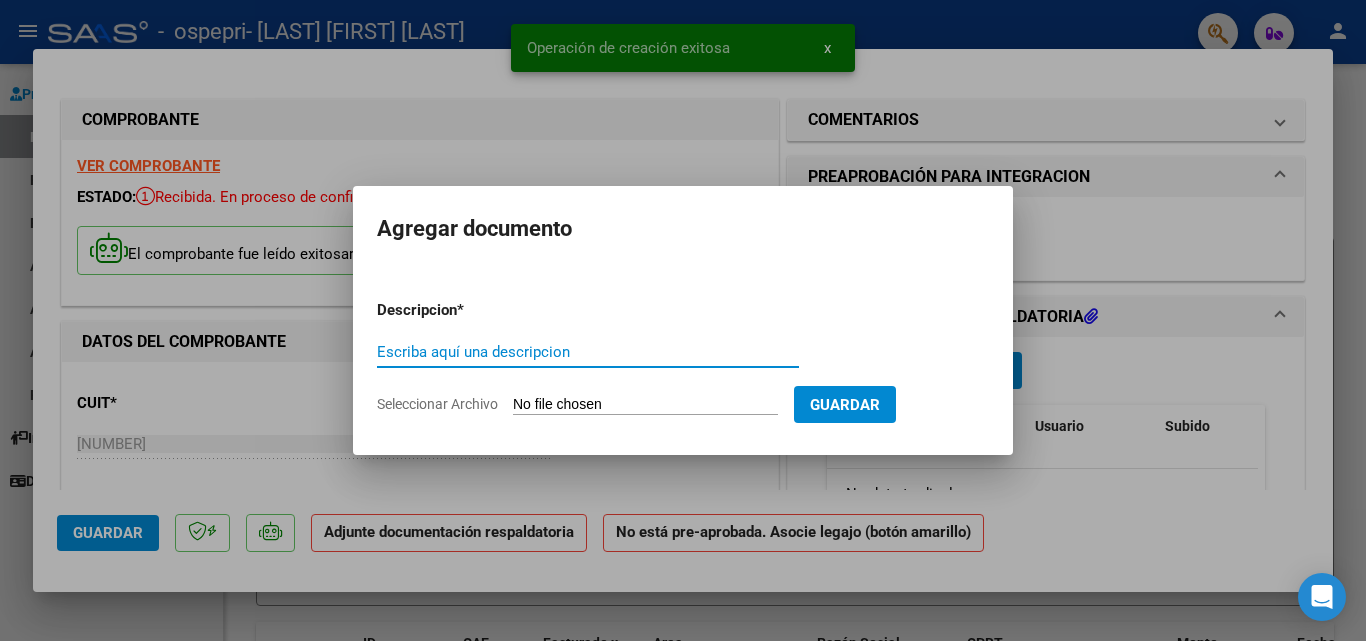 click on "Escriba aquí una descripcion" at bounding box center (588, 352) 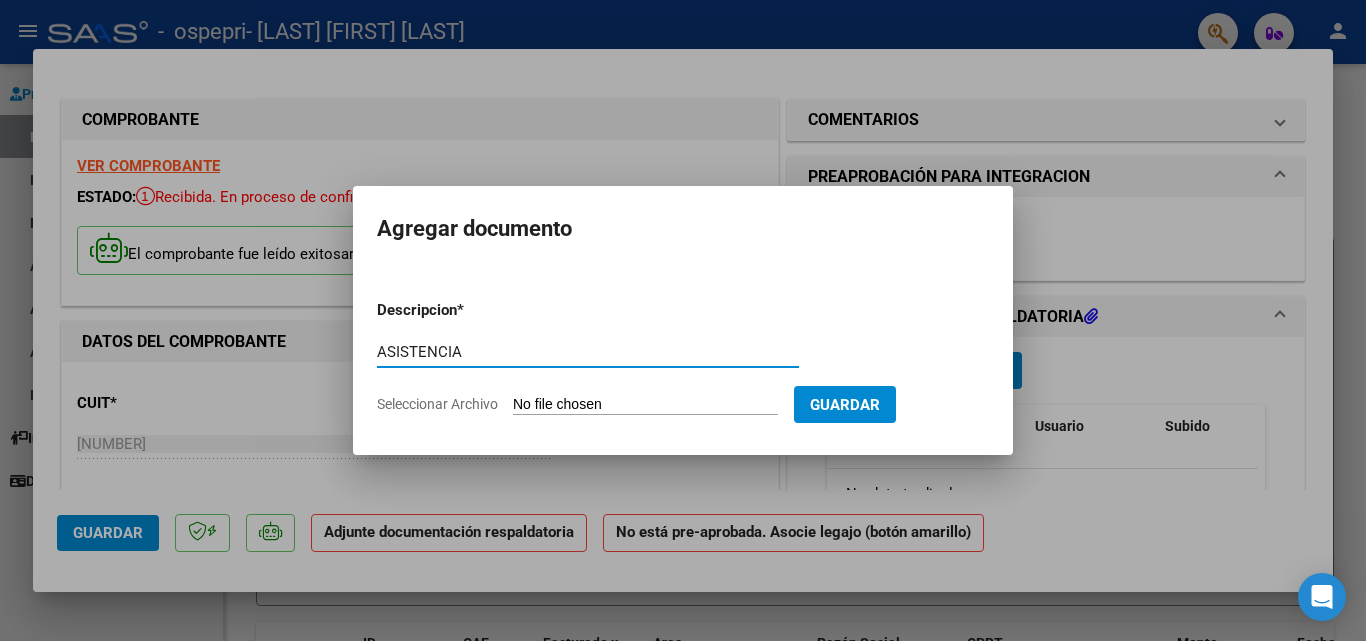 type on "ASISTENCIA" 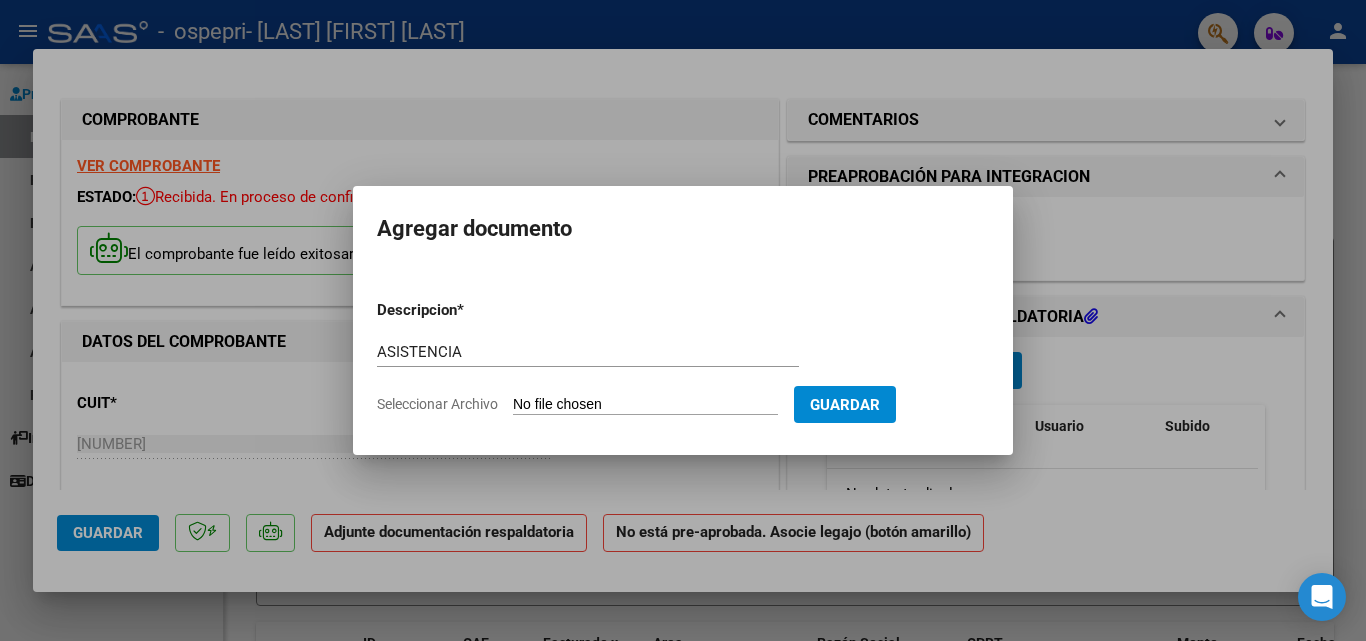 type on "C:\fakepath\ASISTENCIA [FIRST] [LAST] JULIO 2025.pdf" 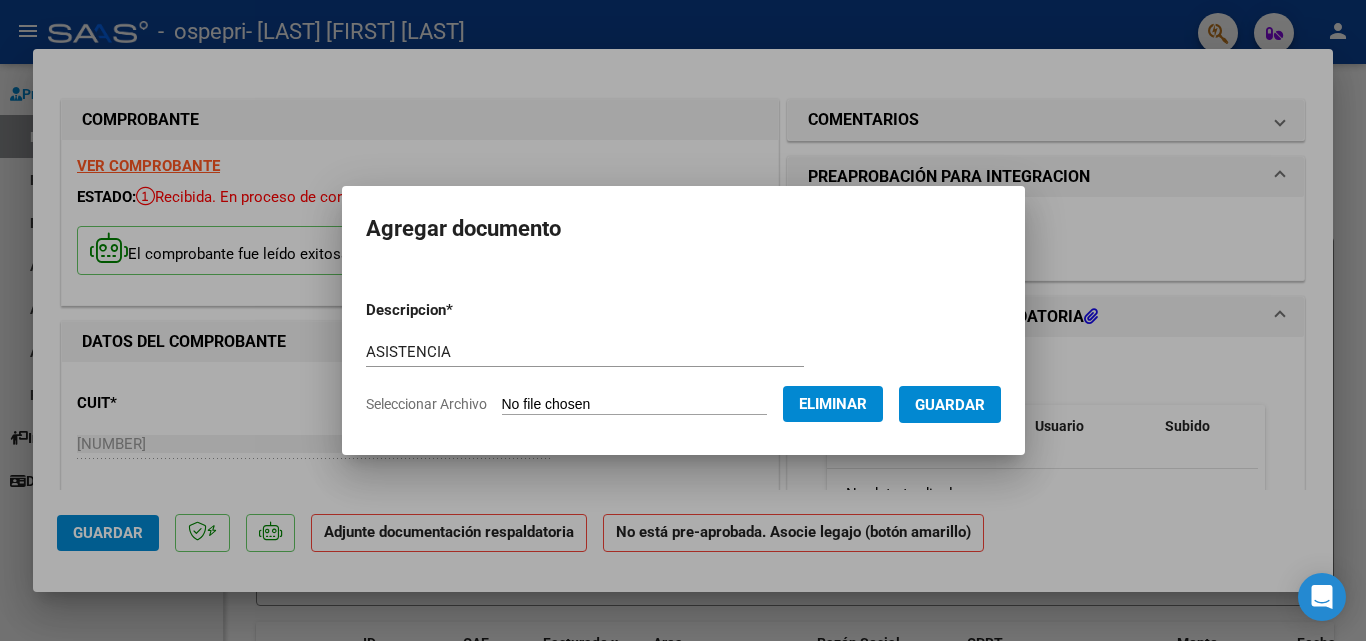 click on "Guardar" at bounding box center (950, 405) 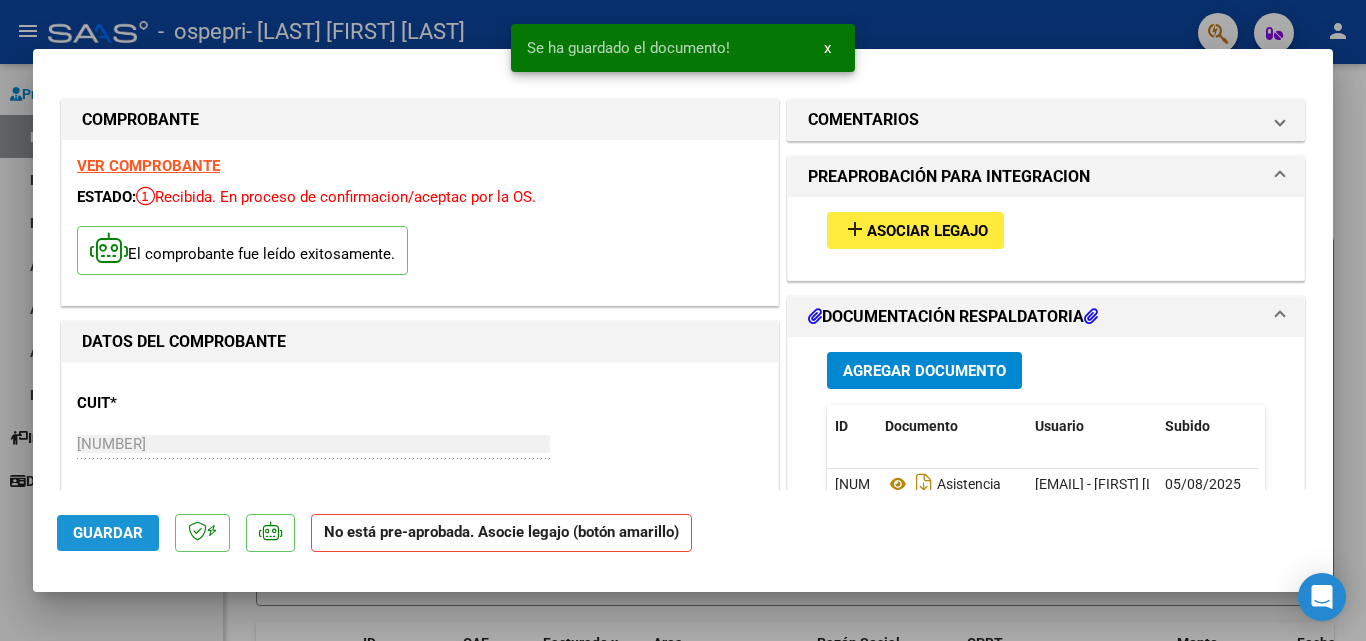 click on "Guardar" 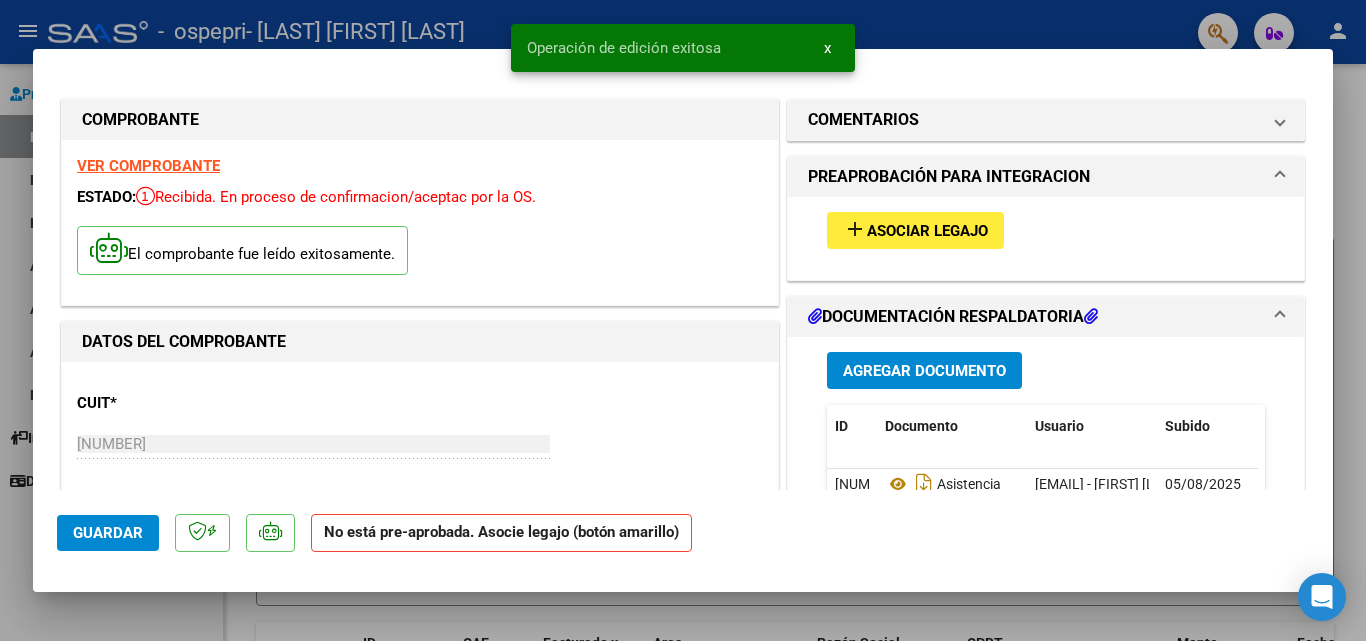 click at bounding box center [683, 320] 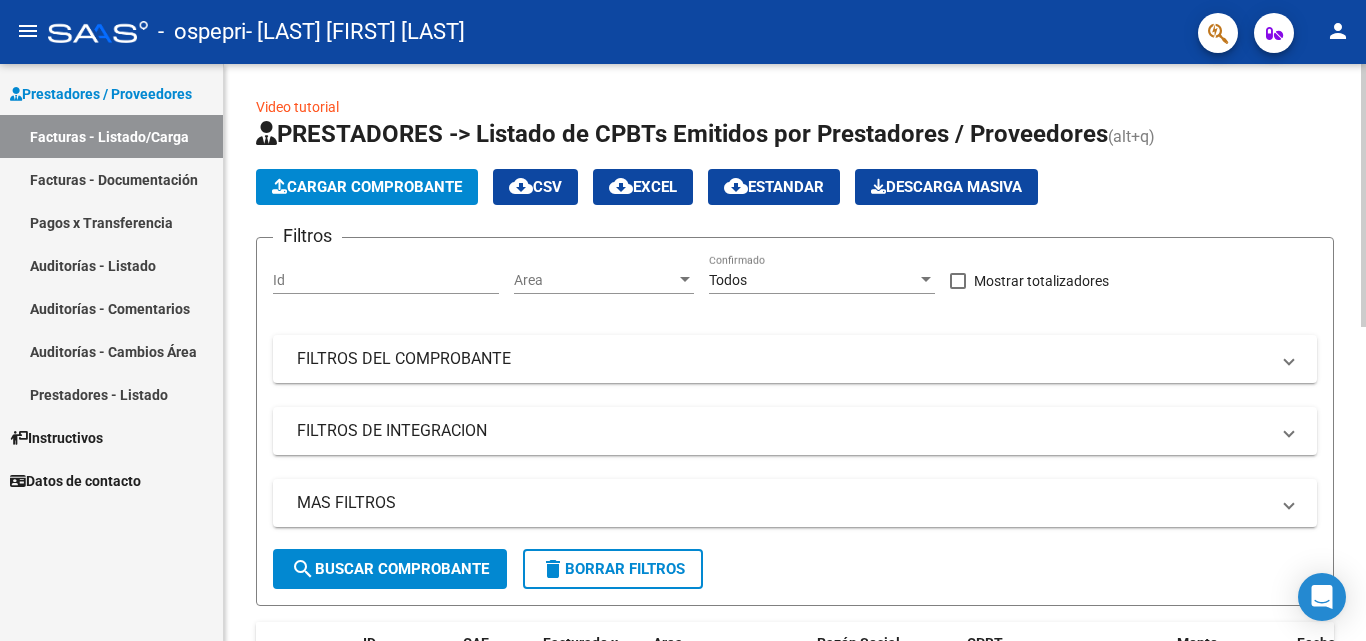 click on "Cargar Comprobante" 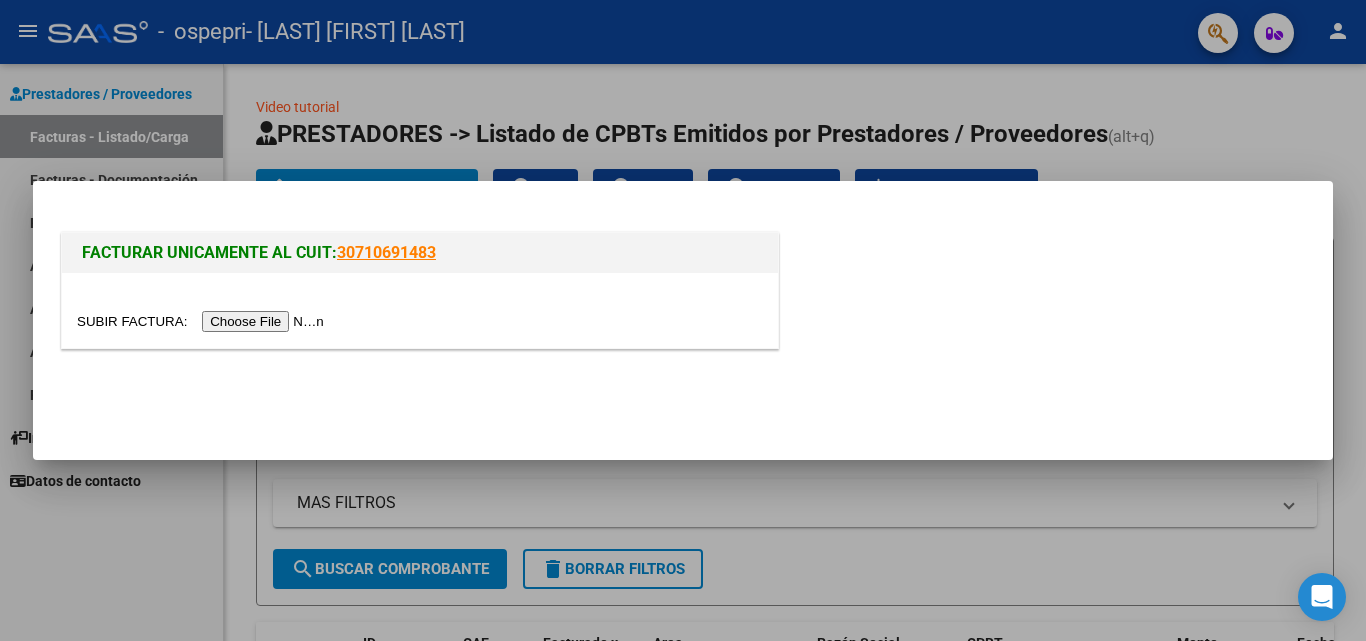 click at bounding box center (203, 321) 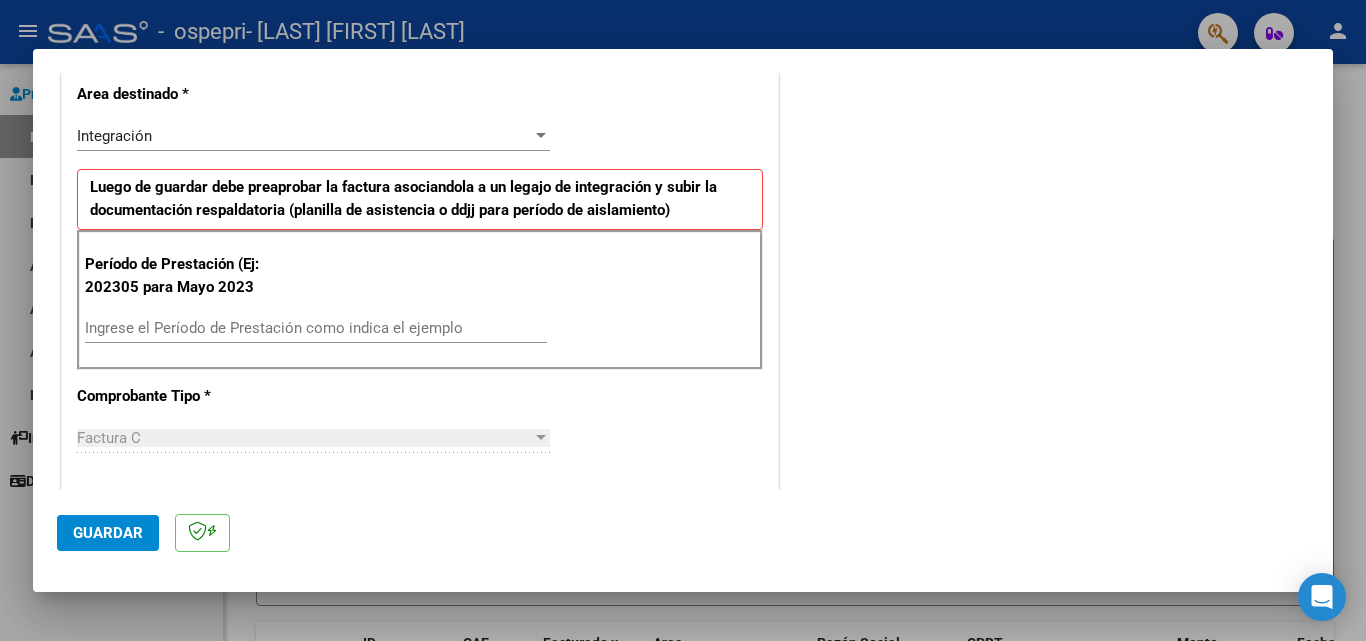 scroll, scrollTop: 592, scrollLeft: 0, axis: vertical 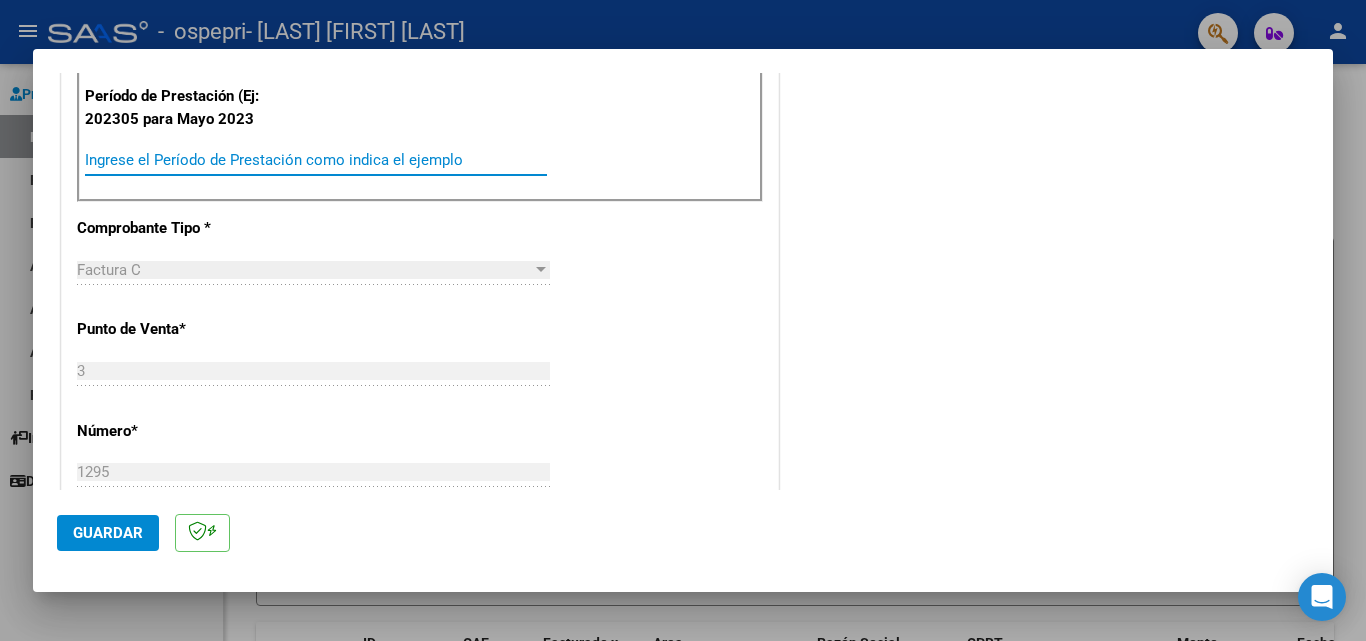 click on "Ingrese el Período de Prestación como indica el ejemplo" at bounding box center (316, 160) 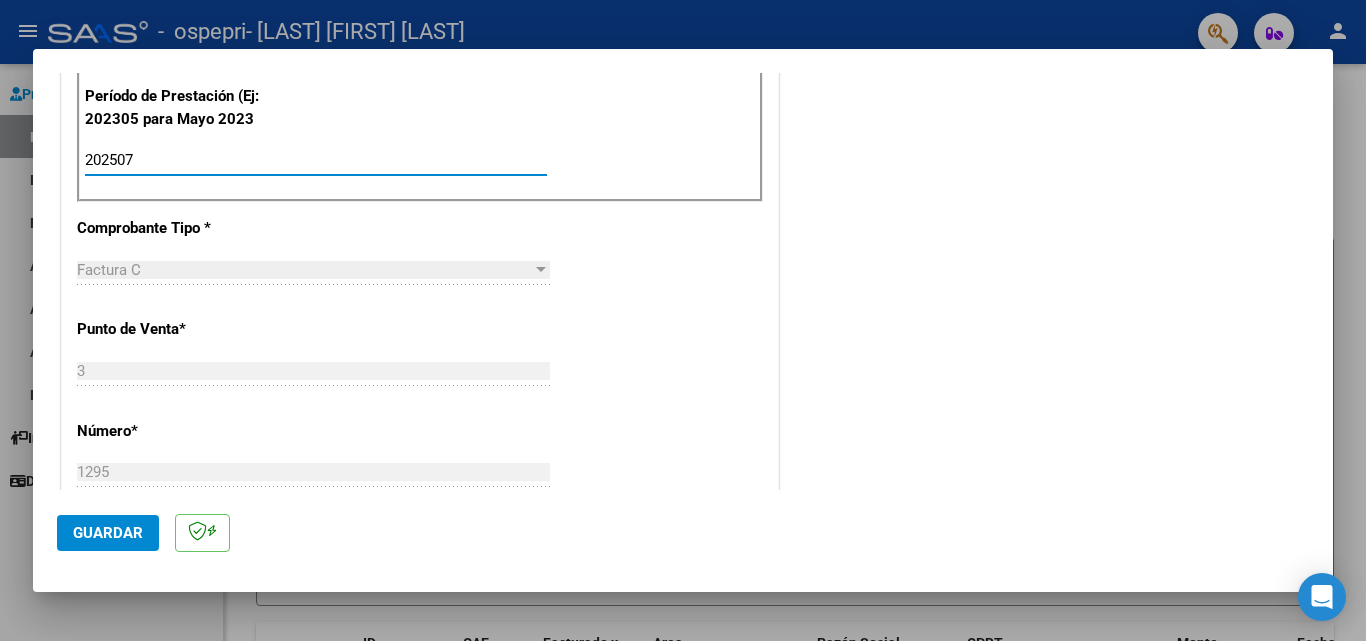 type on "202507" 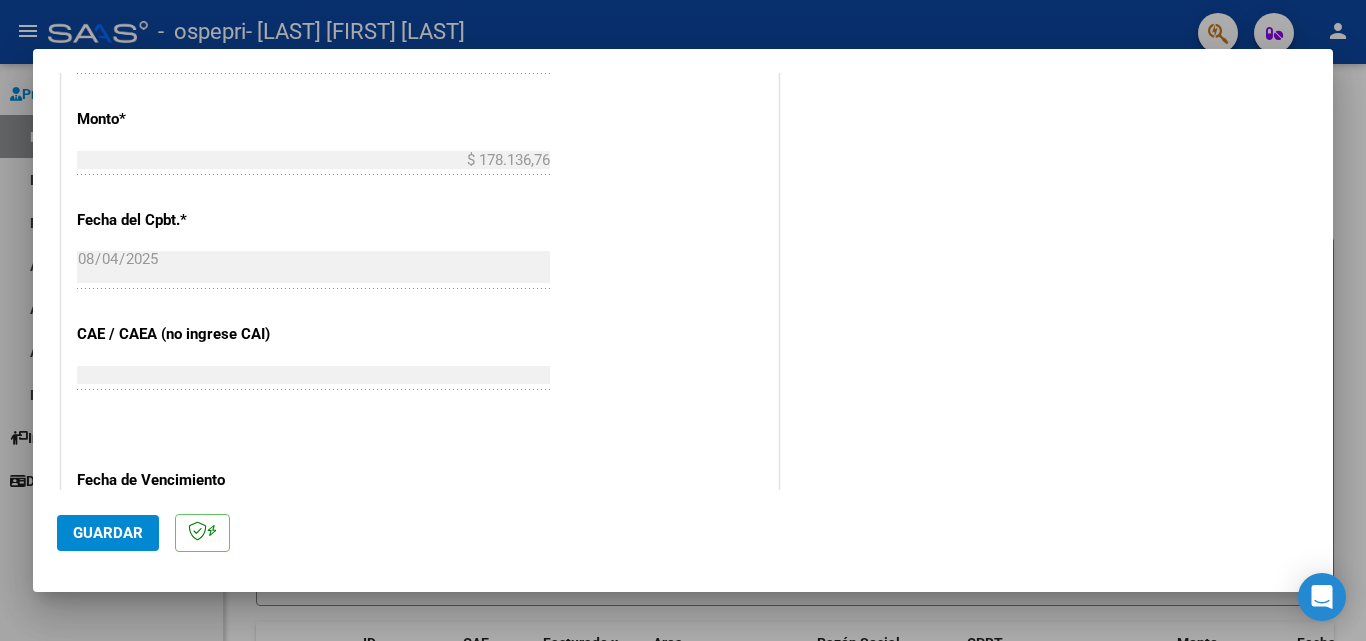 scroll, scrollTop: 1071, scrollLeft: 0, axis: vertical 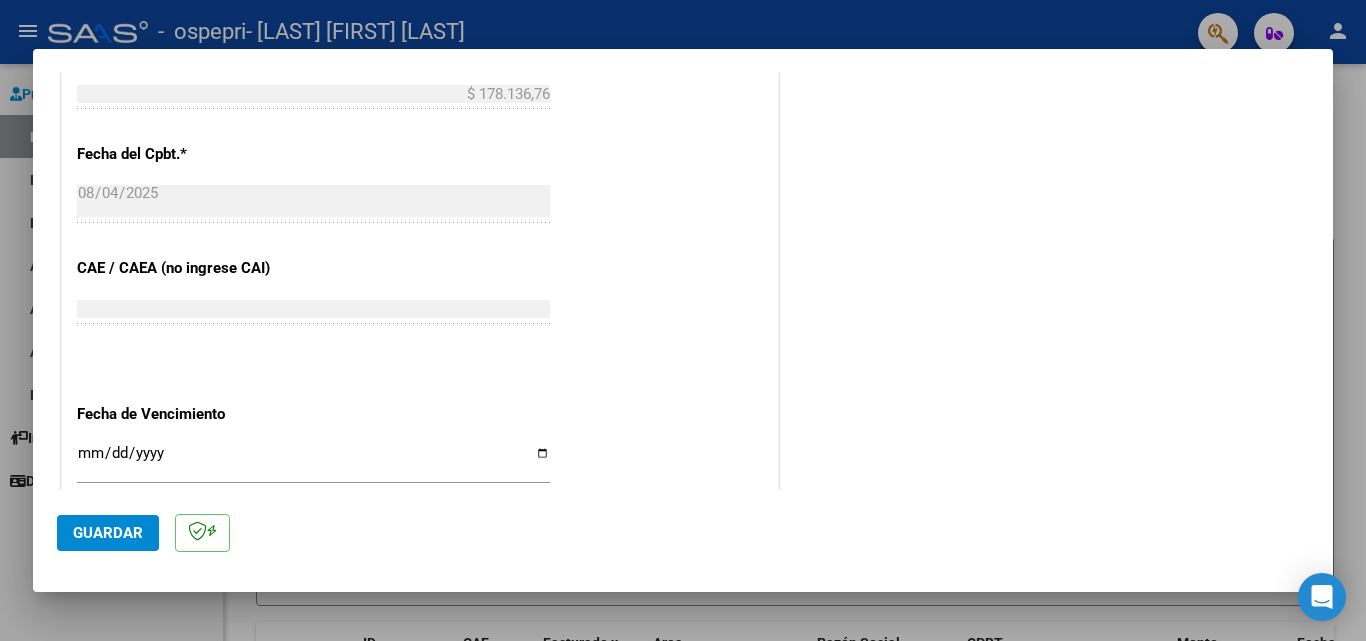 click on "Ingresar la fecha" at bounding box center (313, 461) 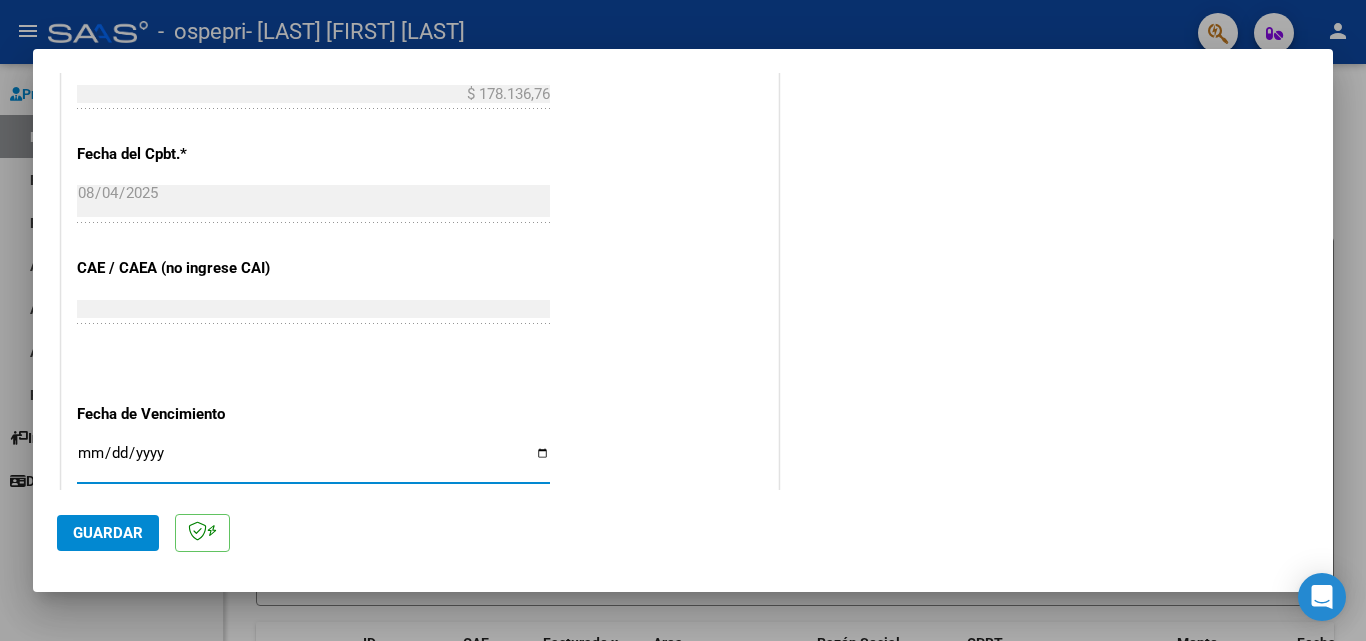 type on "2025-08-15" 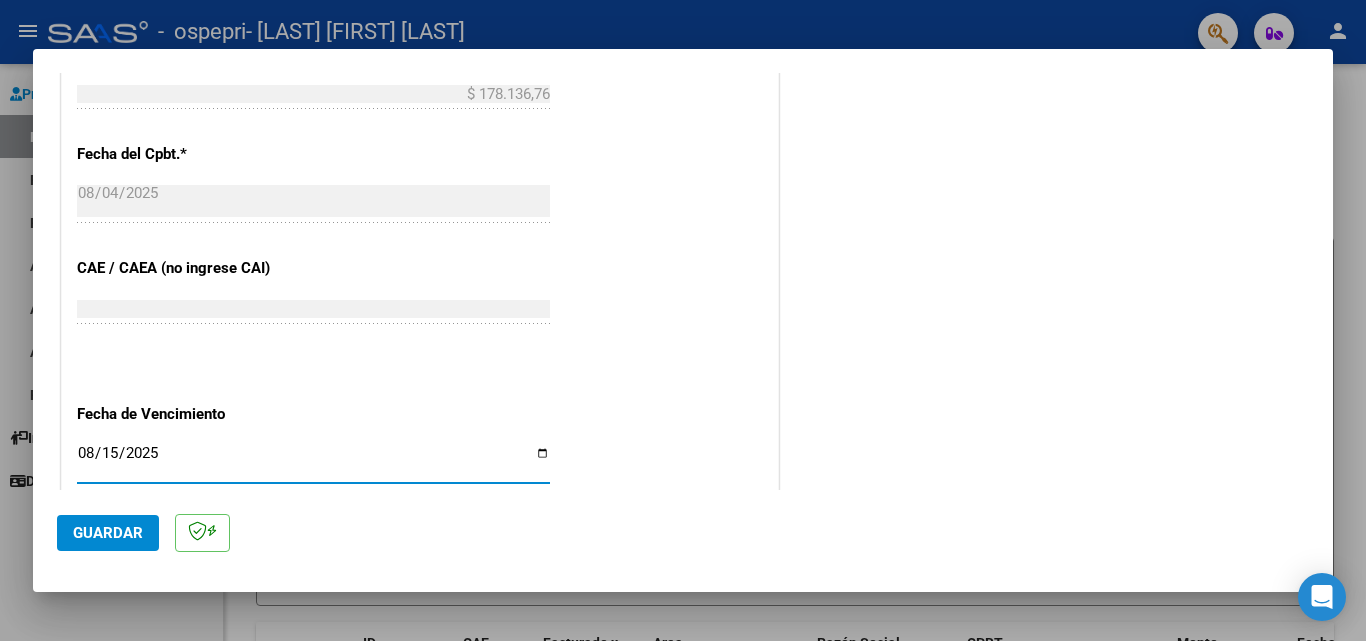 click on "Guardar" 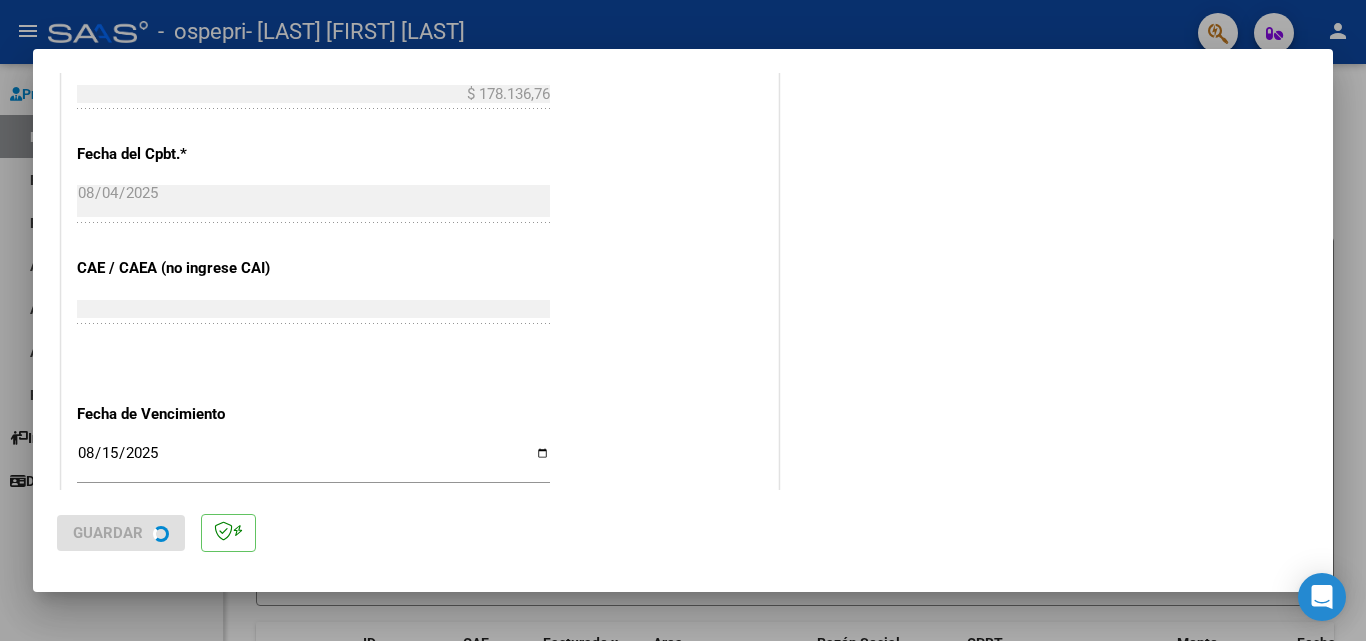 scroll, scrollTop: 0, scrollLeft: 0, axis: both 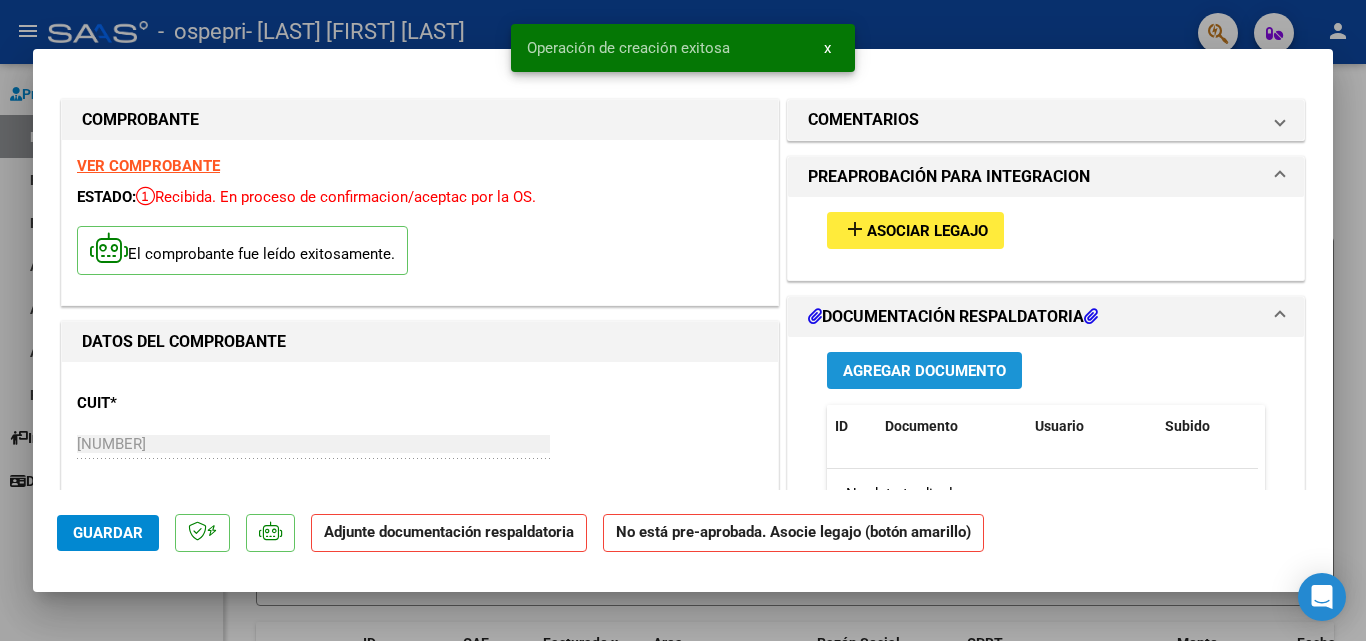 click on "Agregar Documento" at bounding box center (924, 371) 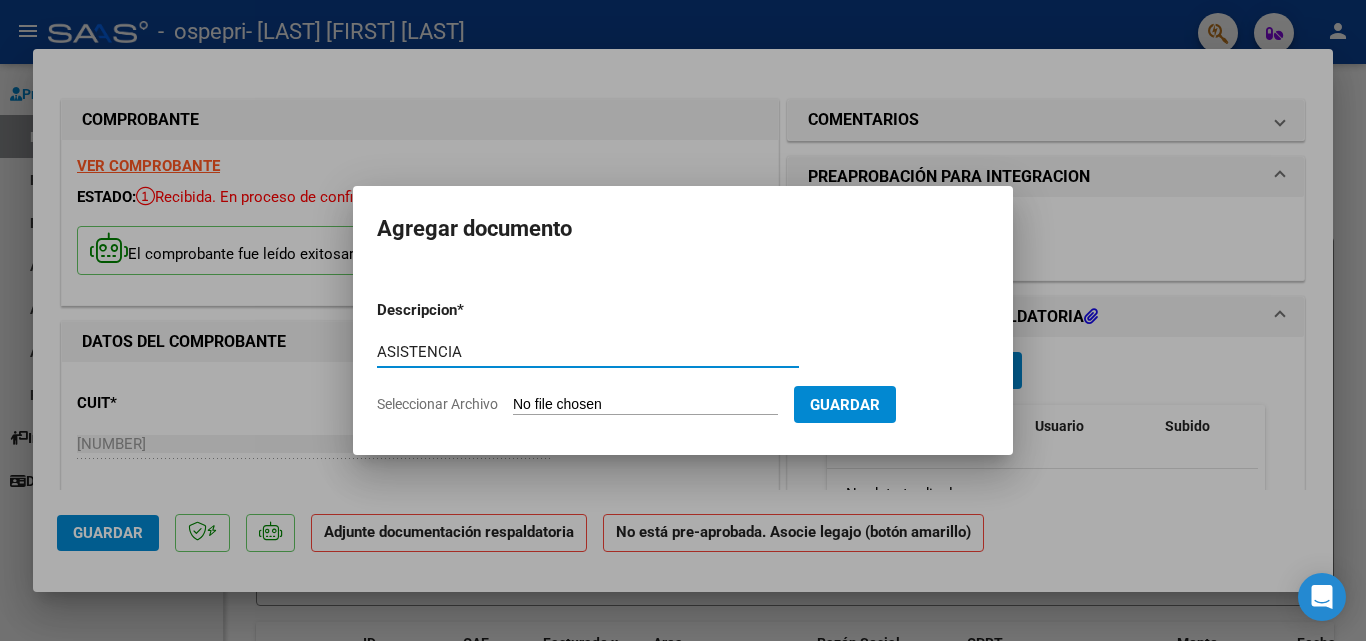 type on "ASISTENCIA" 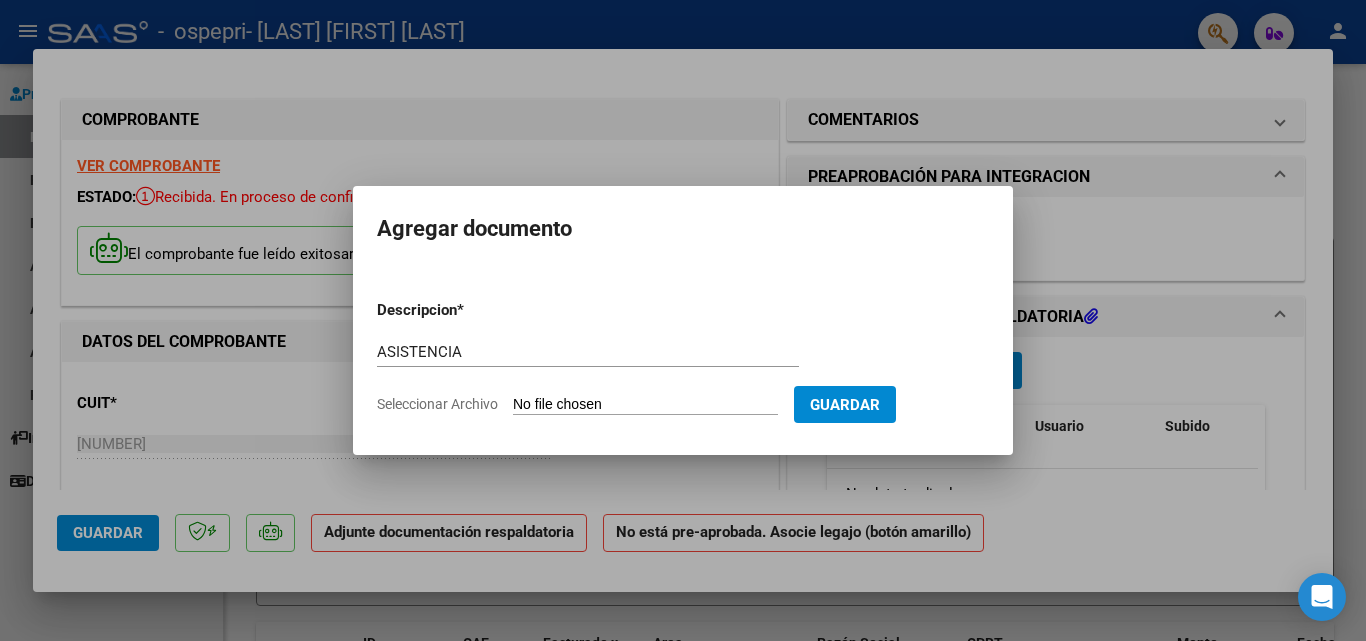 type on "C:\fakepath\ASISTENCIA [FIRST] [LAST] JULIO 2025.pdf" 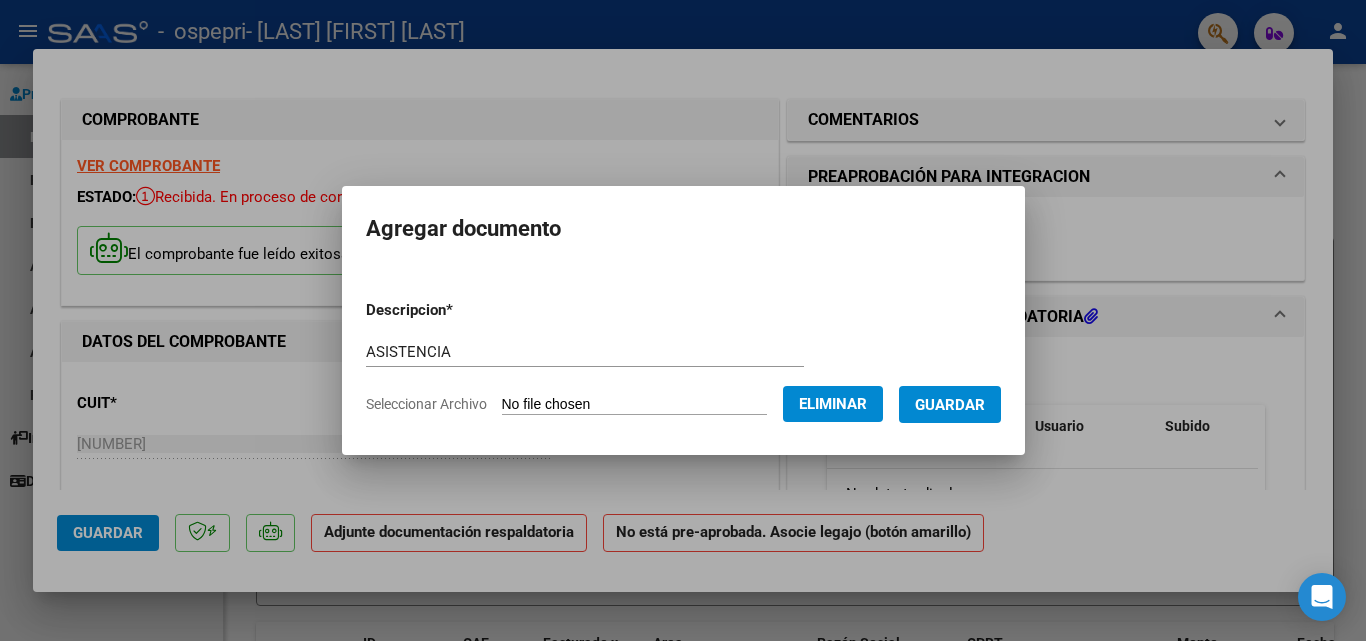 click on "Guardar" at bounding box center (950, 405) 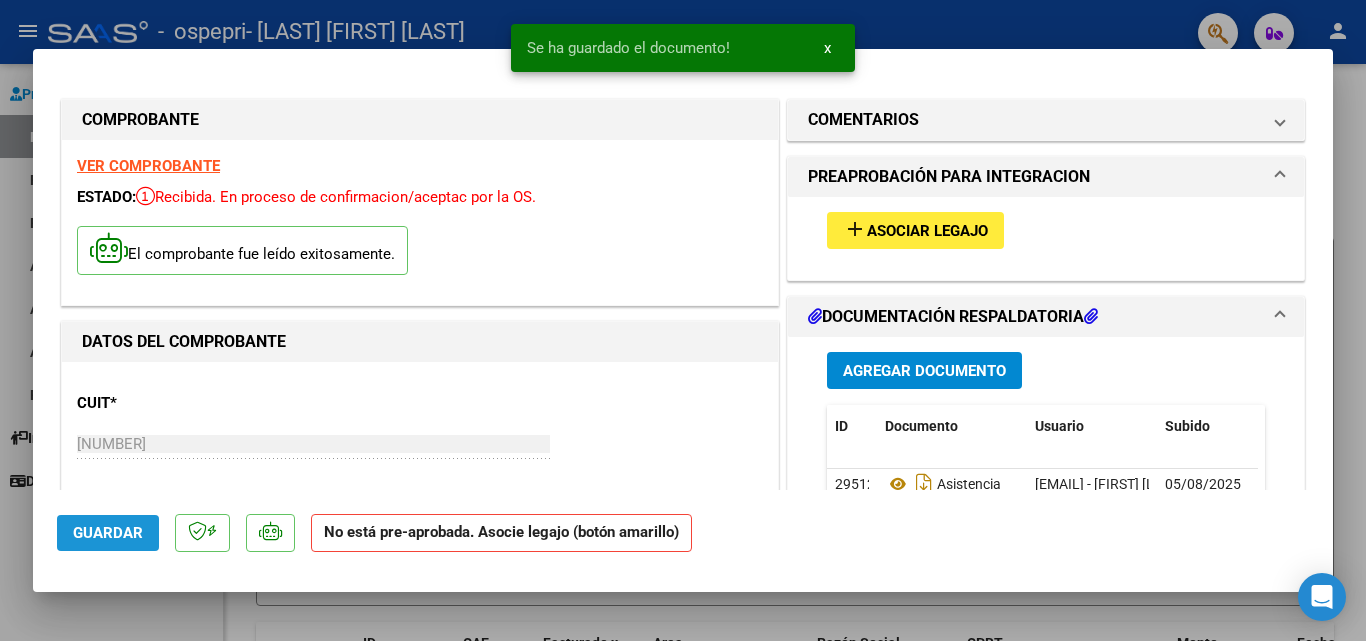 click on "Guardar" 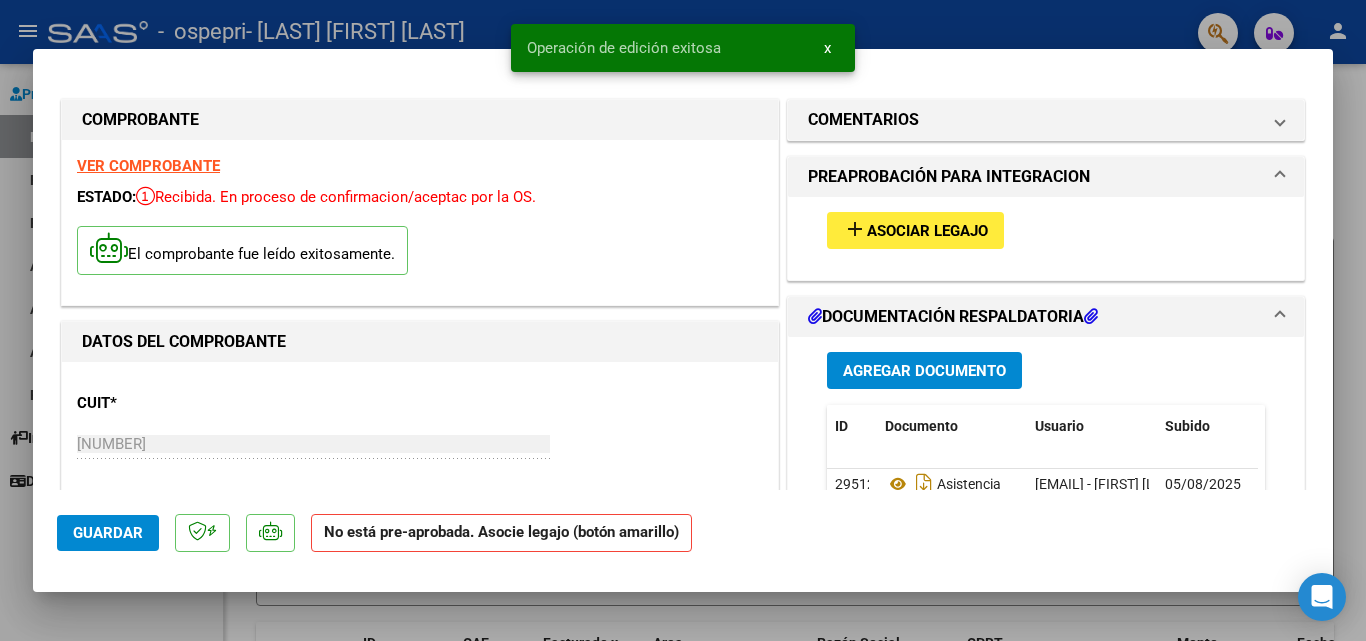 click on "Operación de edición exitosa x" at bounding box center [683, 48] 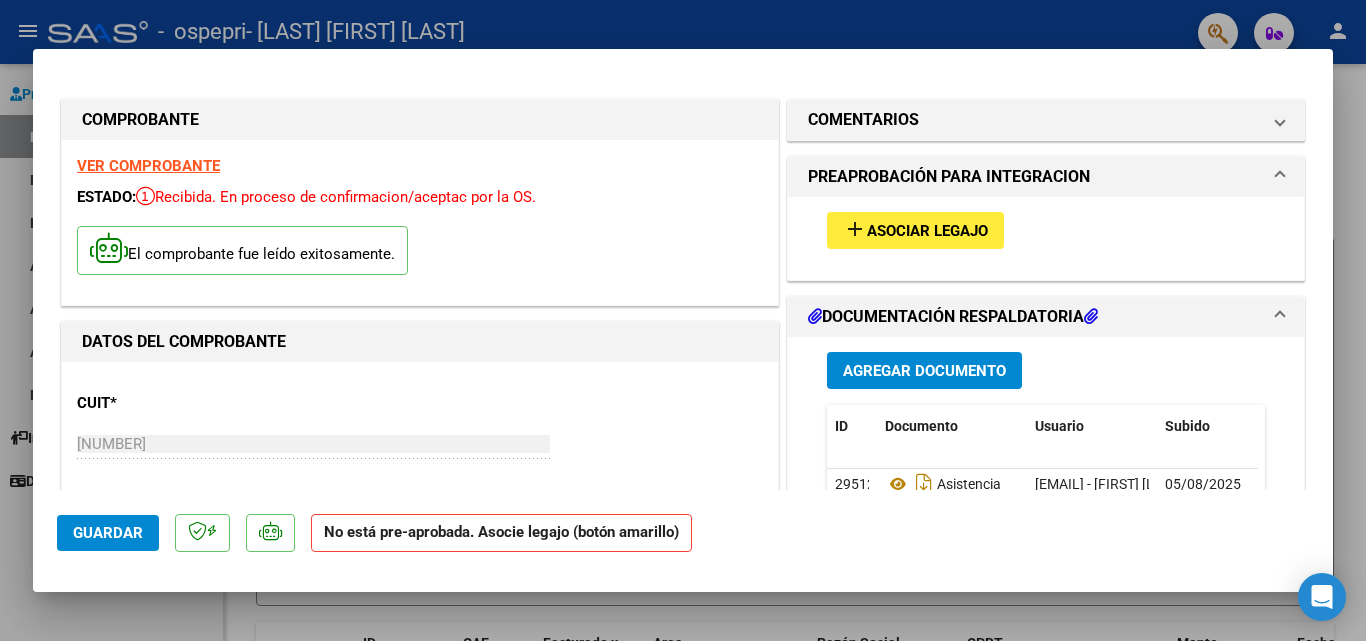click at bounding box center [683, 320] 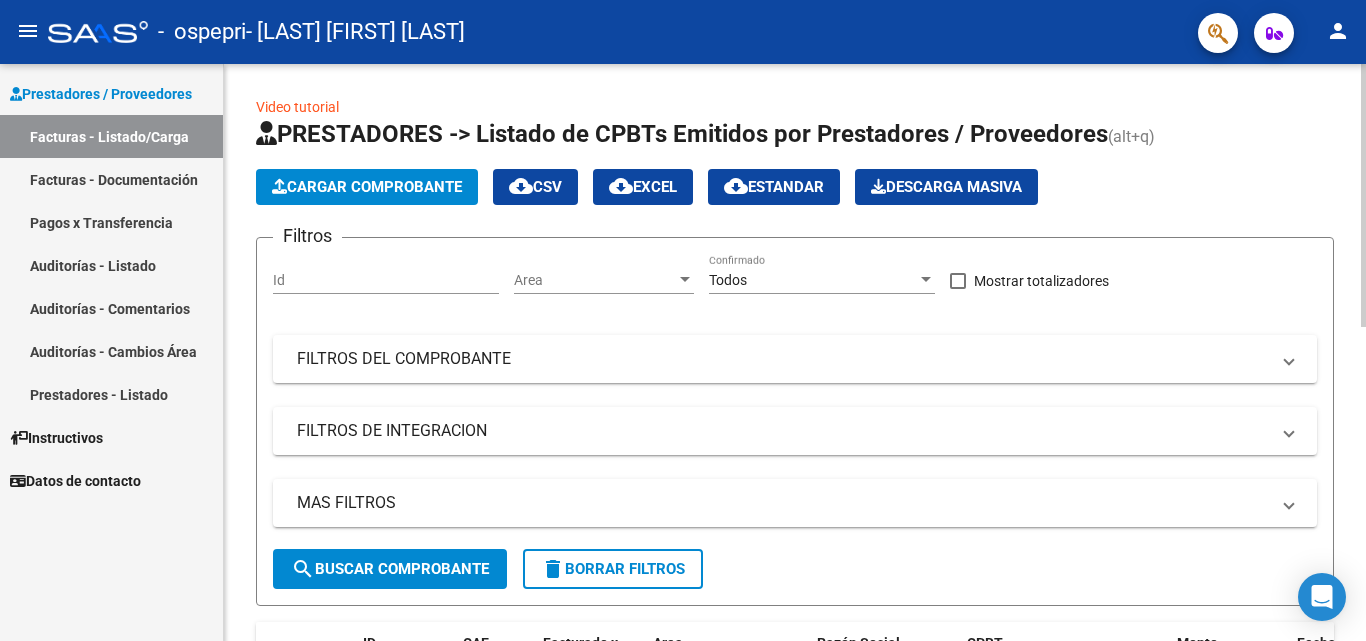 click on "Cargar Comprobante" 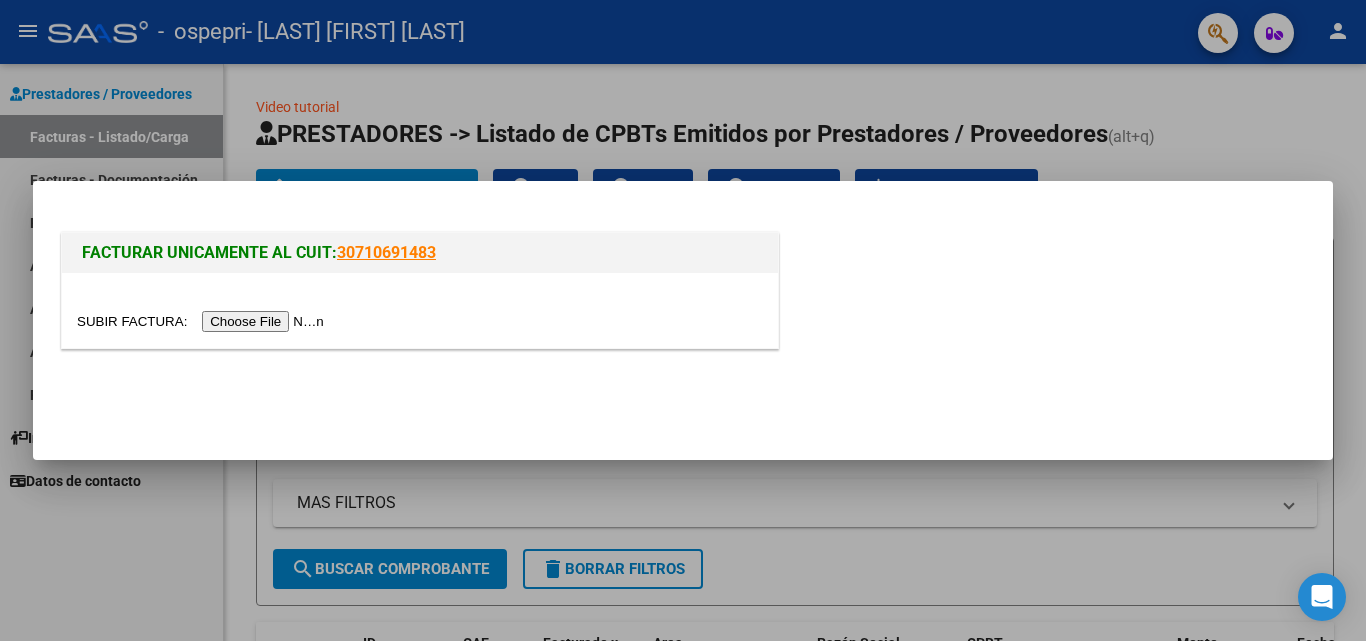 click at bounding box center [203, 321] 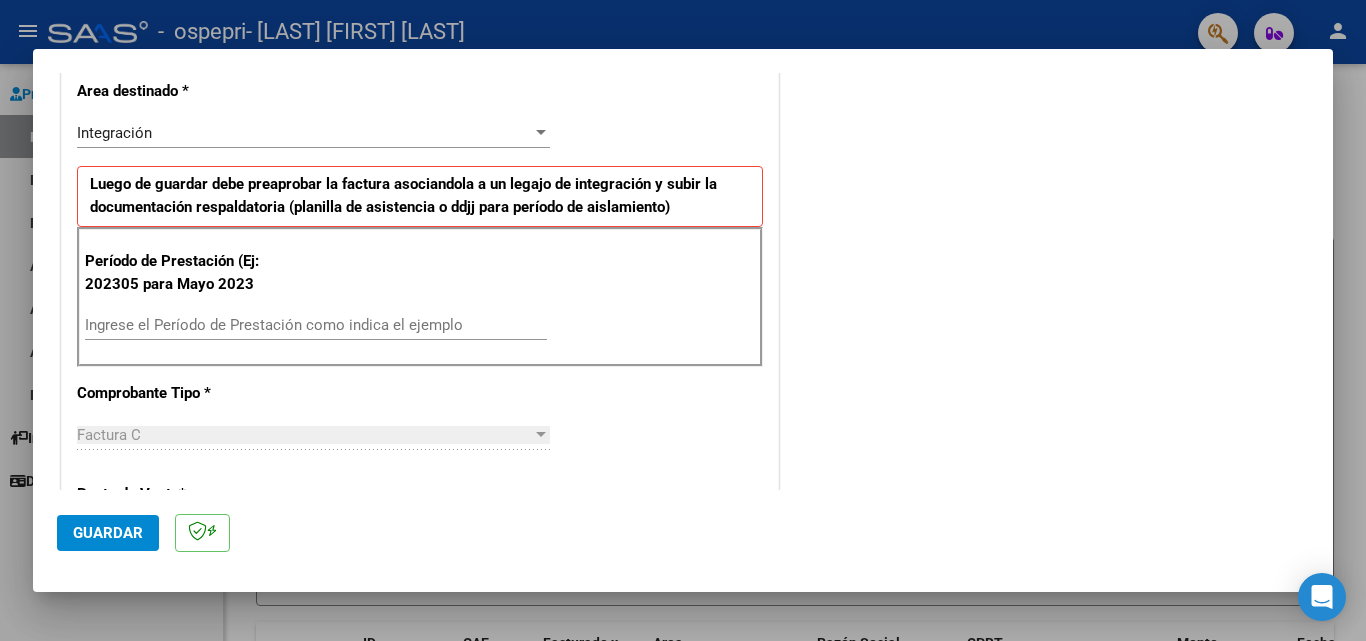 scroll, scrollTop: 507, scrollLeft: 0, axis: vertical 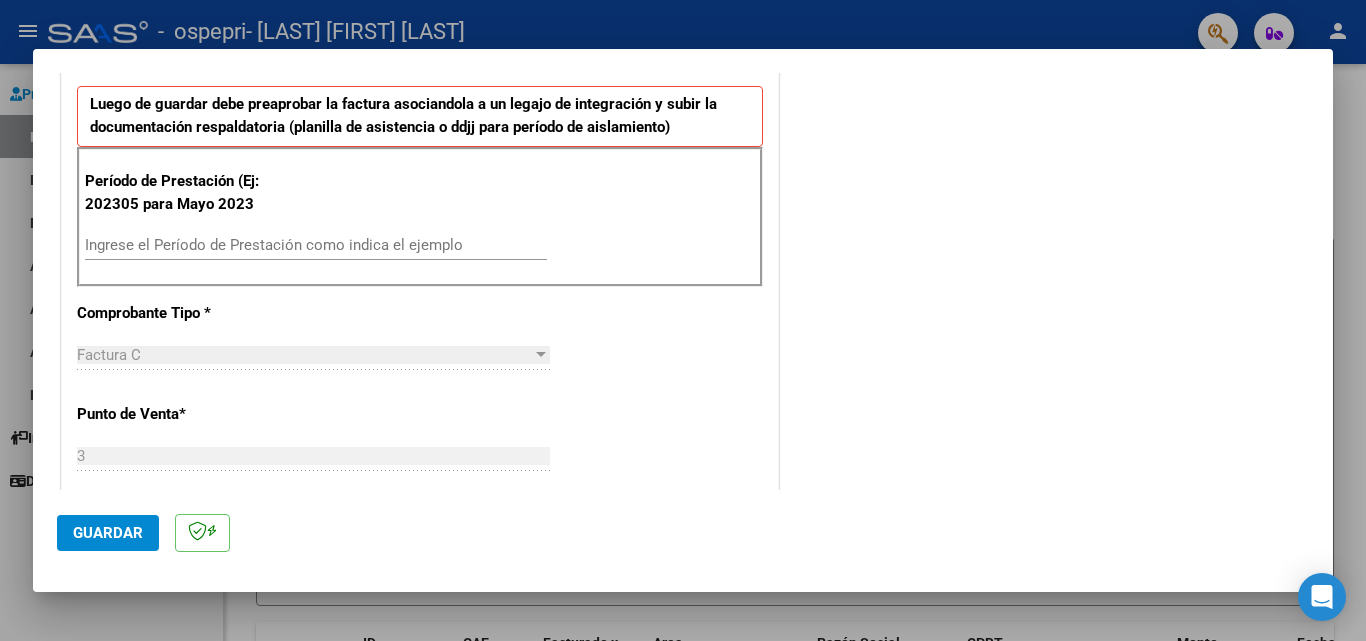 click on "Ingrese el Período de Prestación como indica el ejemplo" at bounding box center (316, 245) 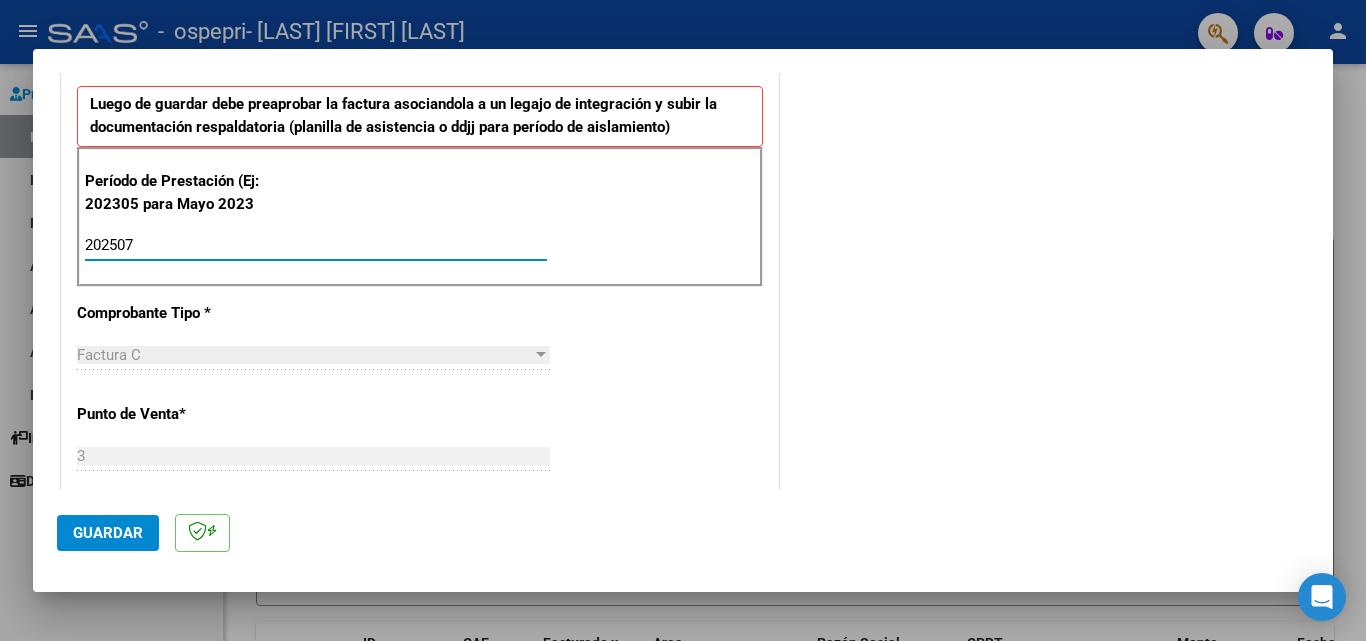 type on "202507" 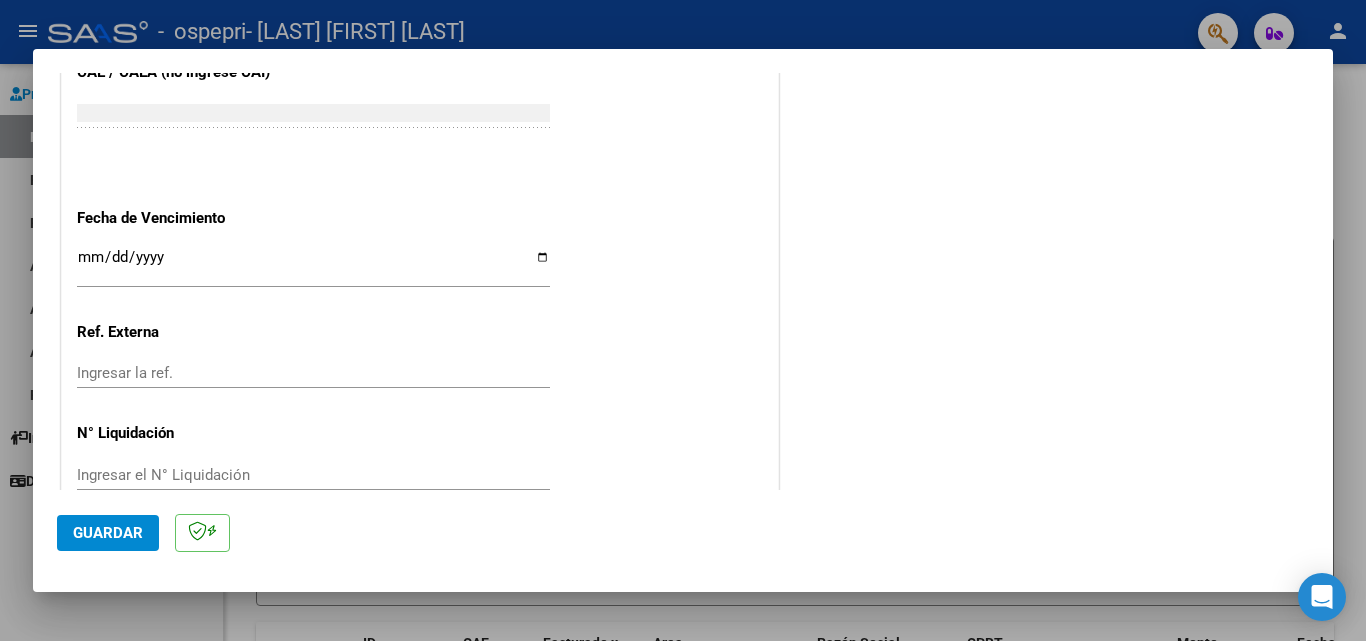 scroll, scrollTop: 1305, scrollLeft: 0, axis: vertical 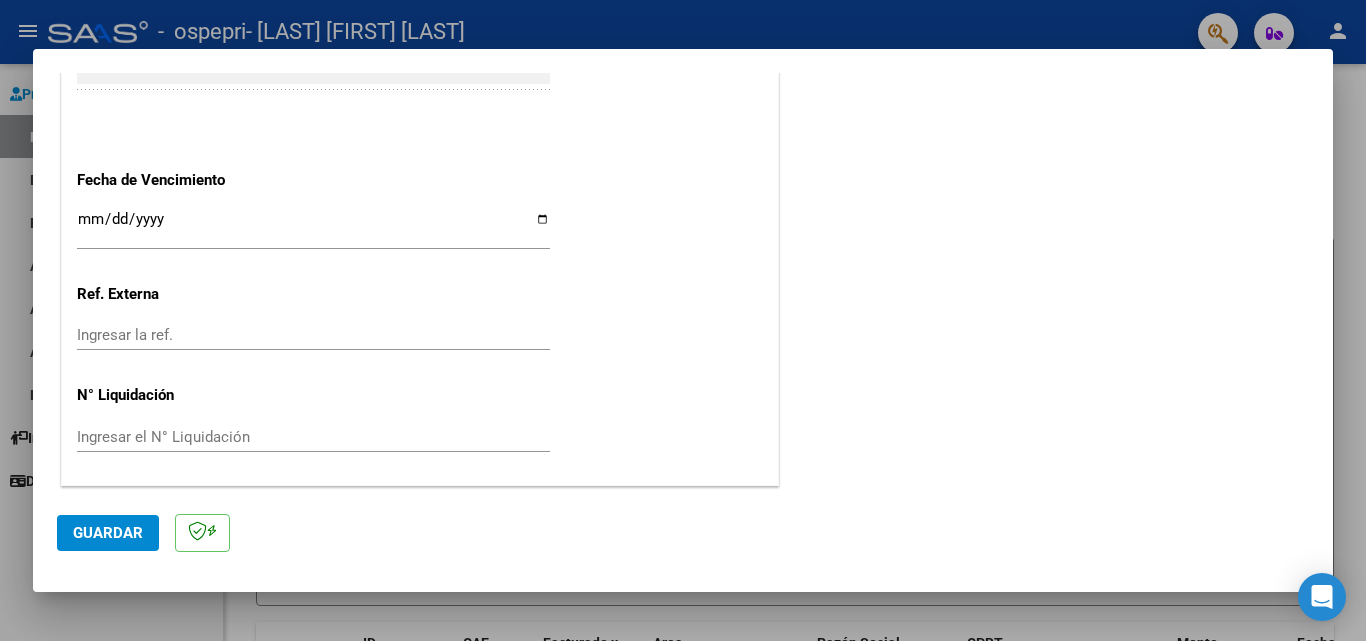 click on "Ingresar la fecha" at bounding box center [313, 227] 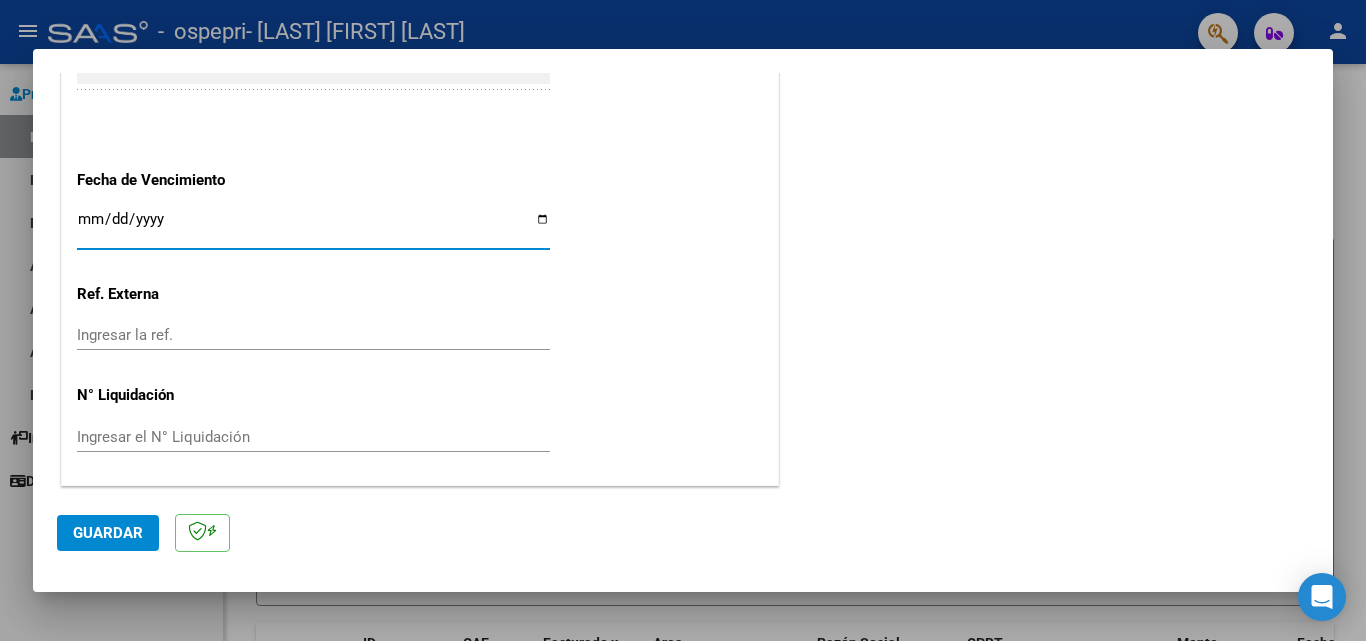 type on "2025-08-15" 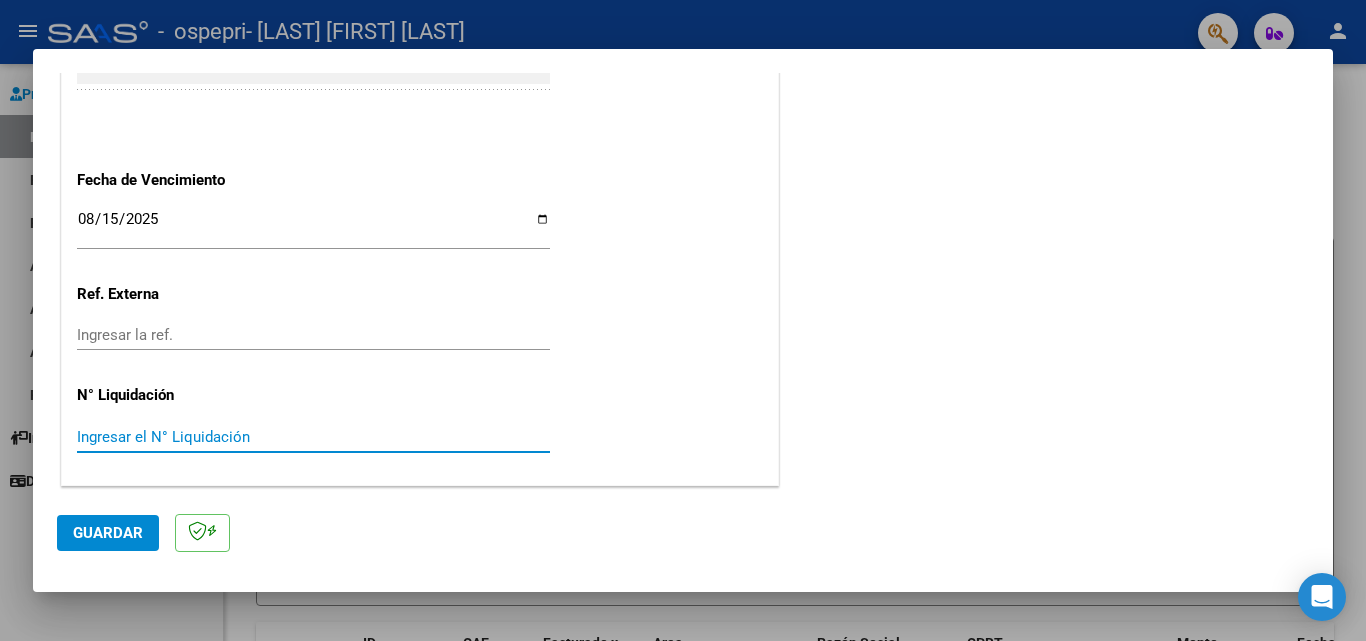 paste on "0000263836" 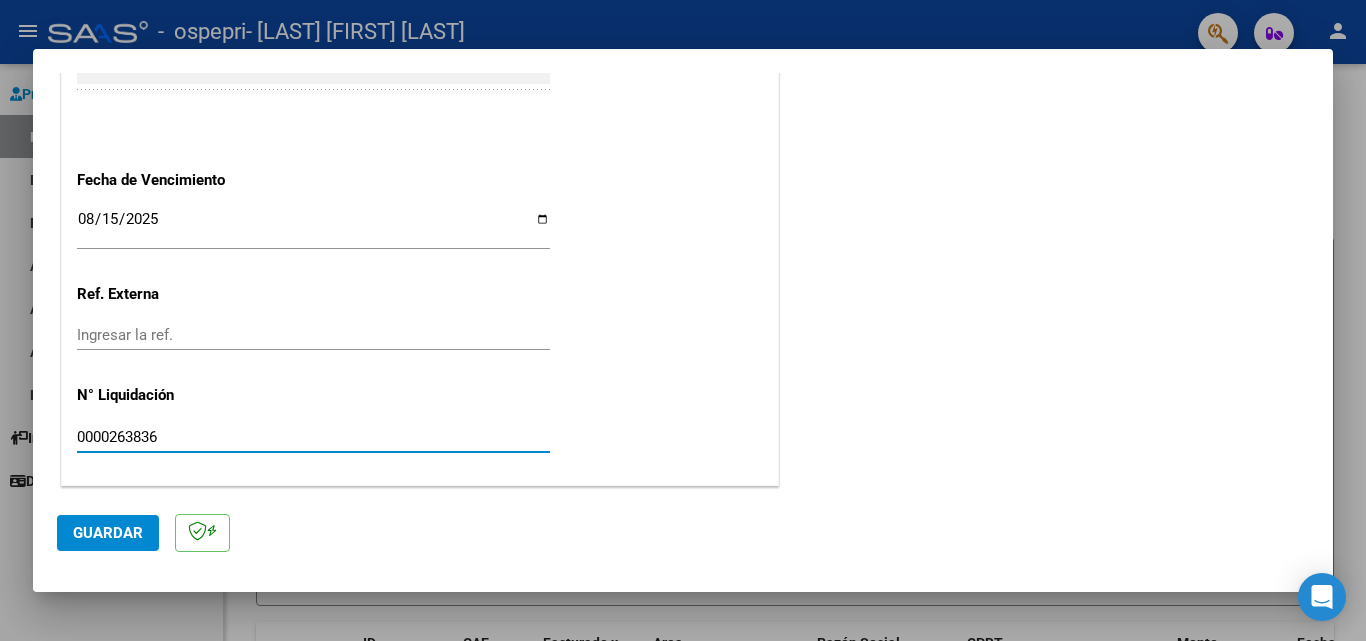 type on "0000263836" 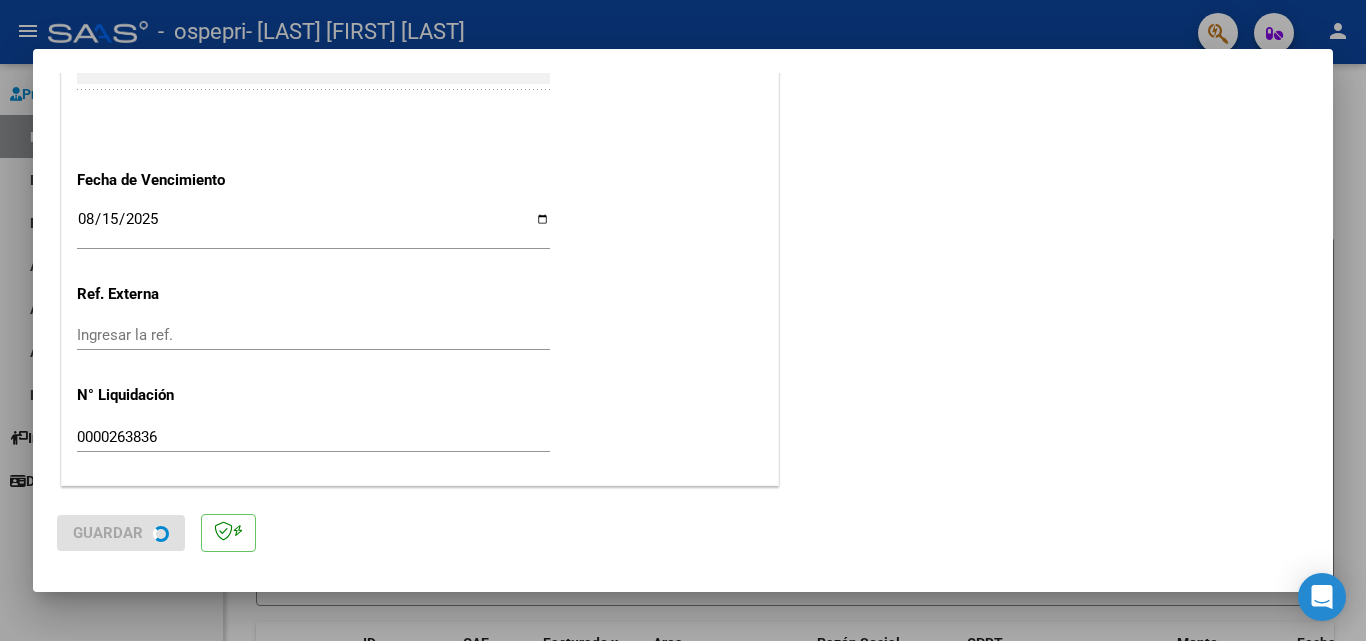 scroll, scrollTop: 0, scrollLeft: 0, axis: both 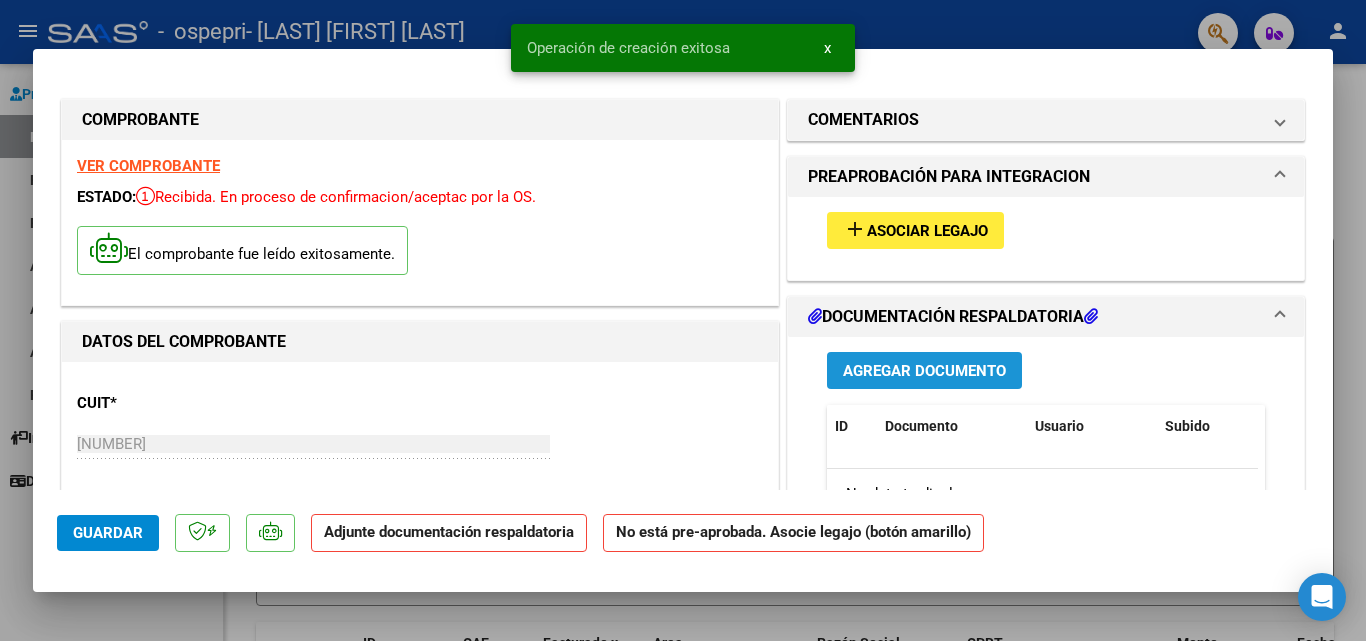 click on "Agregar Documento" at bounding box center [924, 371] 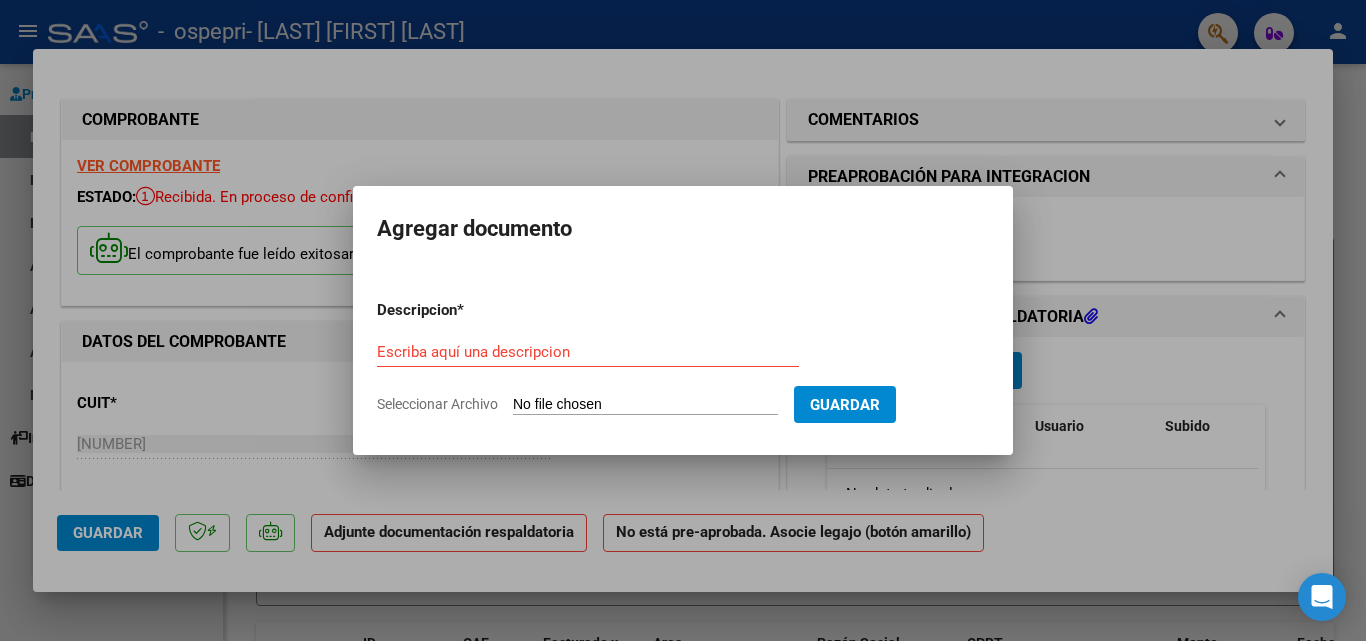 click on "Seleccionar Archivo" at bounding box center [645, 405] 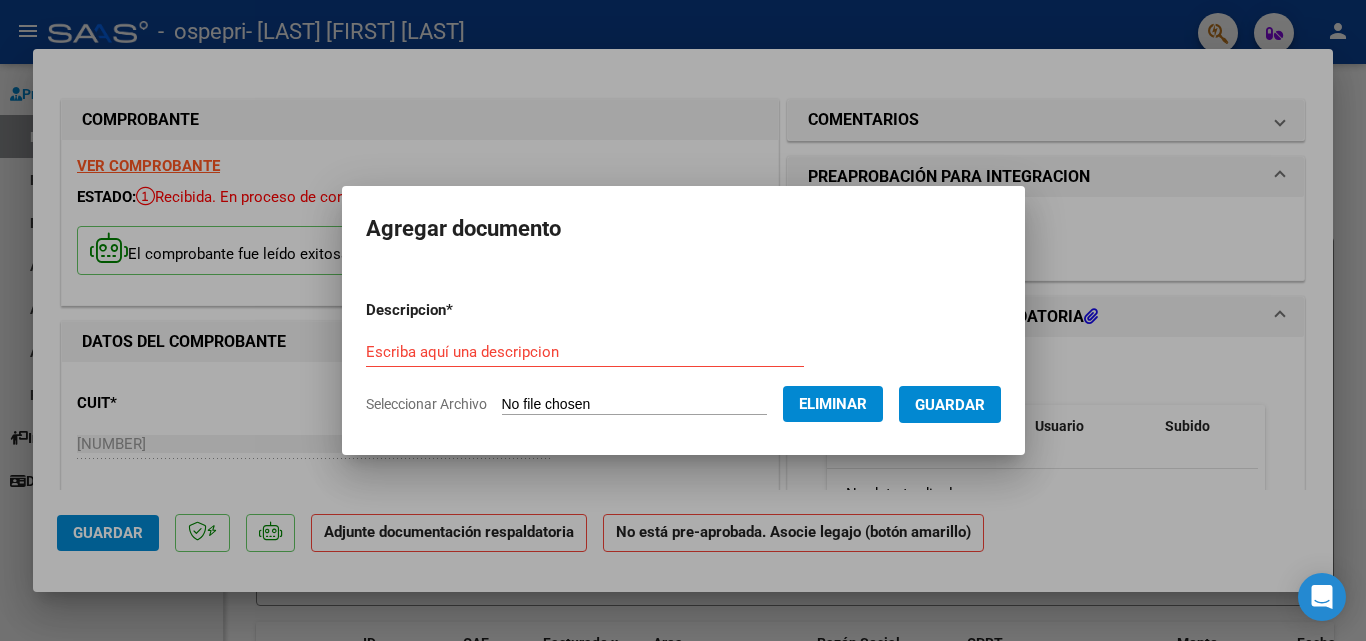 click on "Guardar" at bounding box center (950, 405) 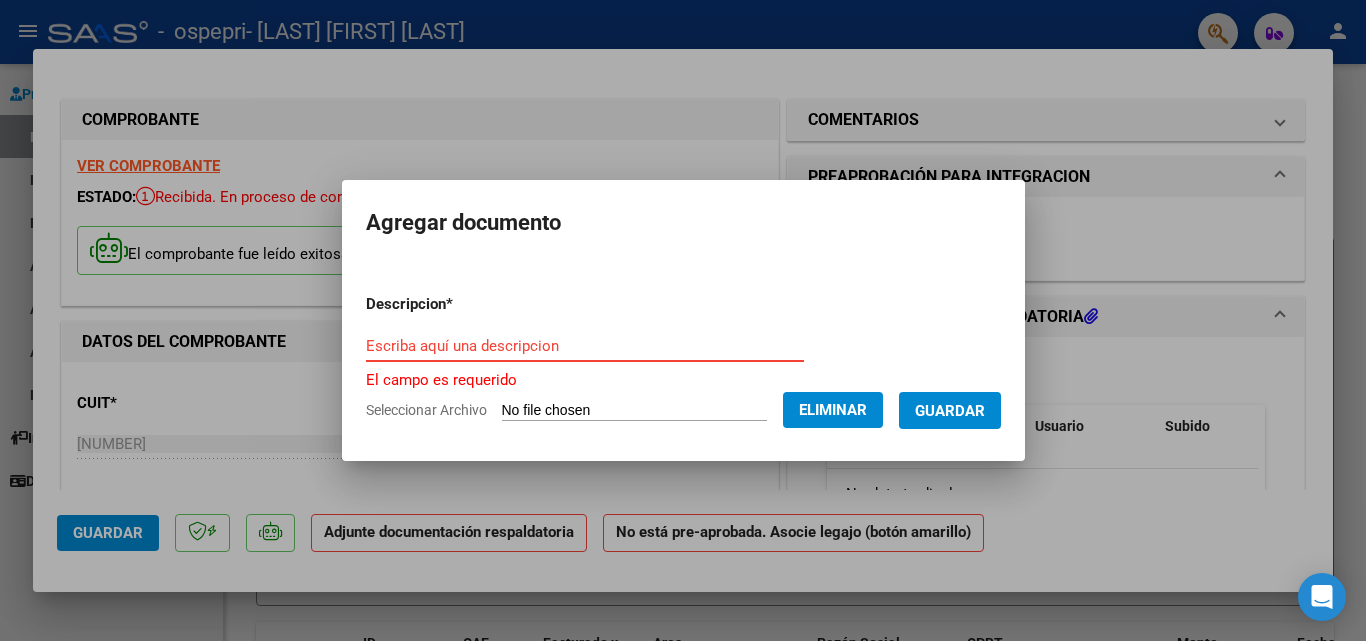 click on "Escriba aquí una descripcion" at bounding box center (585, 346) 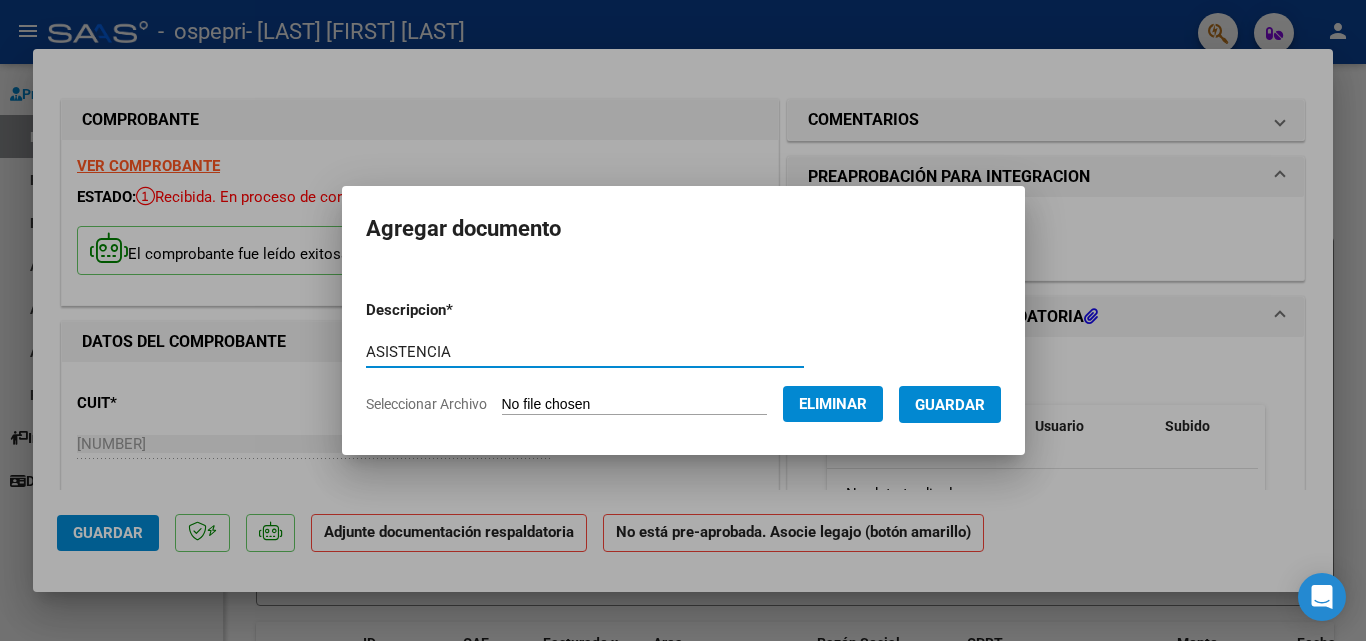 type on "ASISTENCIA" 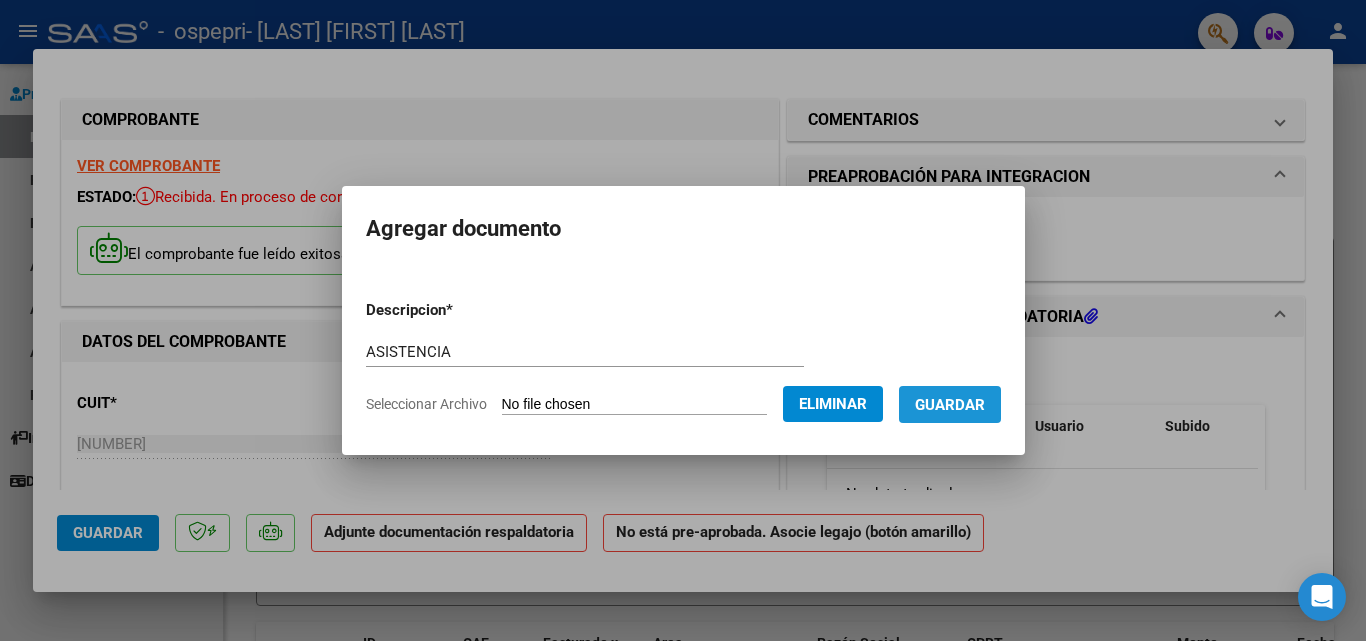 click on "Guardar" at bounding box center (950, 404) 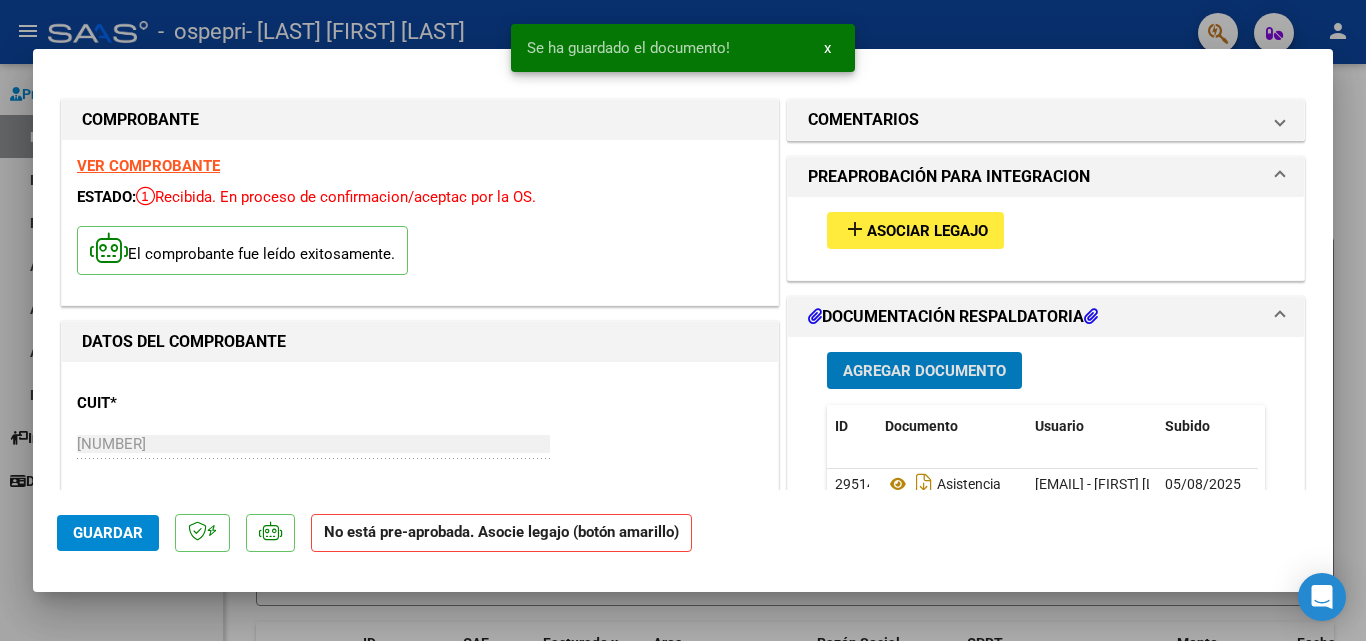 click on "Guardar" 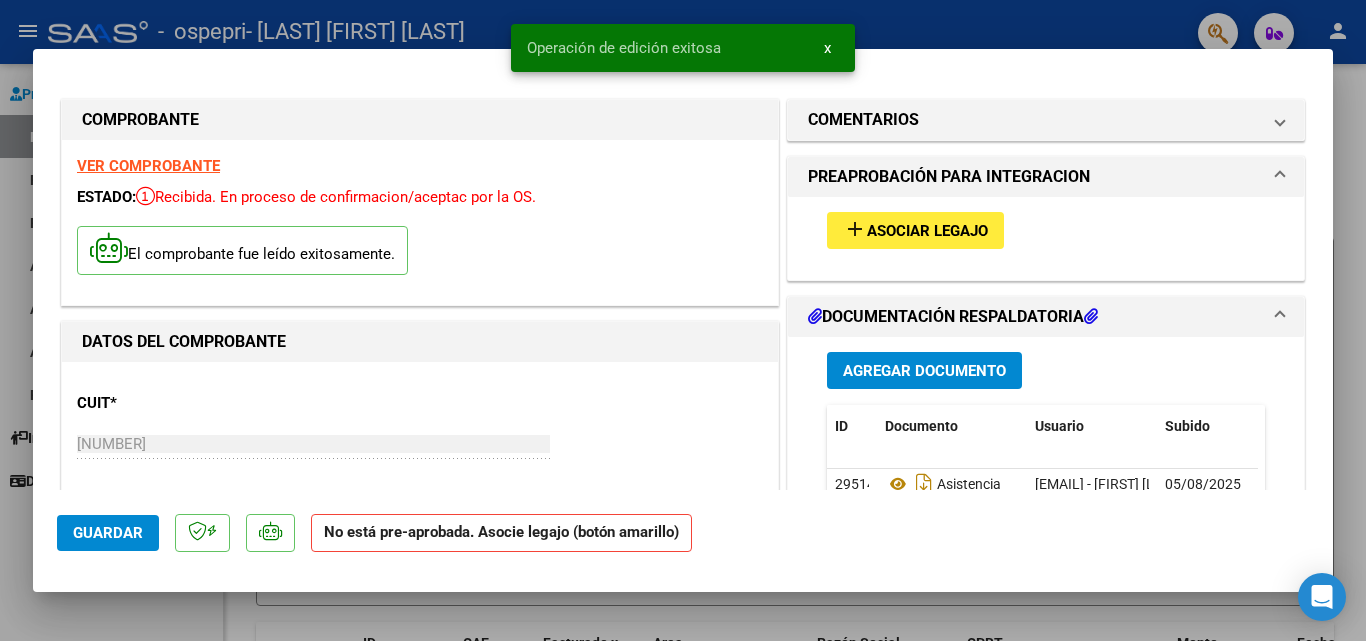 click on "Operación de edición exitosa x" at bounding box center (683, 48) 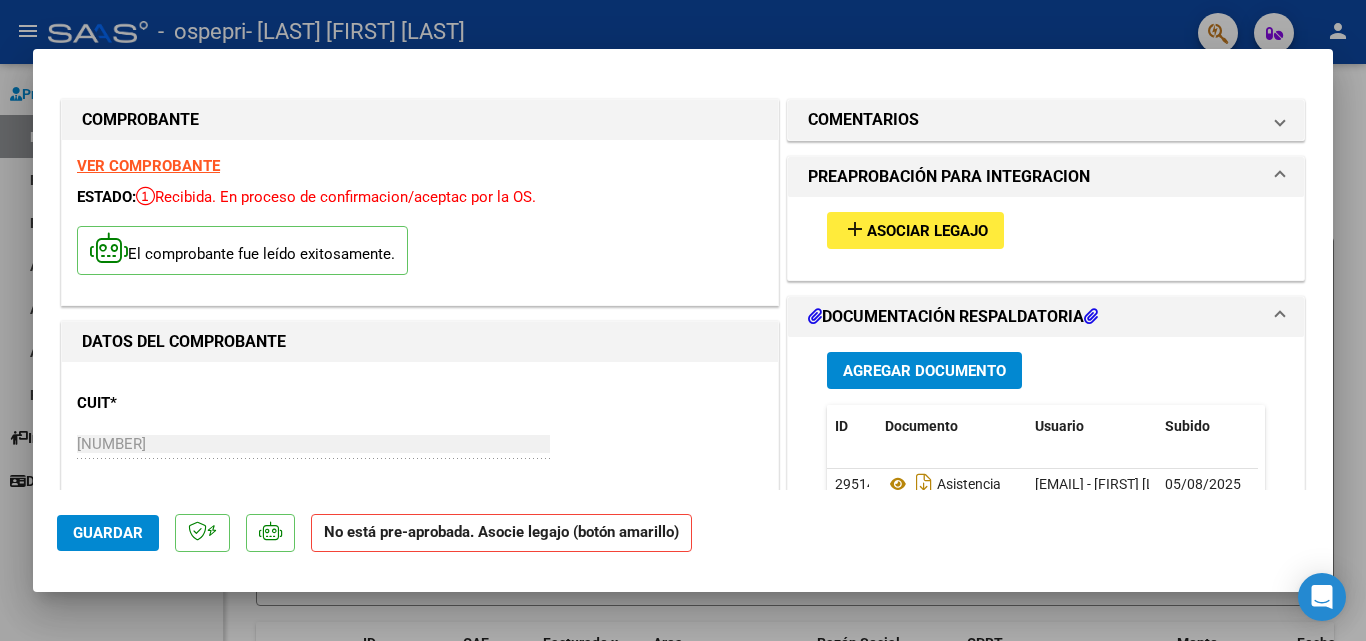 click at bounding box center [683, 320] 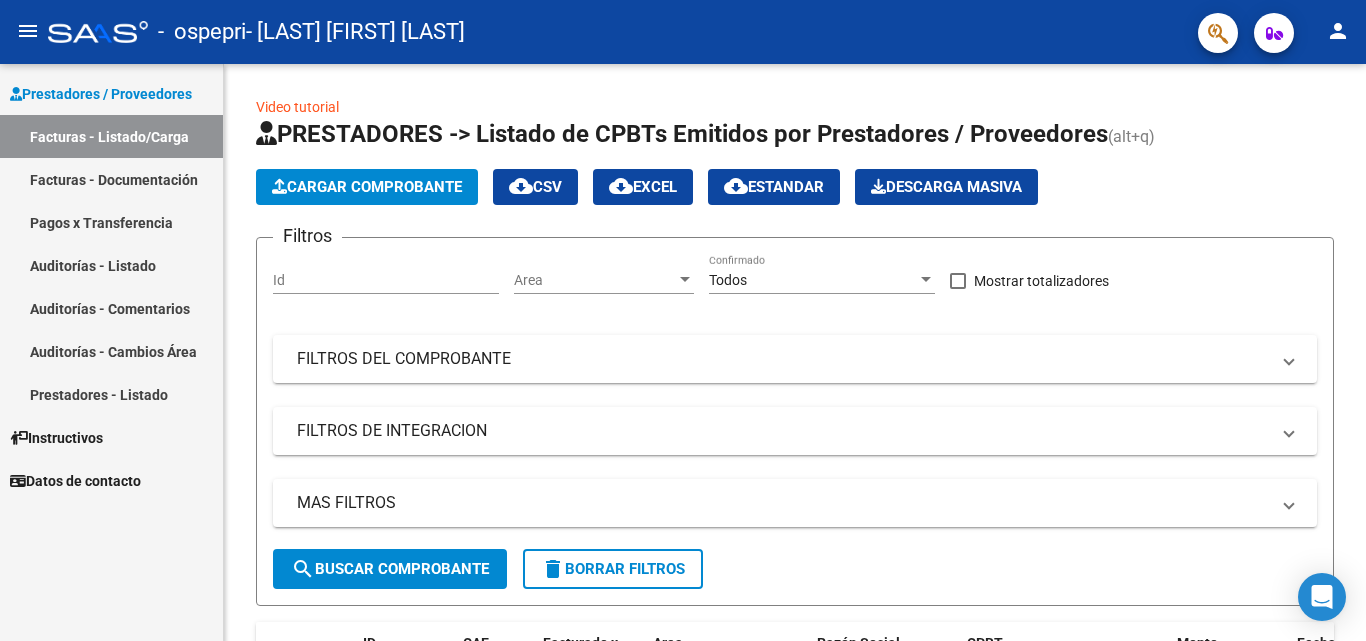 click on "Facturas - Listado/Carga" at bounding box center [111, 136] 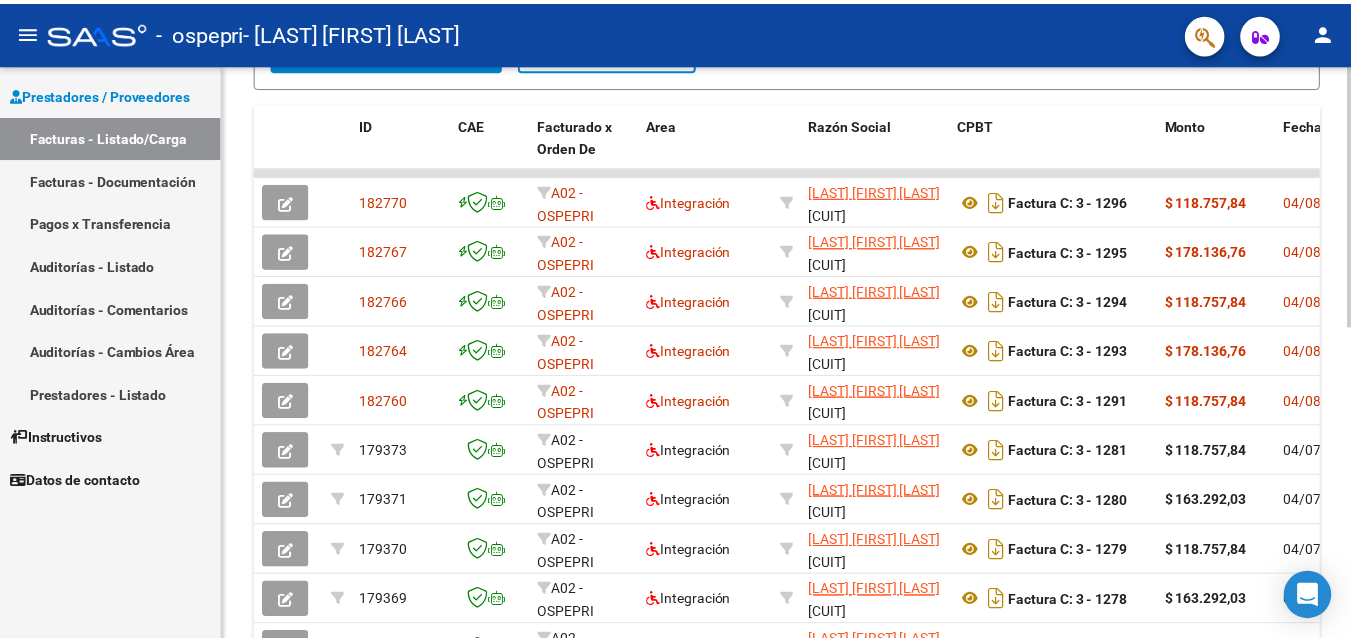 scroll, scrollTop: 521, scrollLeft: 0, axis: vertical 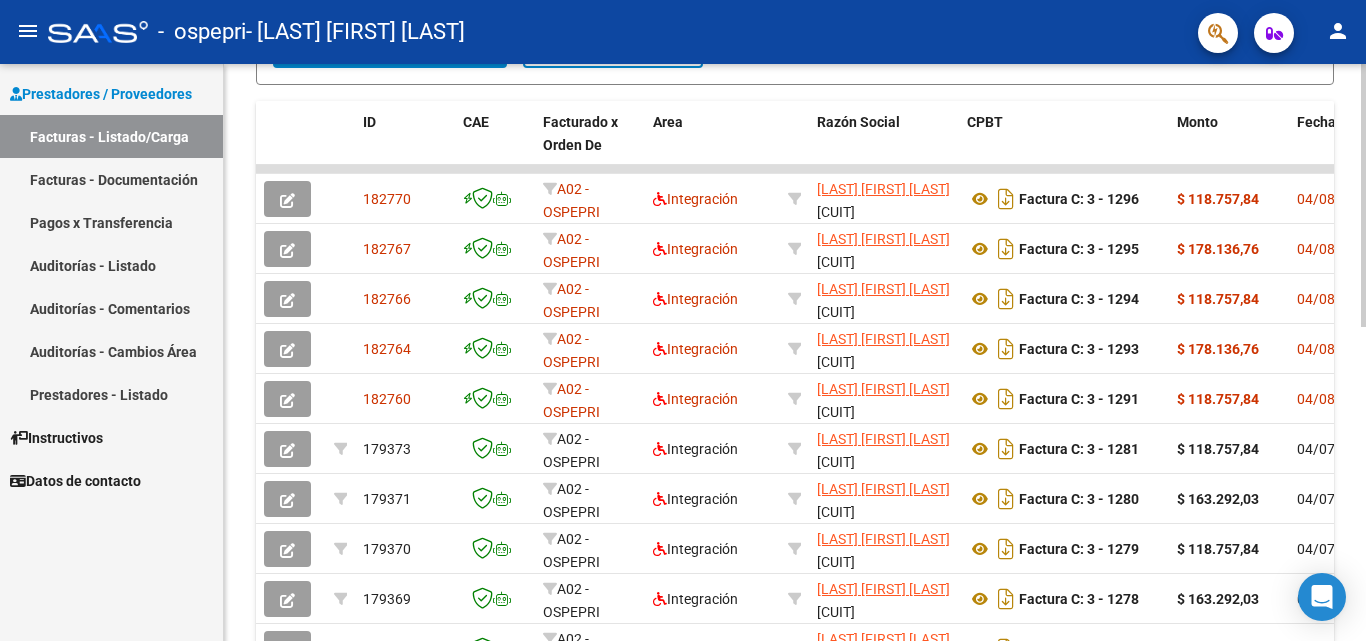 click on "Video tutorial   PRESTADORES -> Listado de CPBTs Emitidos por Prestadores / Proveedores (alt+q)   Cargar Comprobante
cloud_download  CSV  cloud_download  EXCEL  cloud_download  Estandar   Descarga Masiva
Filtros Id Area Area Todos Confirmado   Mostrar totalizadores   FILTROS DEL COMPROBANTE  Comprobante Tipo Comprobante Tipo Start date – End date Fec. Comprobante Desde / Hasta Días Emisión Desde(cant. días) Días Emisión Hasta(cant. días) CUIT / Razón Social Pto. Venta Nro. Comprobante Código SSS CAE Válido CAE Válido Todos Cargado Módulo Hosp. Todos Tiene facturacion Apócrifa Hospital Refes  FILTROS DE INTEGRACION  Período De Prestación Campos del Archivo de Rendición Devuelto x SSS (dr_envio) Todos Rendido x SSS (dr_envio) Tipo de Registro Tipo de Registro Período Presentación Período Presentación Campos del Legajo Asociado (preaprobación) Afiliado Legajo (cuil/nombre) Todos Solo facturas preaprobadas  MAS FILTROS  Todos Con Doc. Respaldatoria Todos Con Trazabilidad Todos – – 1" 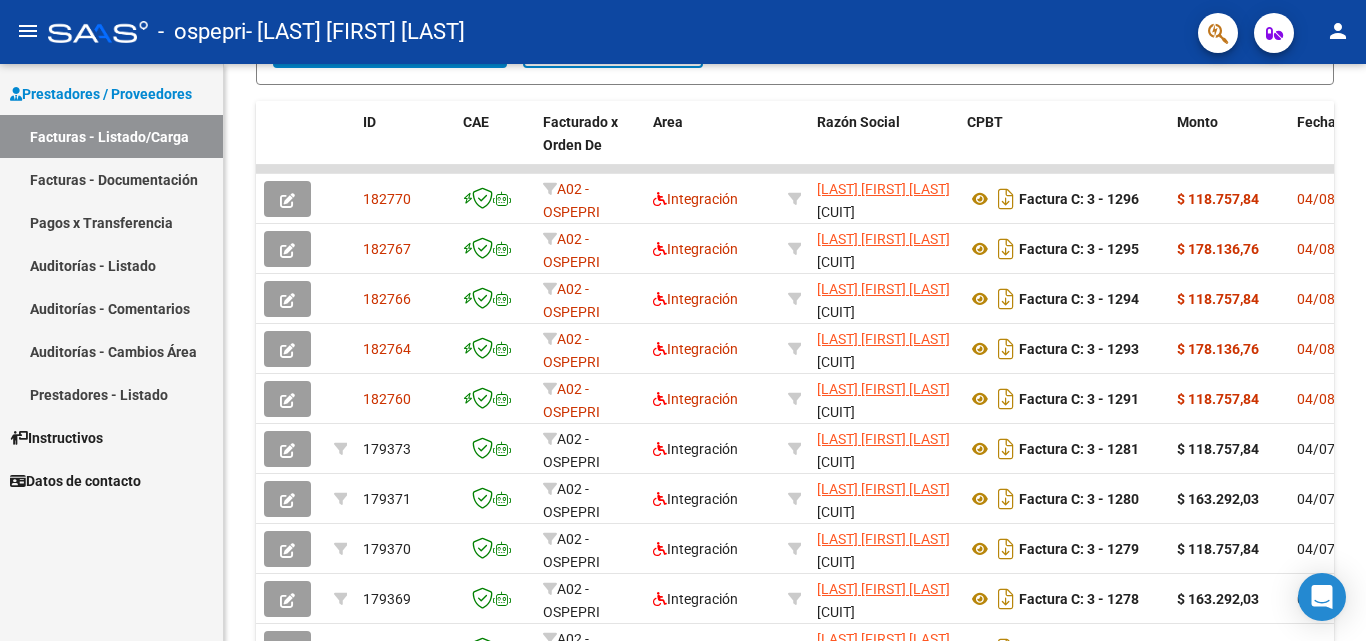 click on "person" 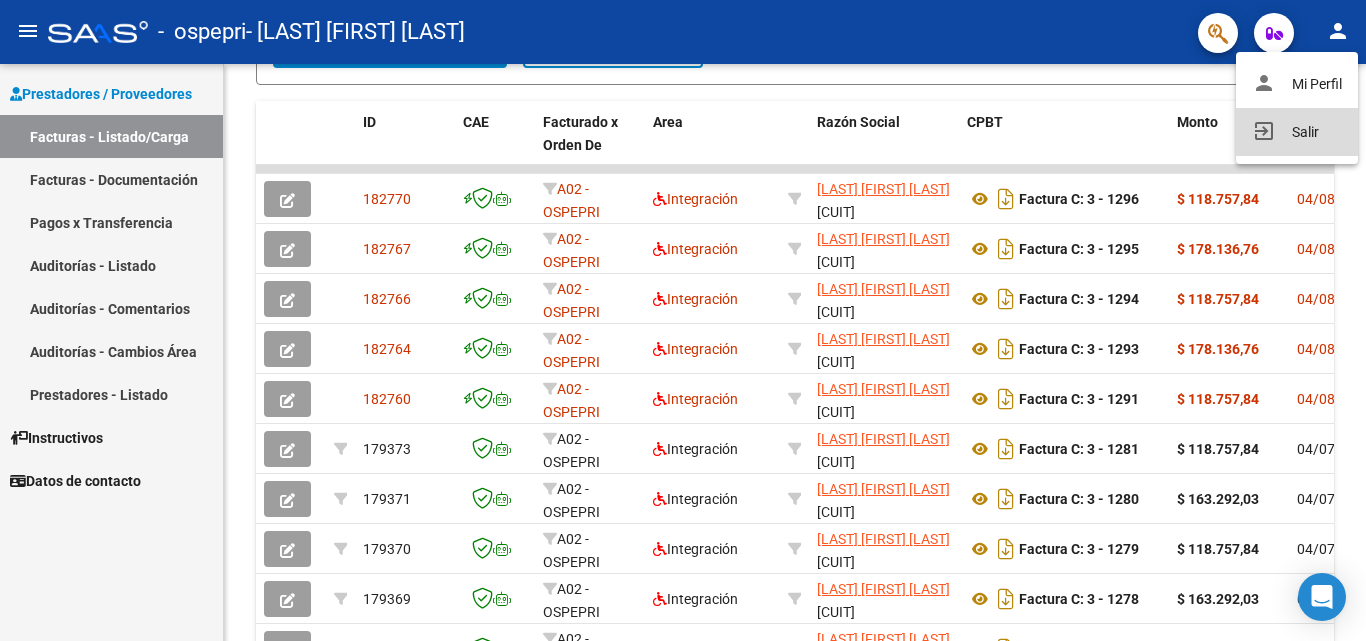 click on "exit_to_app  Salir" at bounding box center [1297, 132] 